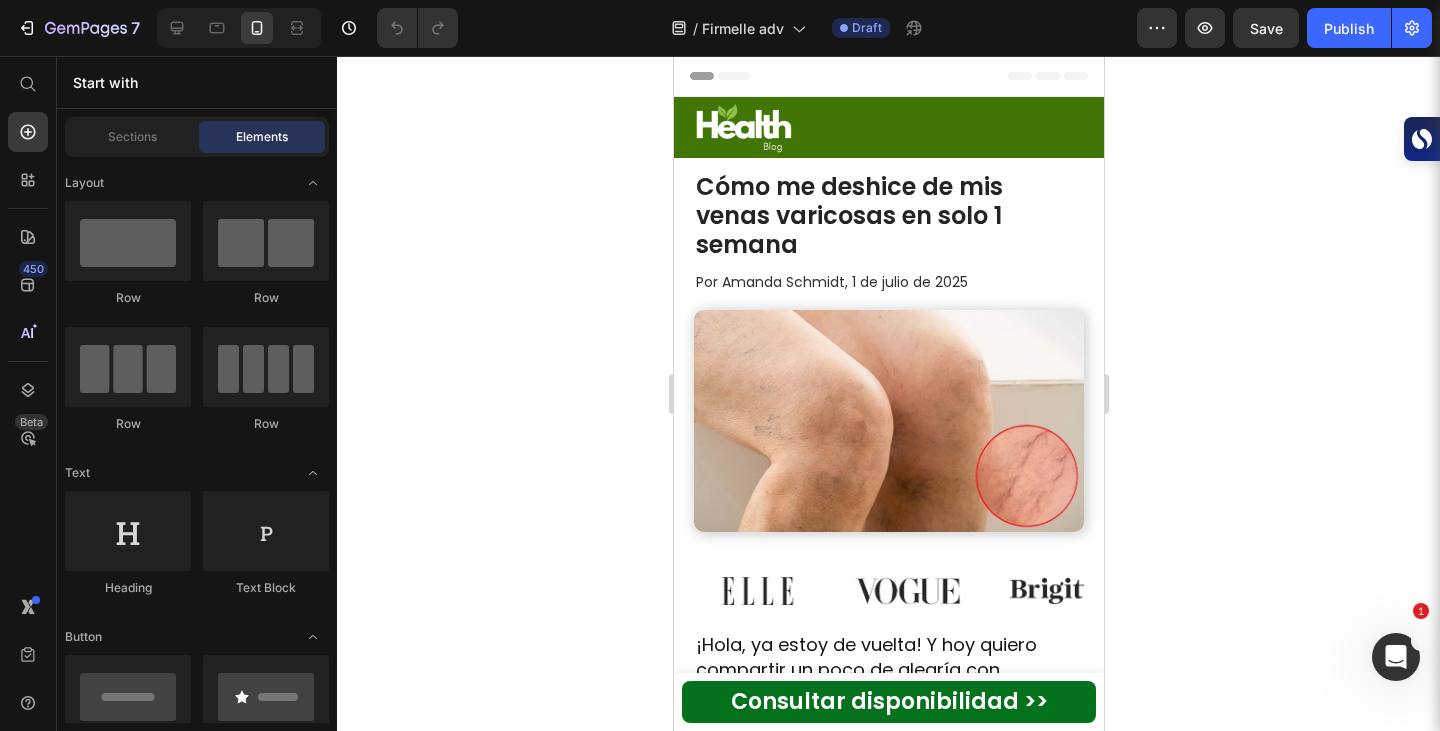 scroll, scrollTop: 0, scrollLeft: 0, axis: both 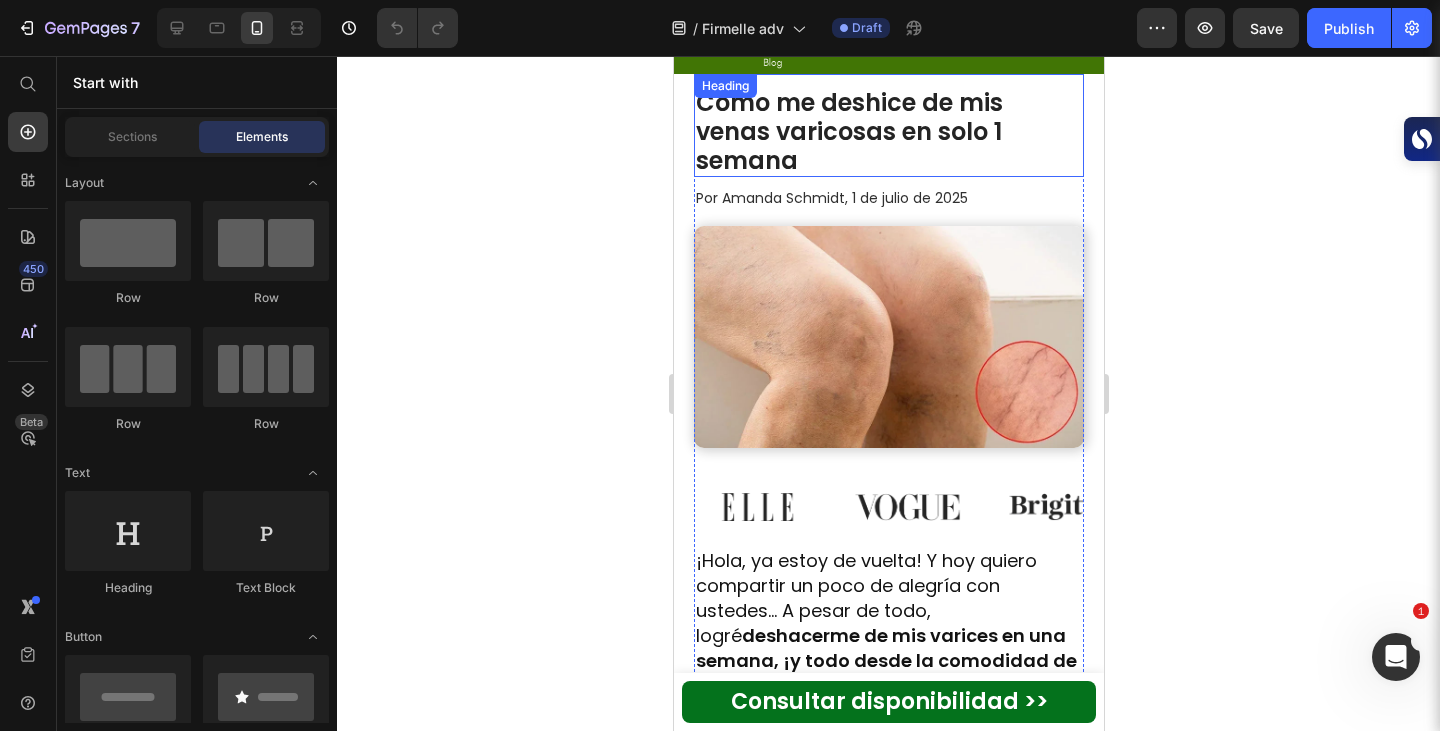 click on "Cómo me deshice de mis venas varicosas en solo 1 semana" at bounding box center [848, 131] 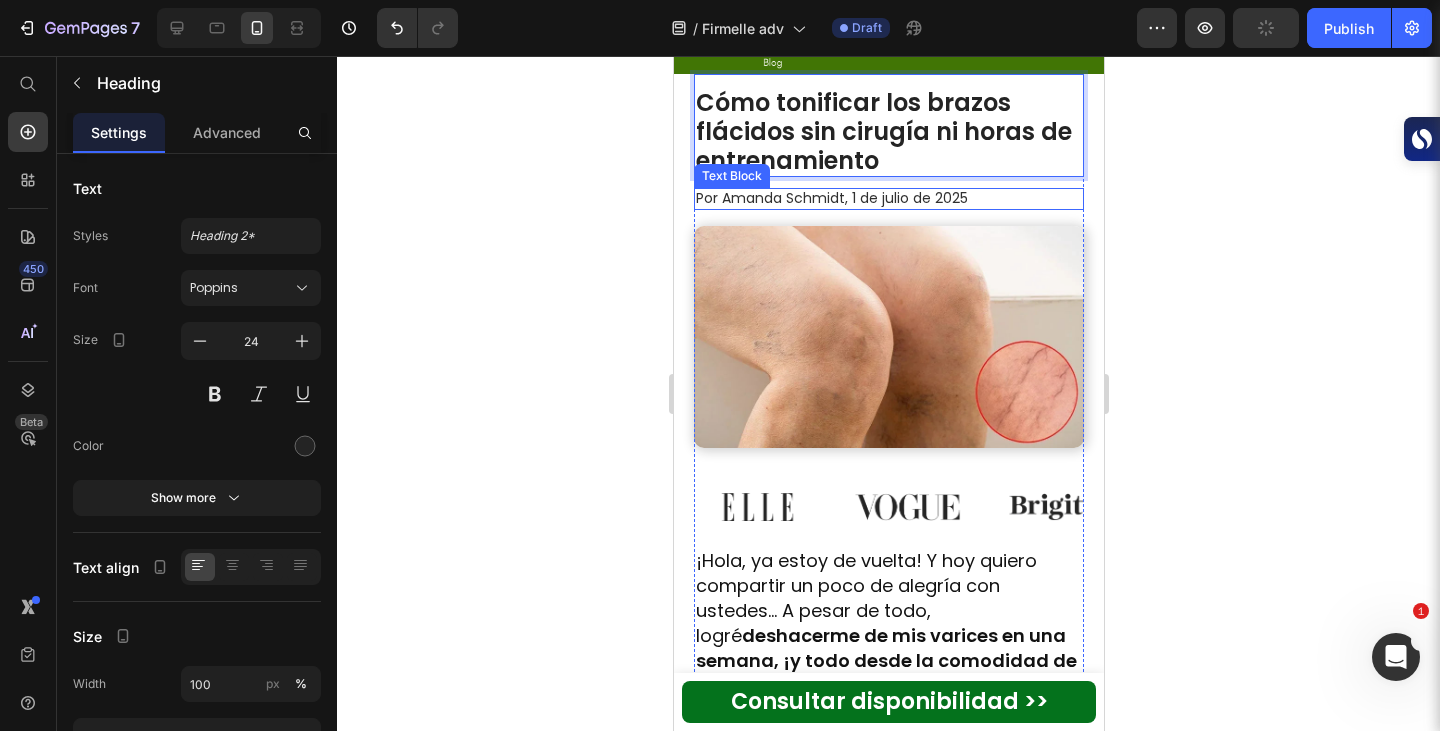 click on "Por Amanda Schmidt, 1 de julio de 2025" at bounding box center (831, 198) 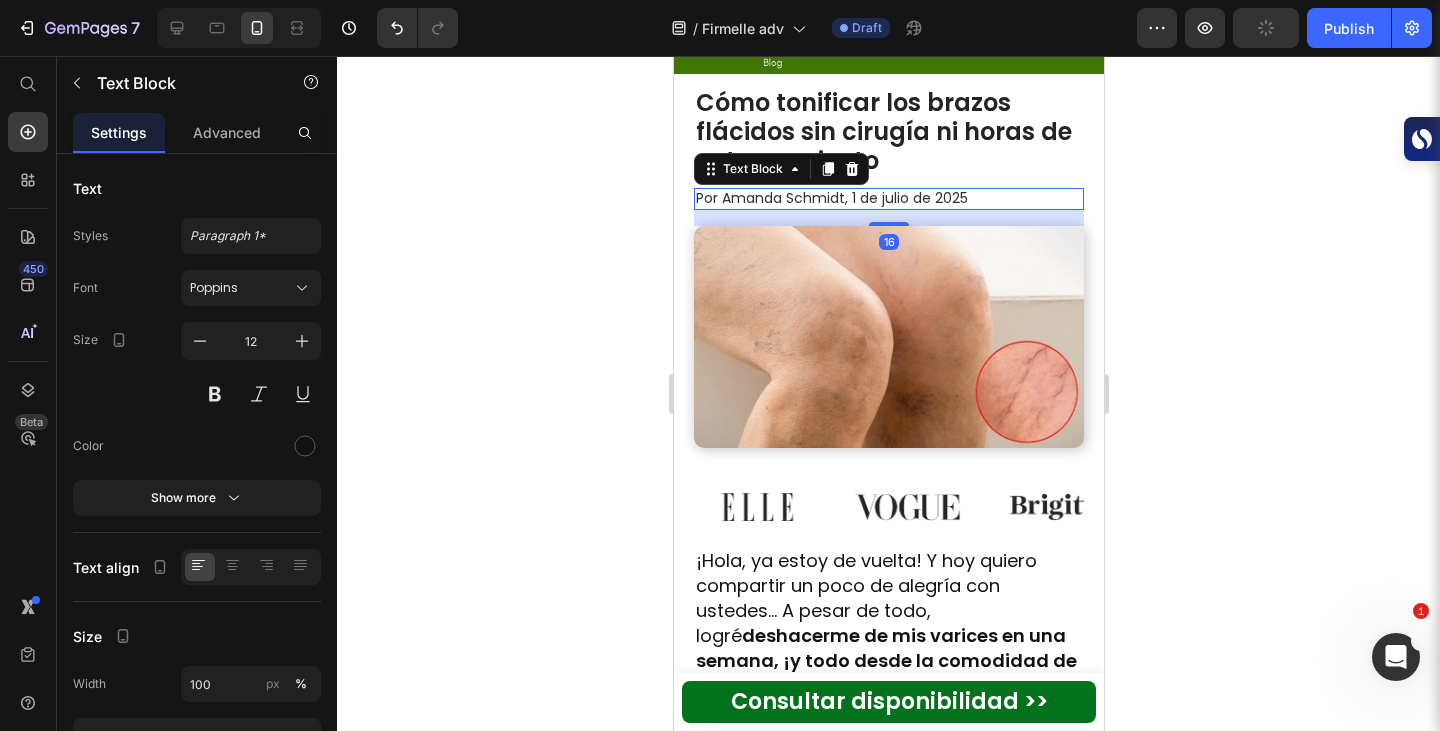 click on "Por Amanda Schmidt, 1 de julio de 2025" at bounding box center (831, 198) 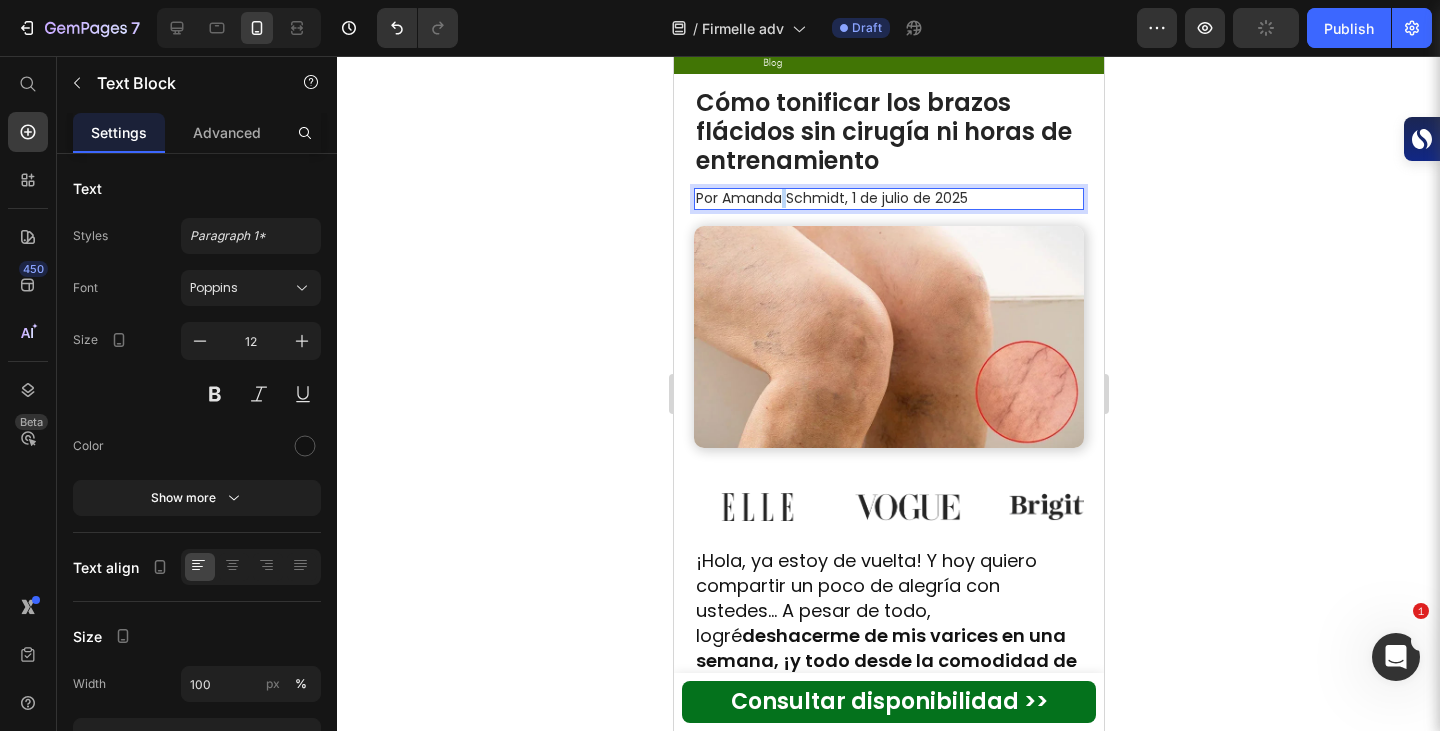 click on "Por Amanda Schmidt, 1 de julio de 2025" at bounding box center (831, 198) 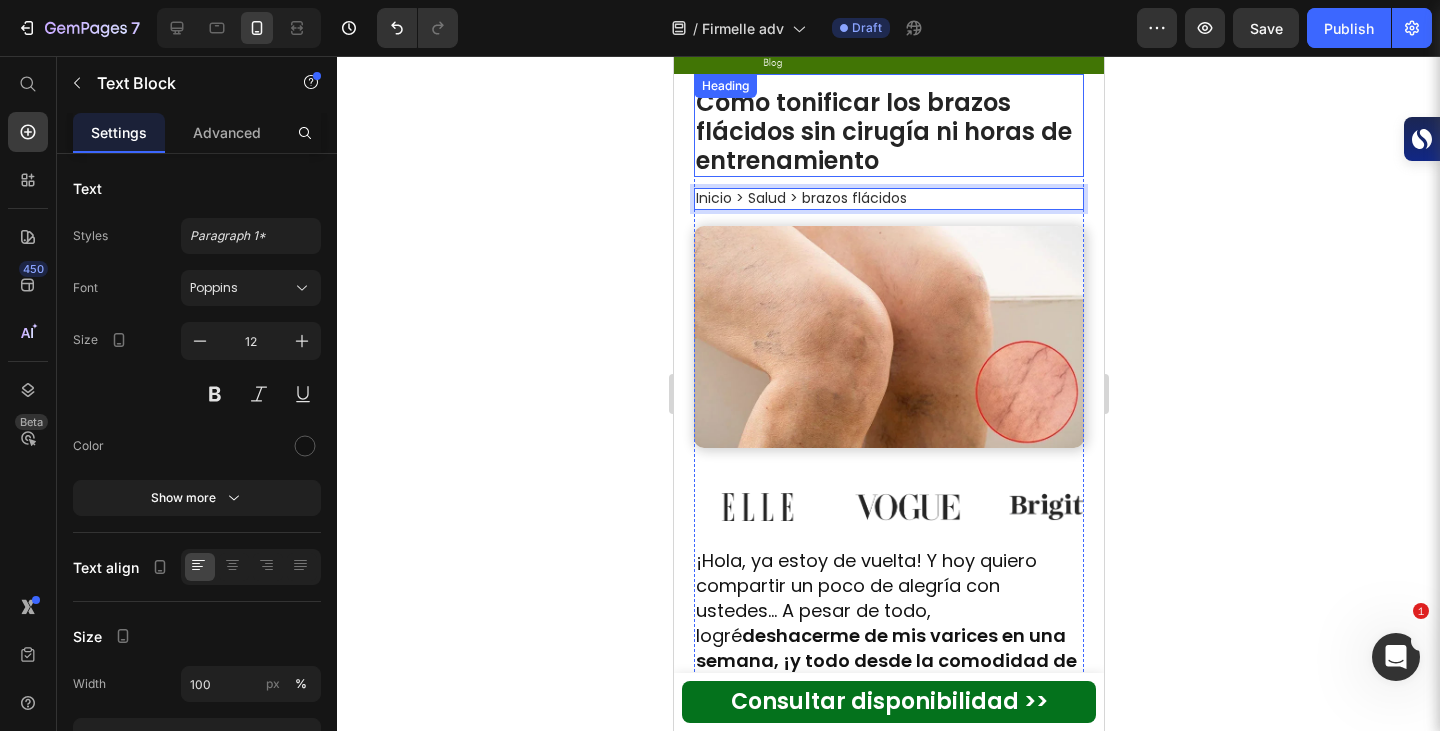 click on "⁠⁠⁠⁠⁠⁠⁠ Cómo tonificar los brazos flácidos sin cirugía ni horas de entrenamiento" at bounding box center [888, 132] 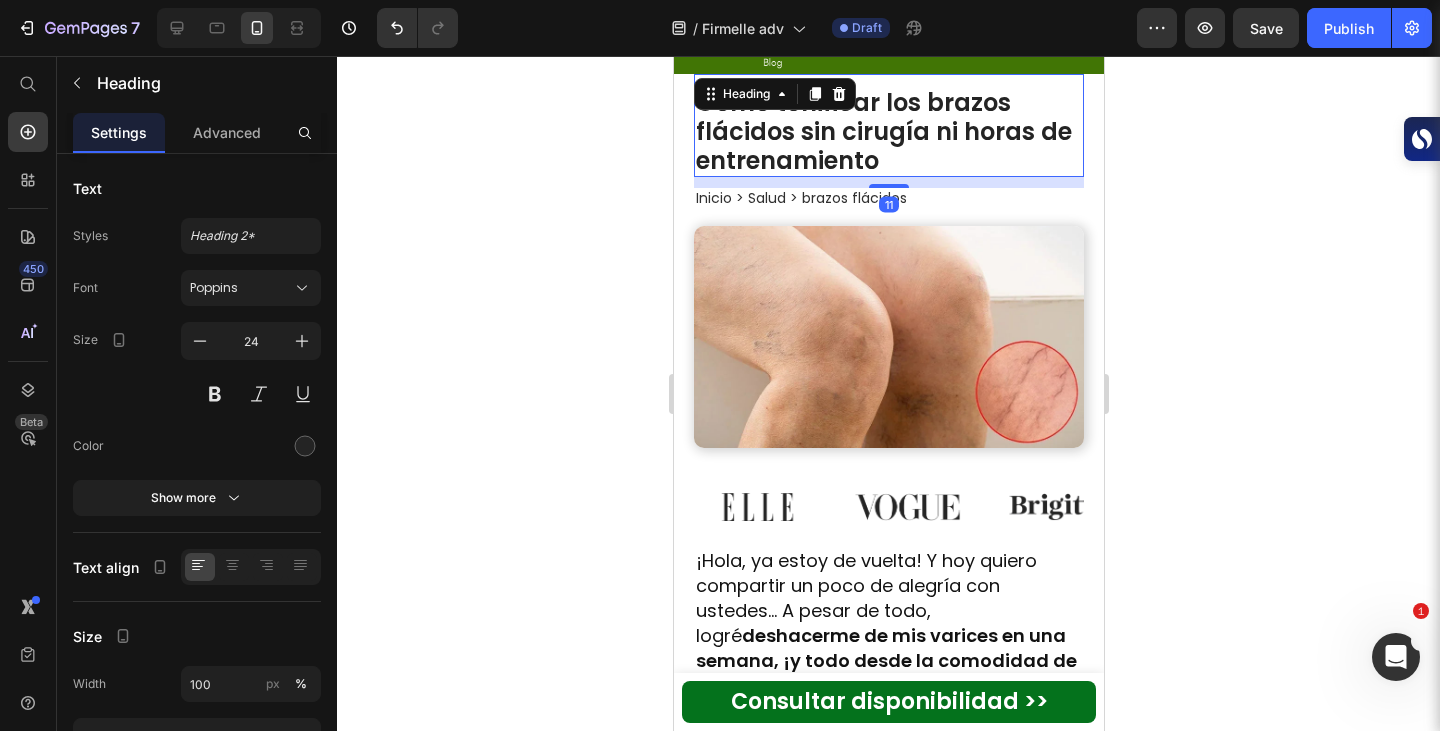 click on "Inicio > Salud > brazos flácidos" at bounding box center (888, 199) 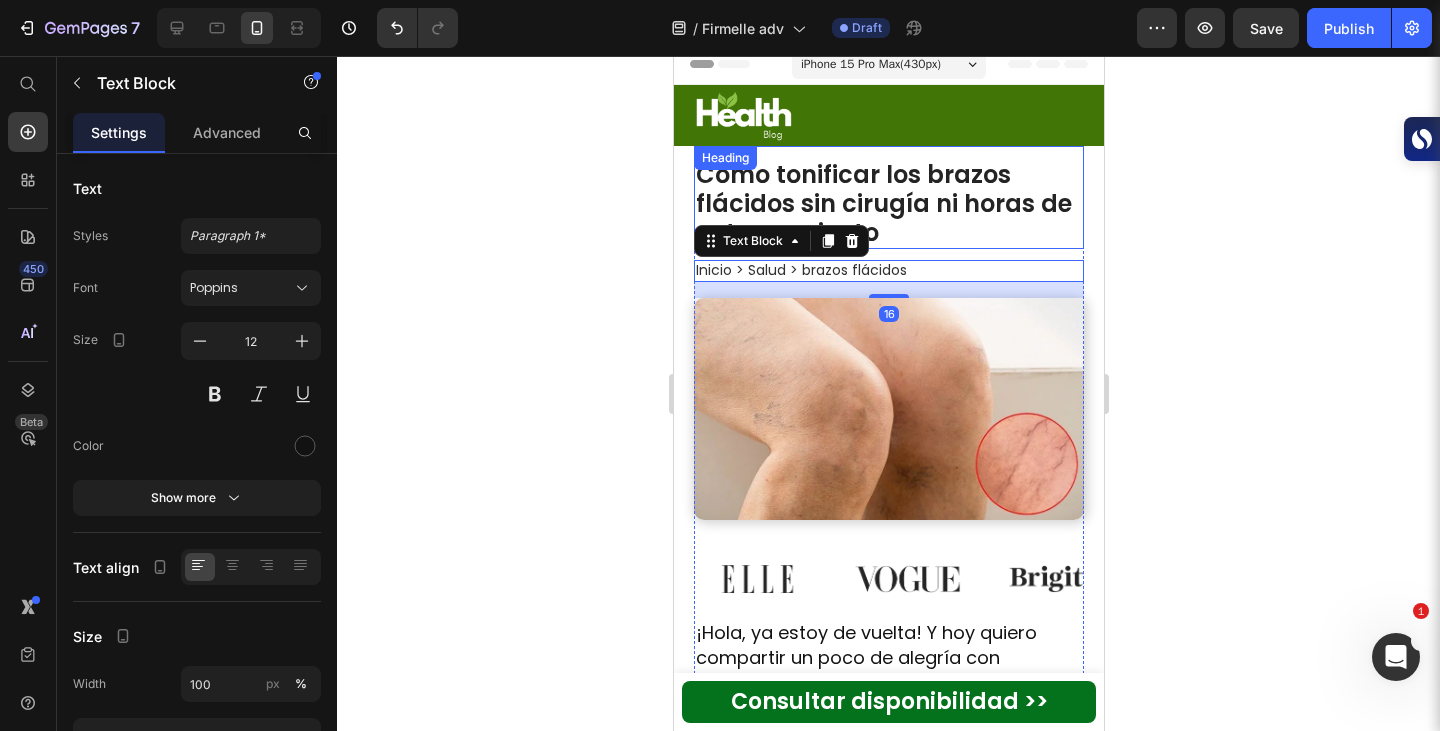 scroll, scrollTop: 2, scrollLeft: 0, axis: vertical 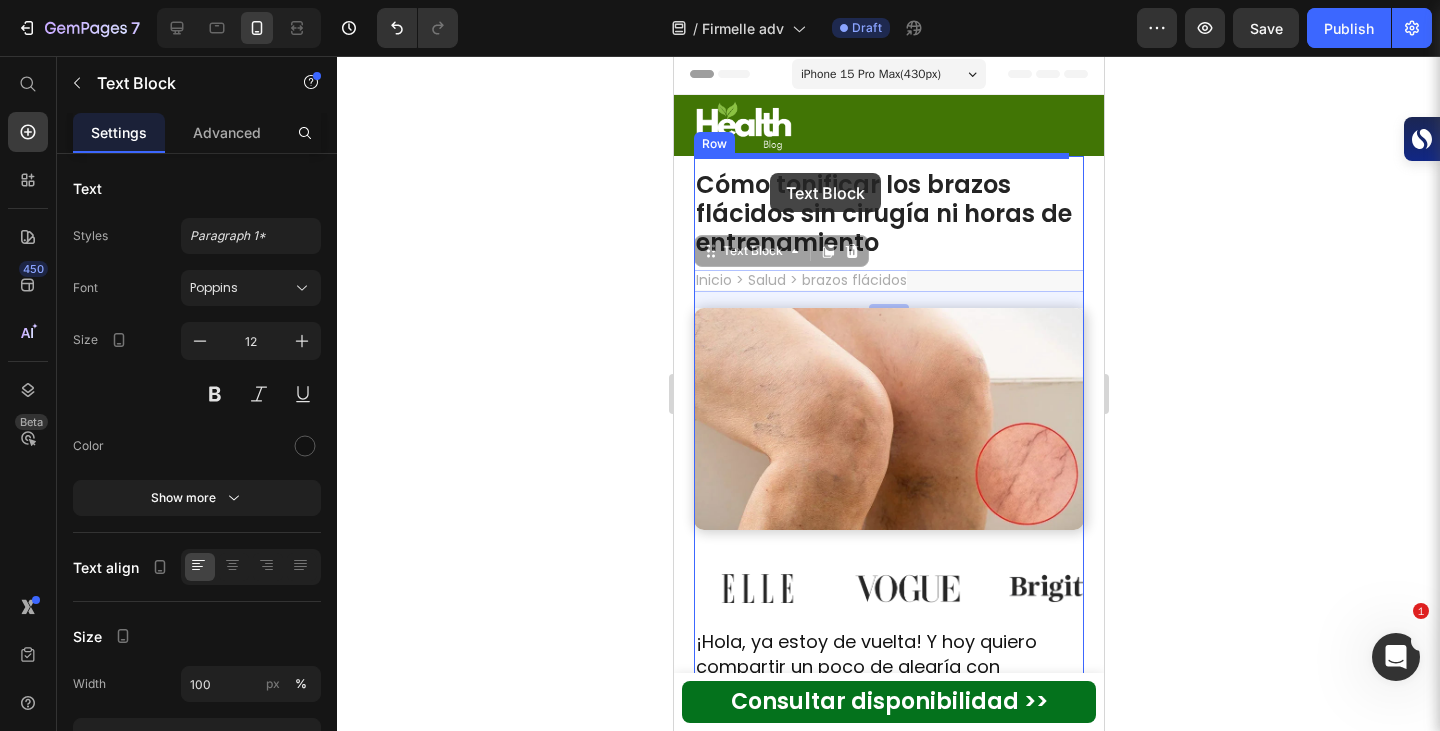 drag, startPoint x: 712, startPoint y: 265, endPoint x: 770, endPoint y: 173, distance: 108.75661 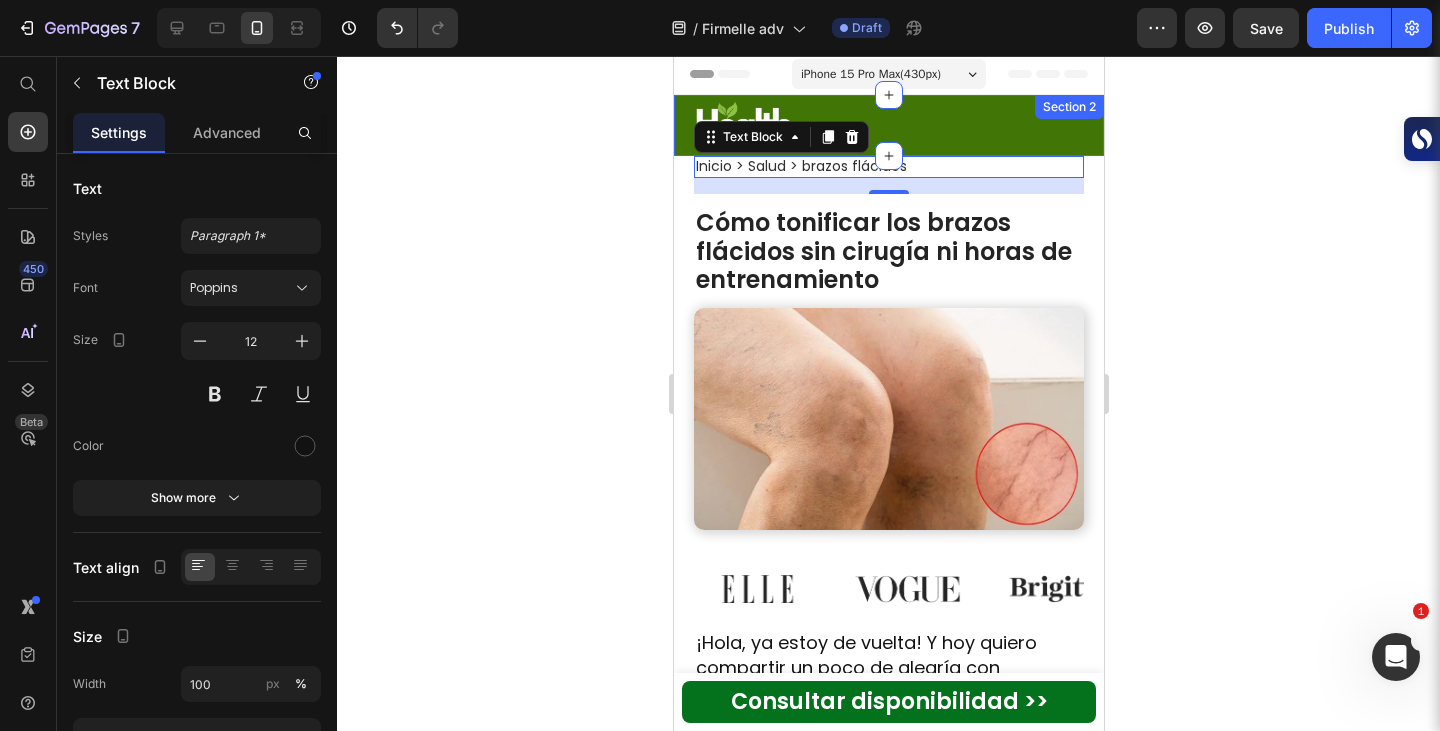 click at bounding box center (898, 125) 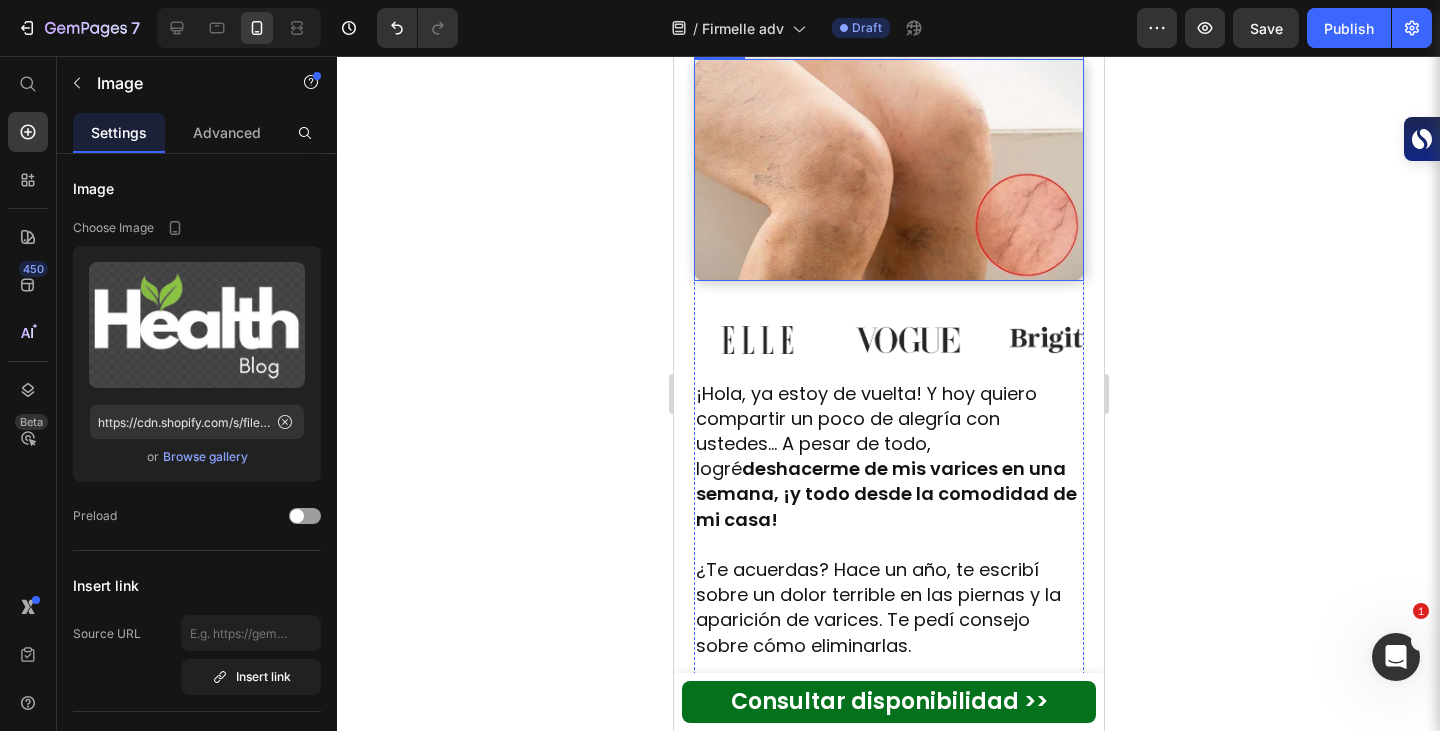 scroll, scrollTop: 252, scrollLeft: 0, axis: vertical 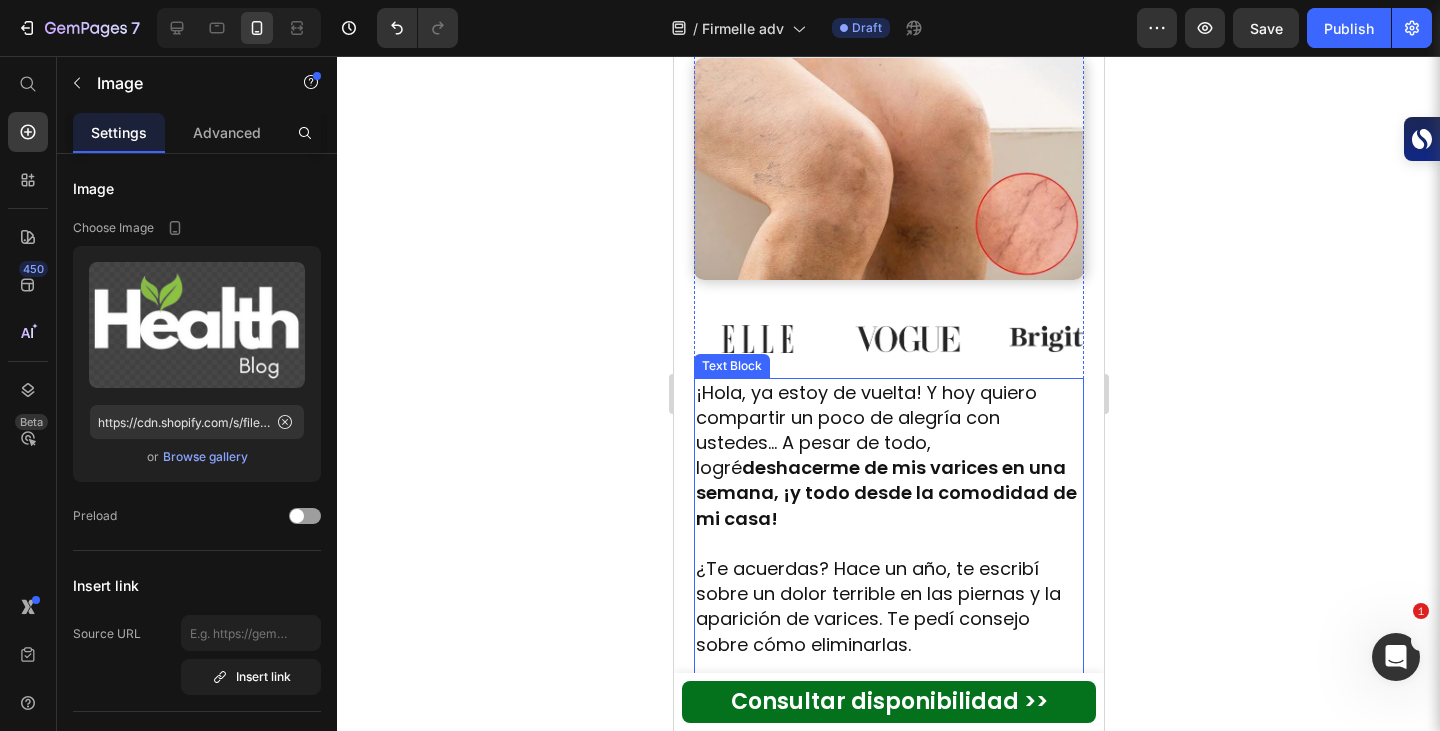 click on "¡Hola, ya estoy de vuelta! Y hoy quiero compartir un poco de alegría con ustedes... A pesar de todo, logré  deshacerme de mis varices en una semana, ¡y todo desde la comodidad de mi casa!" at bounding box center (888, 455) 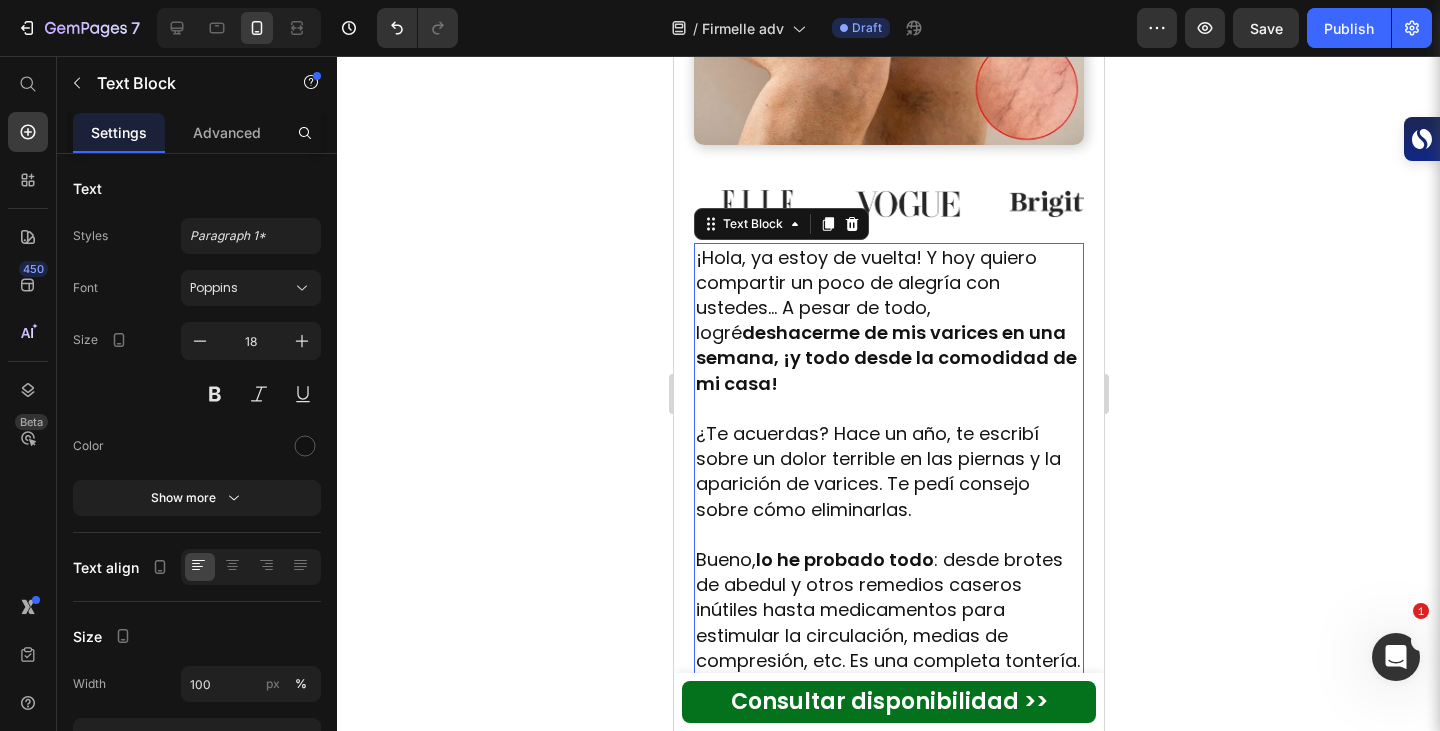 scroll, scrollTop: 388, scrollLeft: 0, axis: vertical 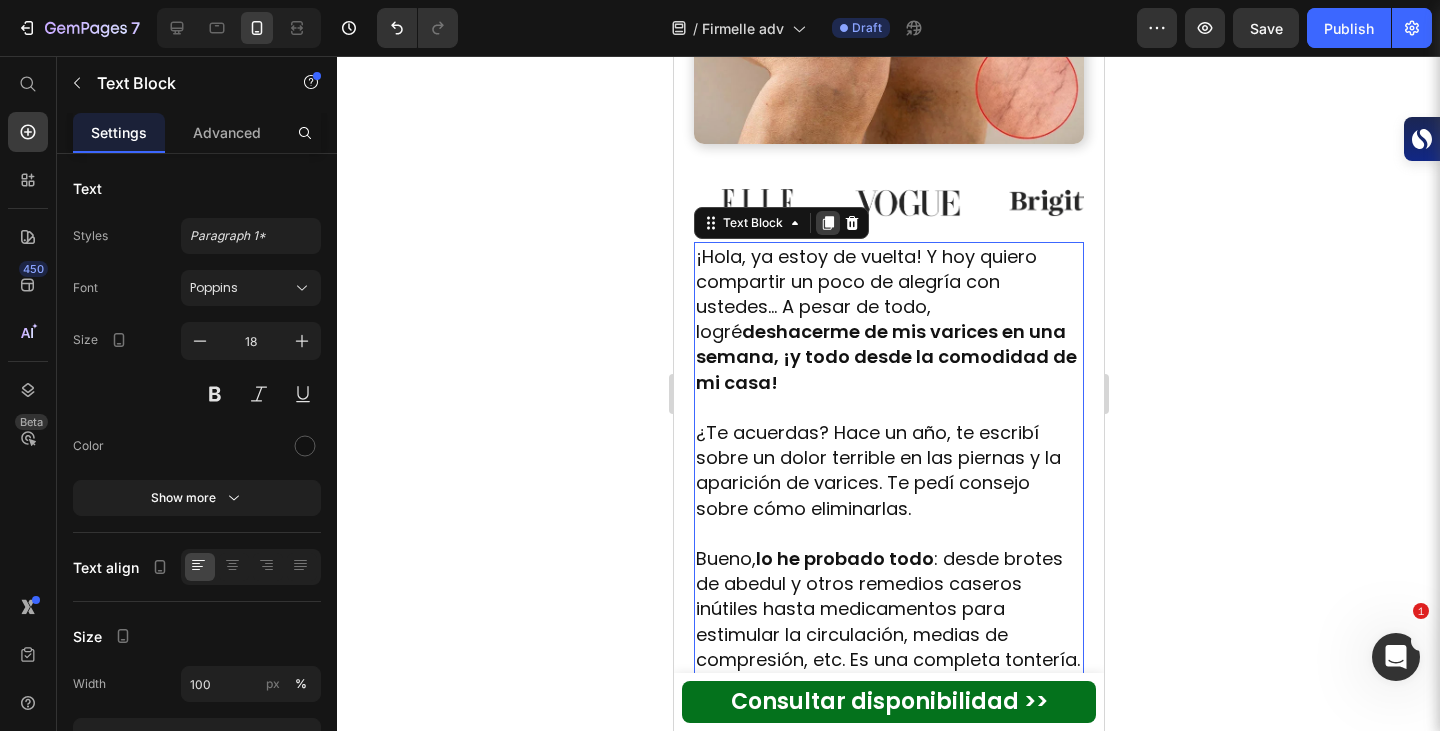 click at bounding box center (827, 223) 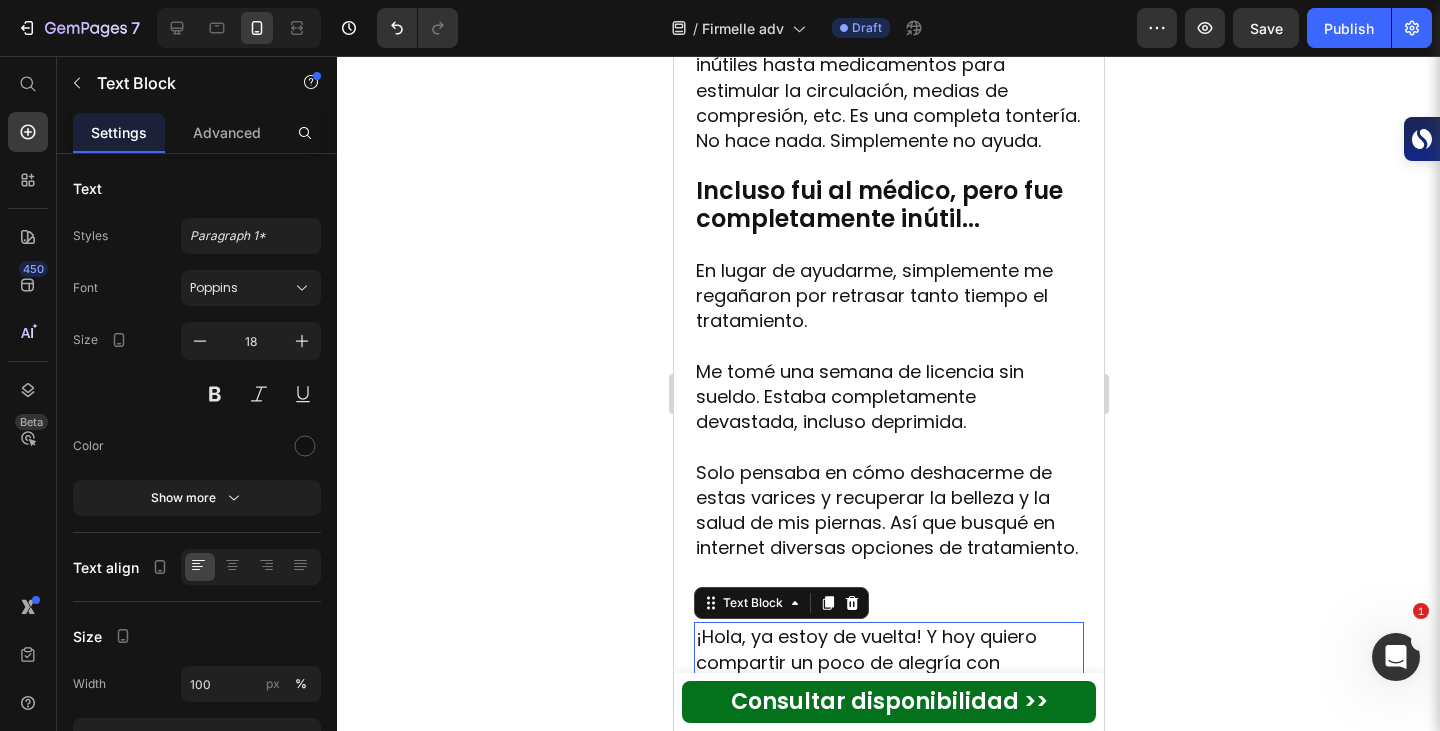 scroll, scrollTop: 918, scrollLeft: 0, axis: vertical 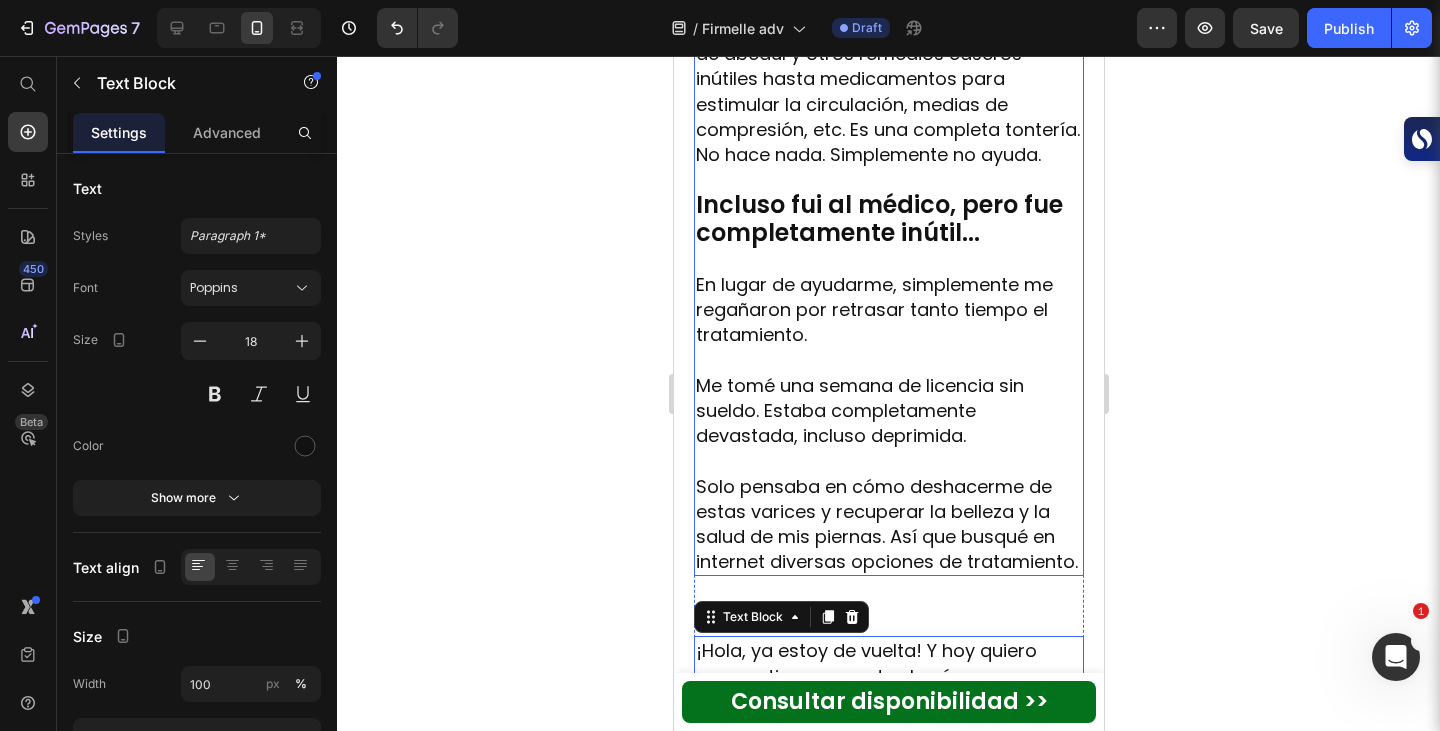 click on "En lugar de ayudarme, simplemente me regañaron por retrasar tanto tiempo el tratamiento." at bounding box center (888, 310) 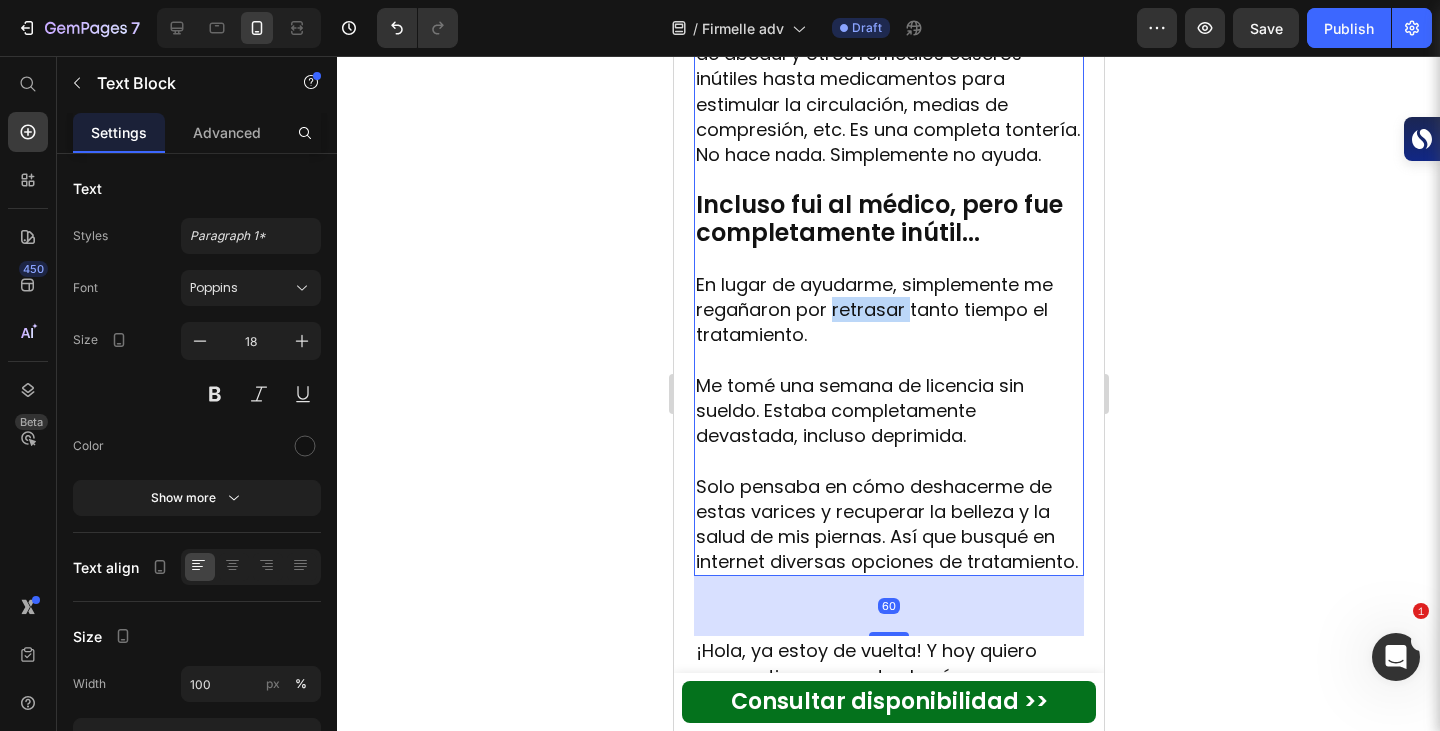 click on "En lugar de ayudarme, simplemente me regañaron por retrasar tanto tiempo el tratamiento." at bounding box center [888, 310] 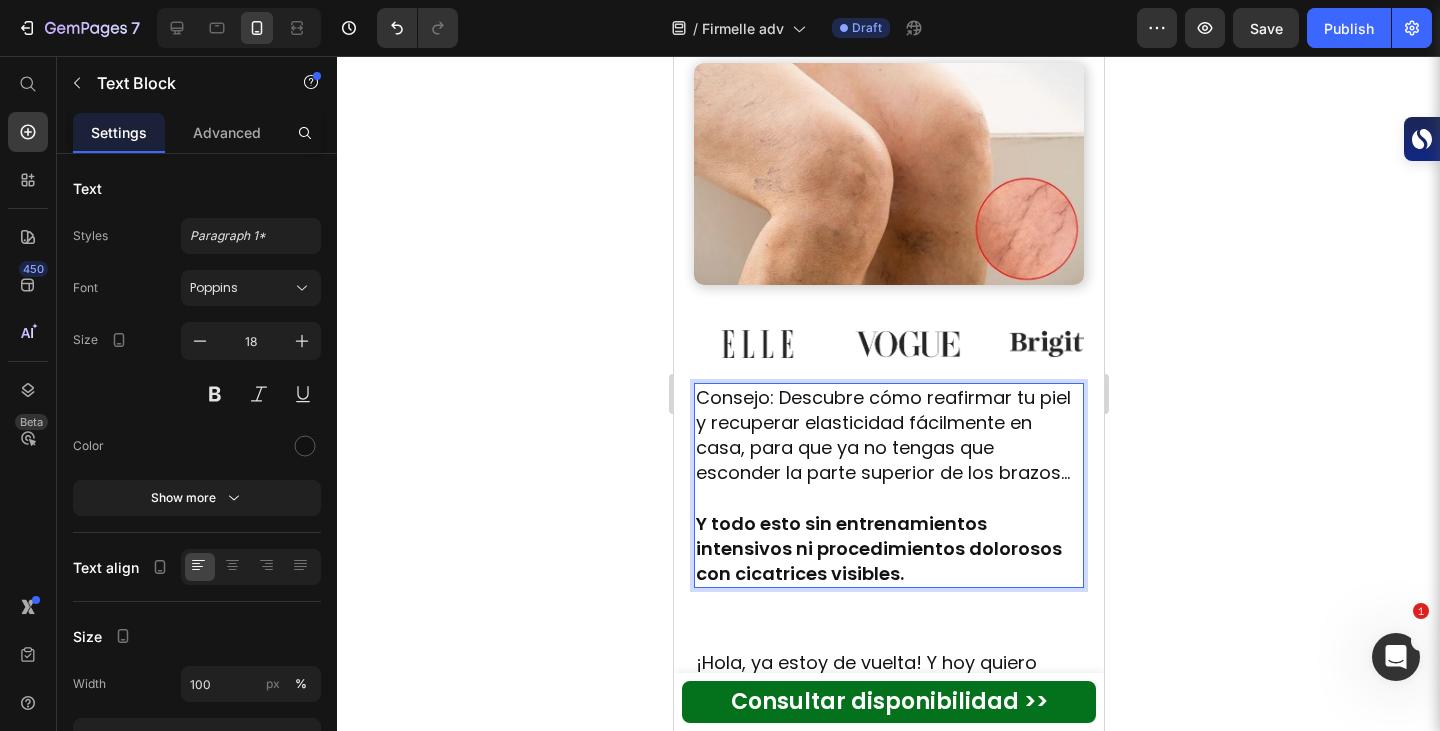 scroll, scrollTop: 229, scrollLeft: 0, axis: vertical 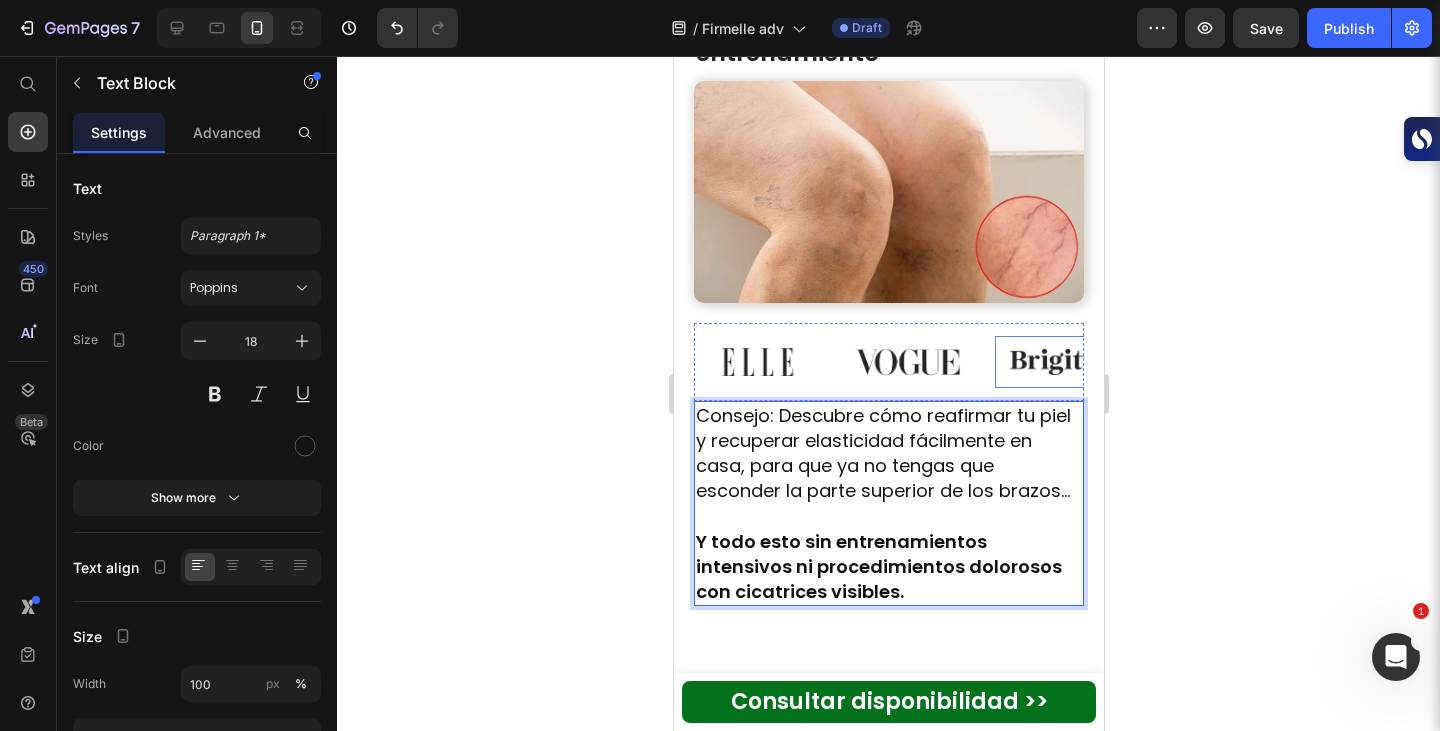 click at bounding box center (1056, 362) 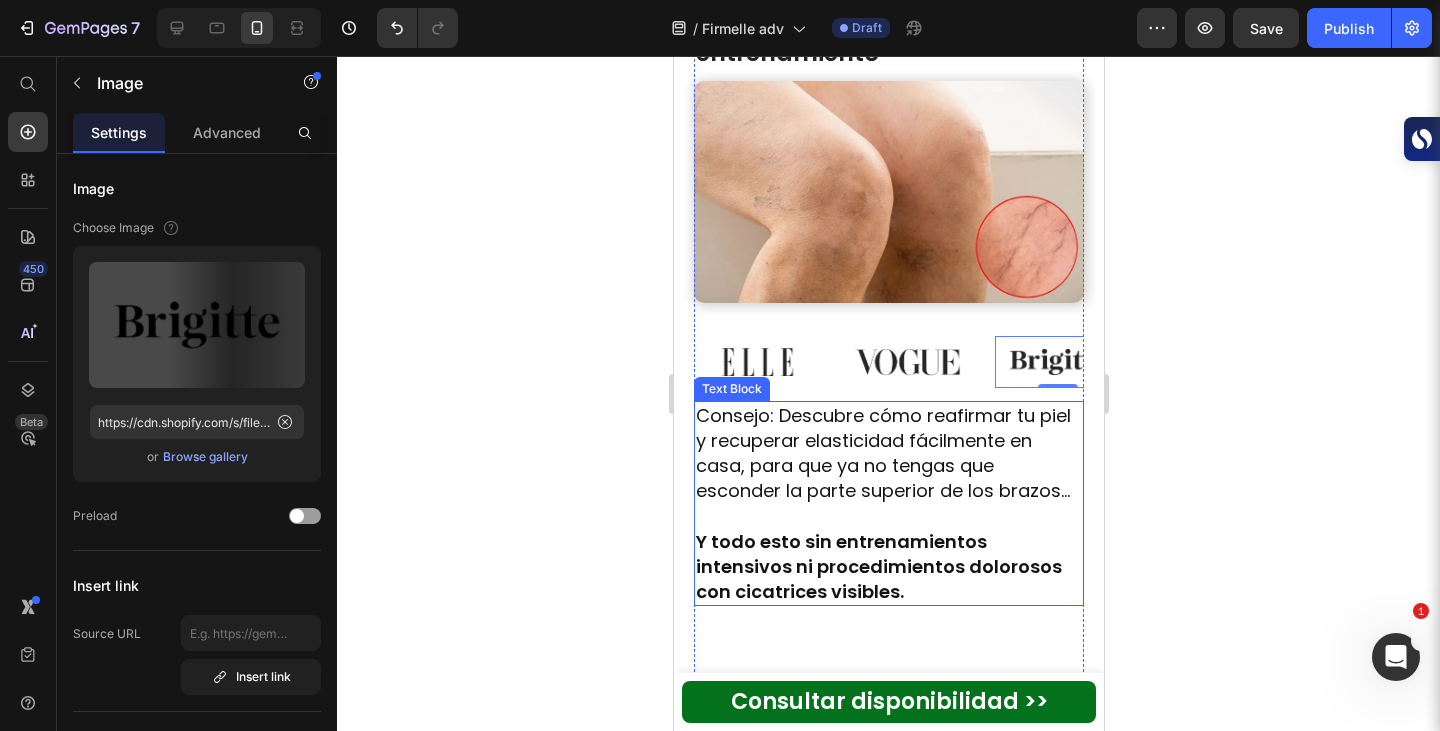 click on "Consejo: Descubre cómo reafirmar tu piel y recuperar elasticidad fácilmente en casa, para que ya no tengas que esconder la parte superior de los brazos…" at bounding box center [888, 453] 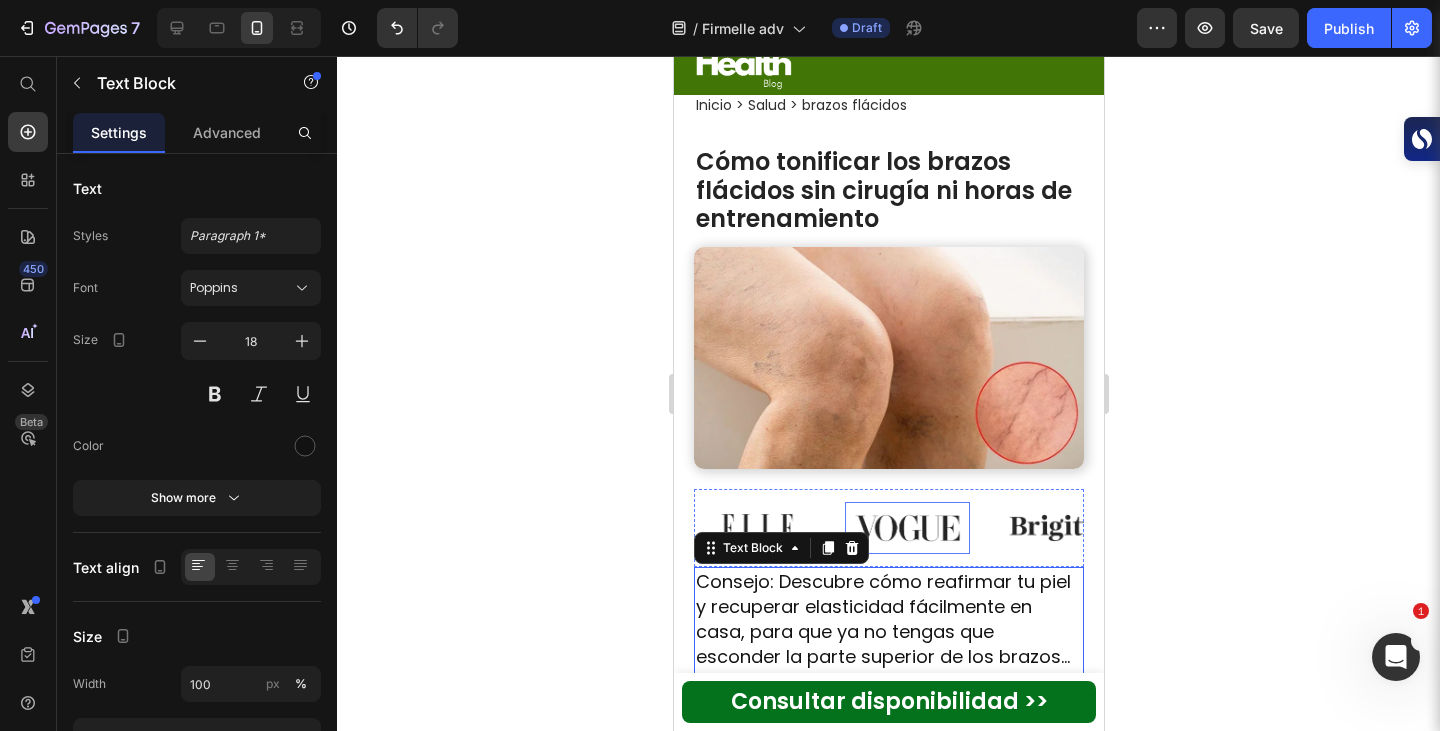 scroll, scrollTop: 60, scrollLeft: 0, axis: vertical 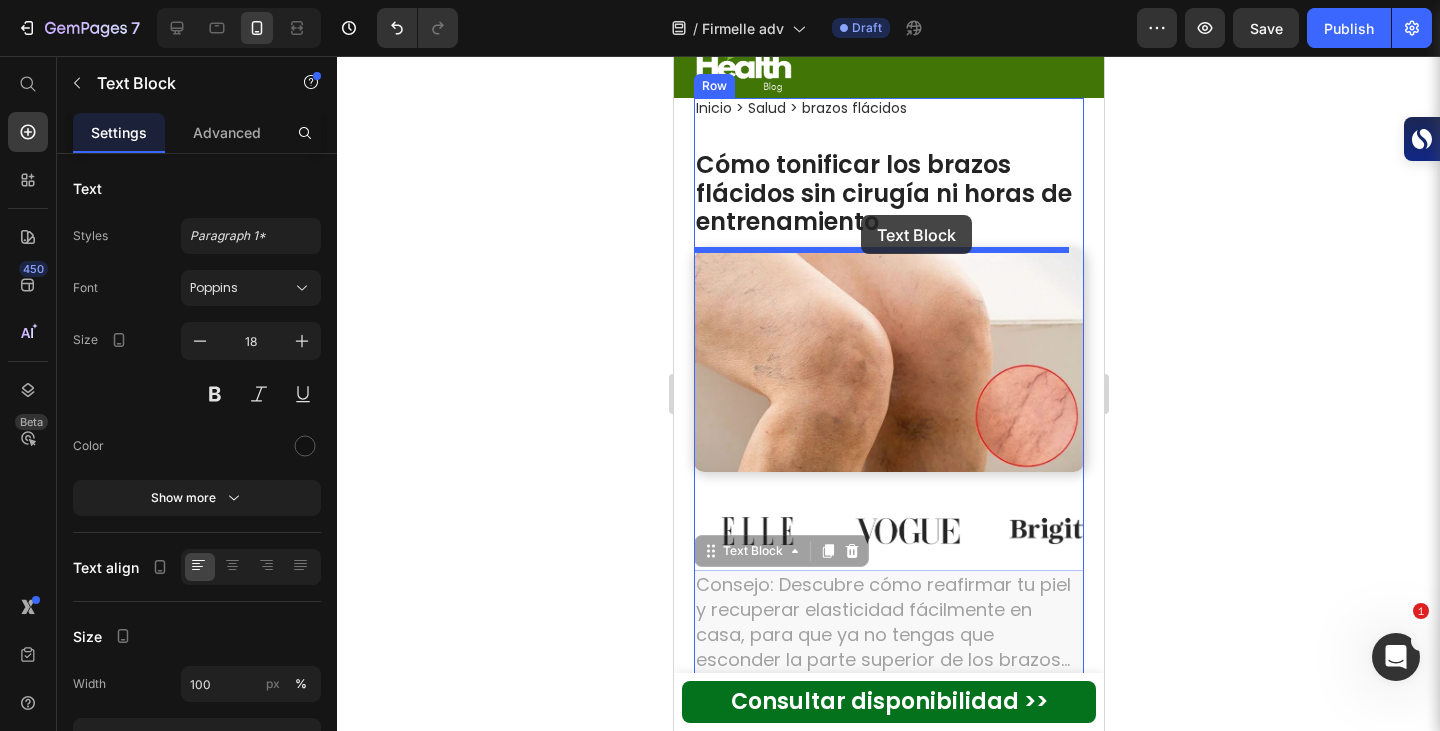 drag, startPoint x: 702, startPoint y: 545, endPoint x: 874, endPoint y: 259, distance: 333.73642 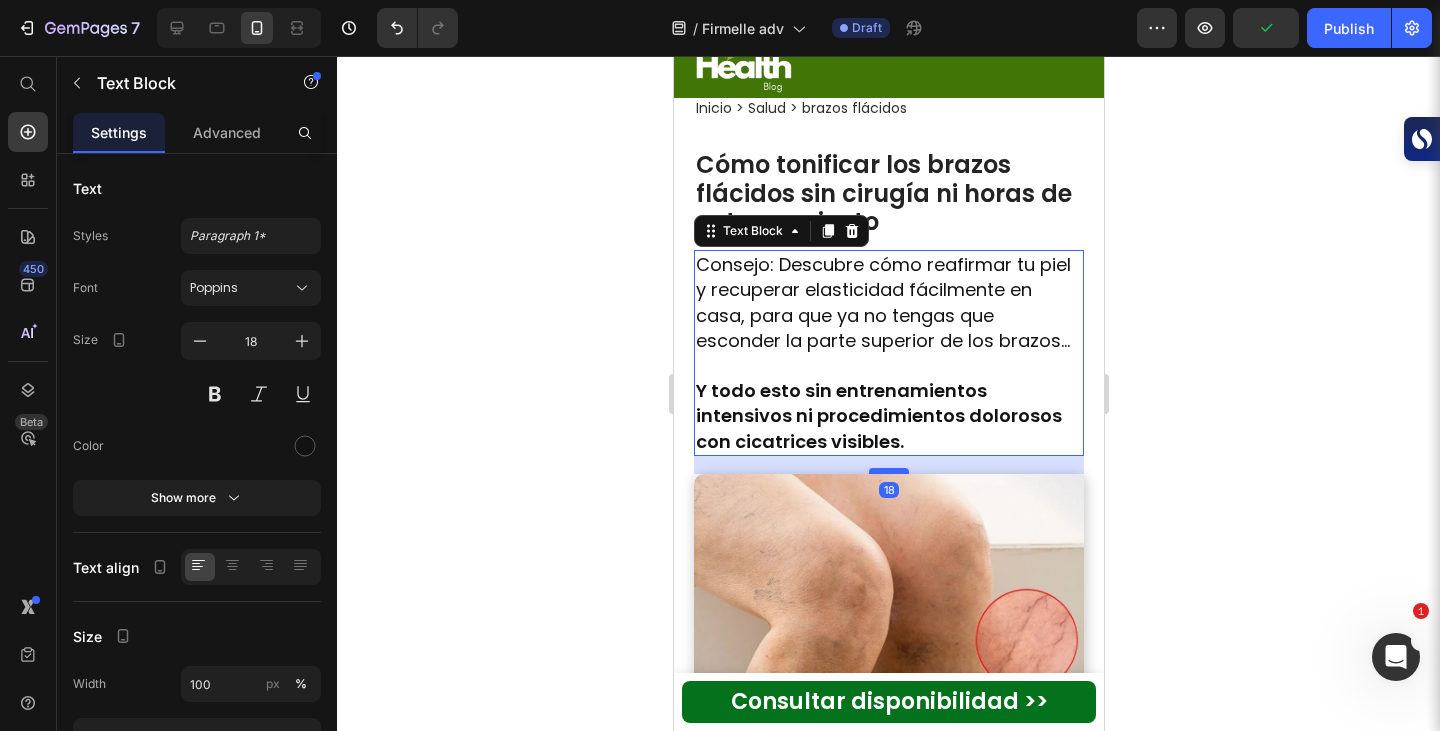 drag, startPoint x: 882, startPoint y: 538, endPoint x: 897, endPoint y: 496, distance: 44.598206 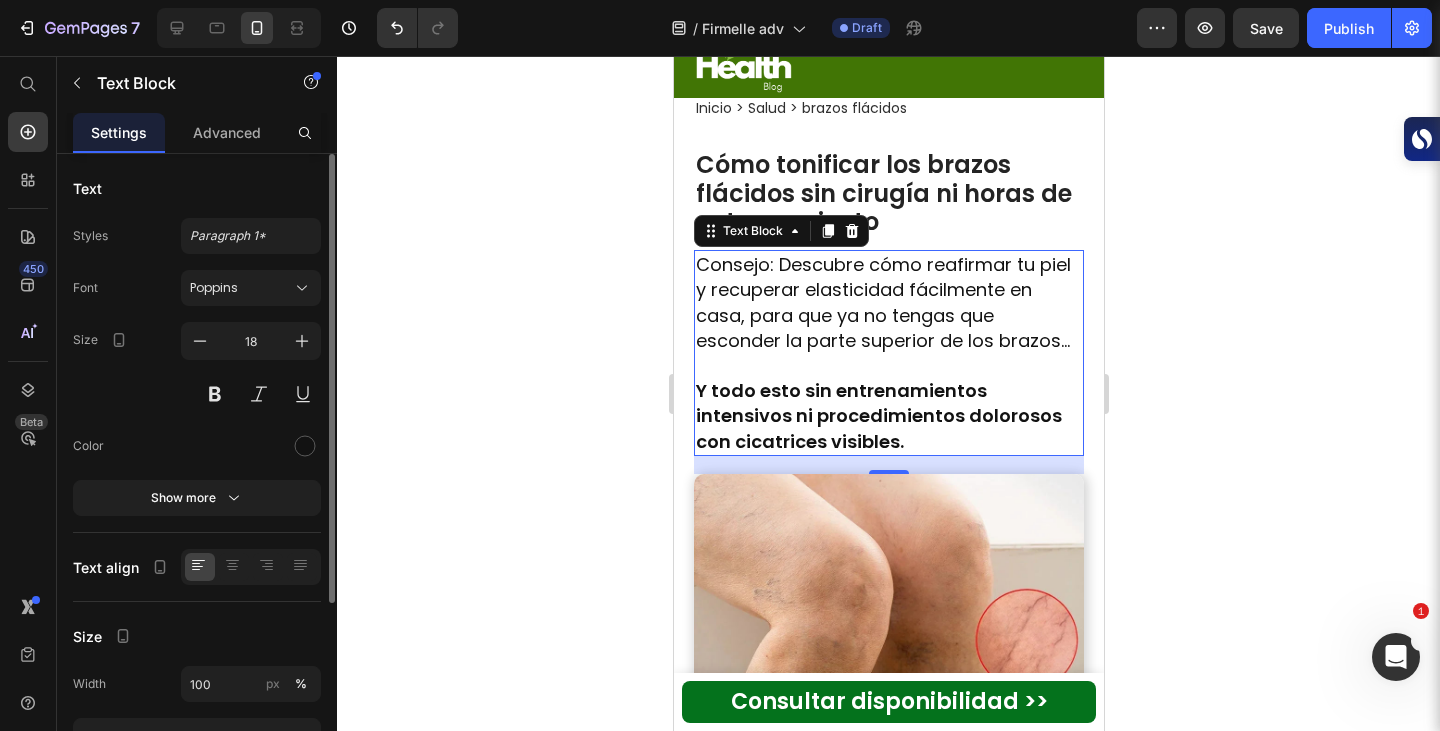 scroll, scrollTop: 261, scrollLeft: 0, axis: vertical 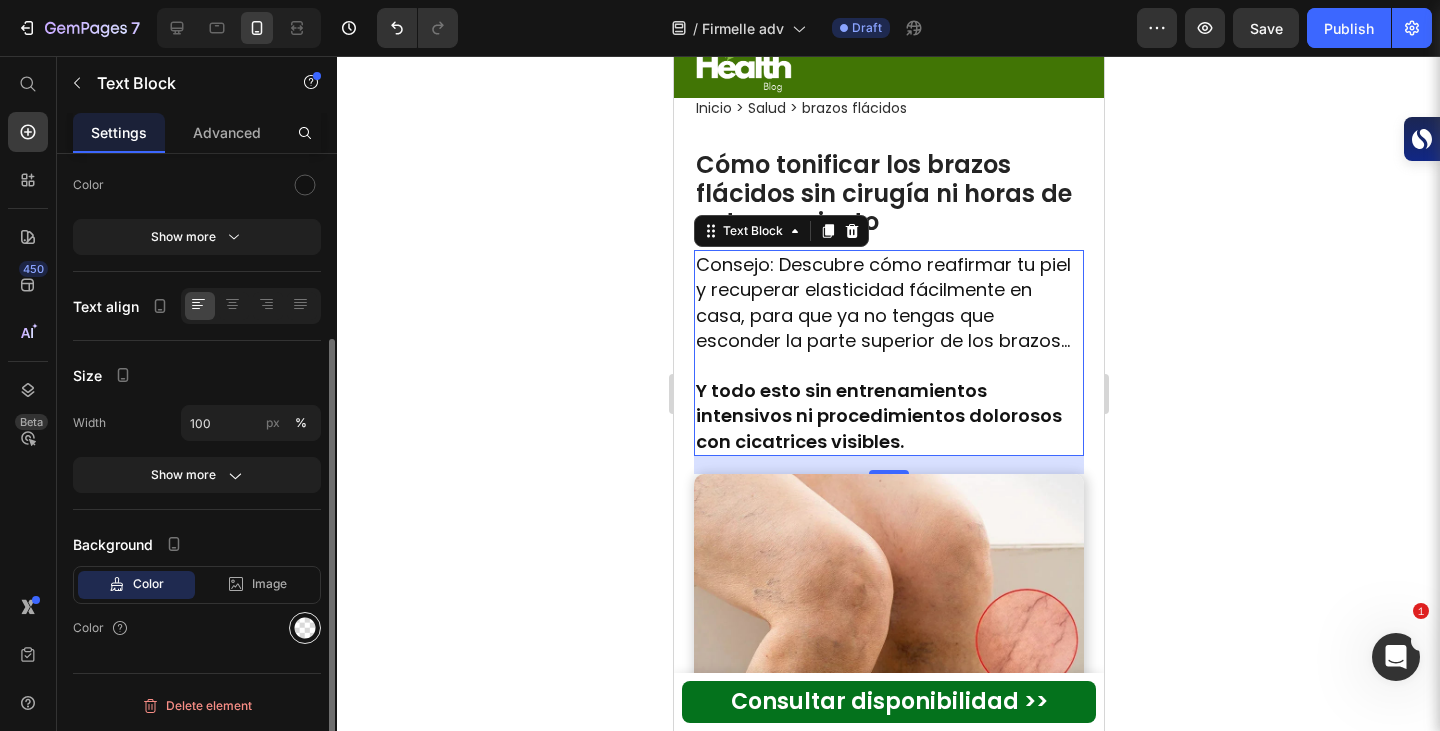 click at bounding box center (305, 628) 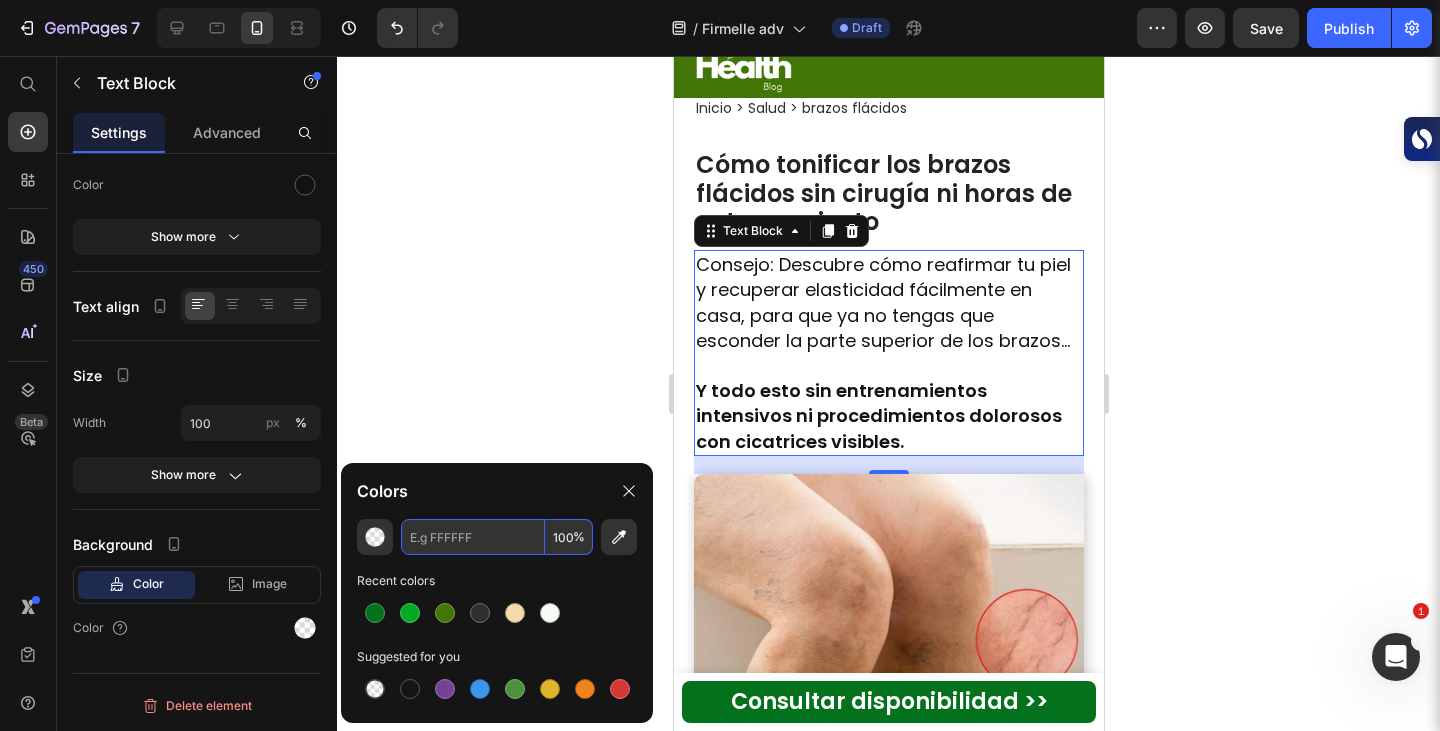 click at bounding box center (473, 537) 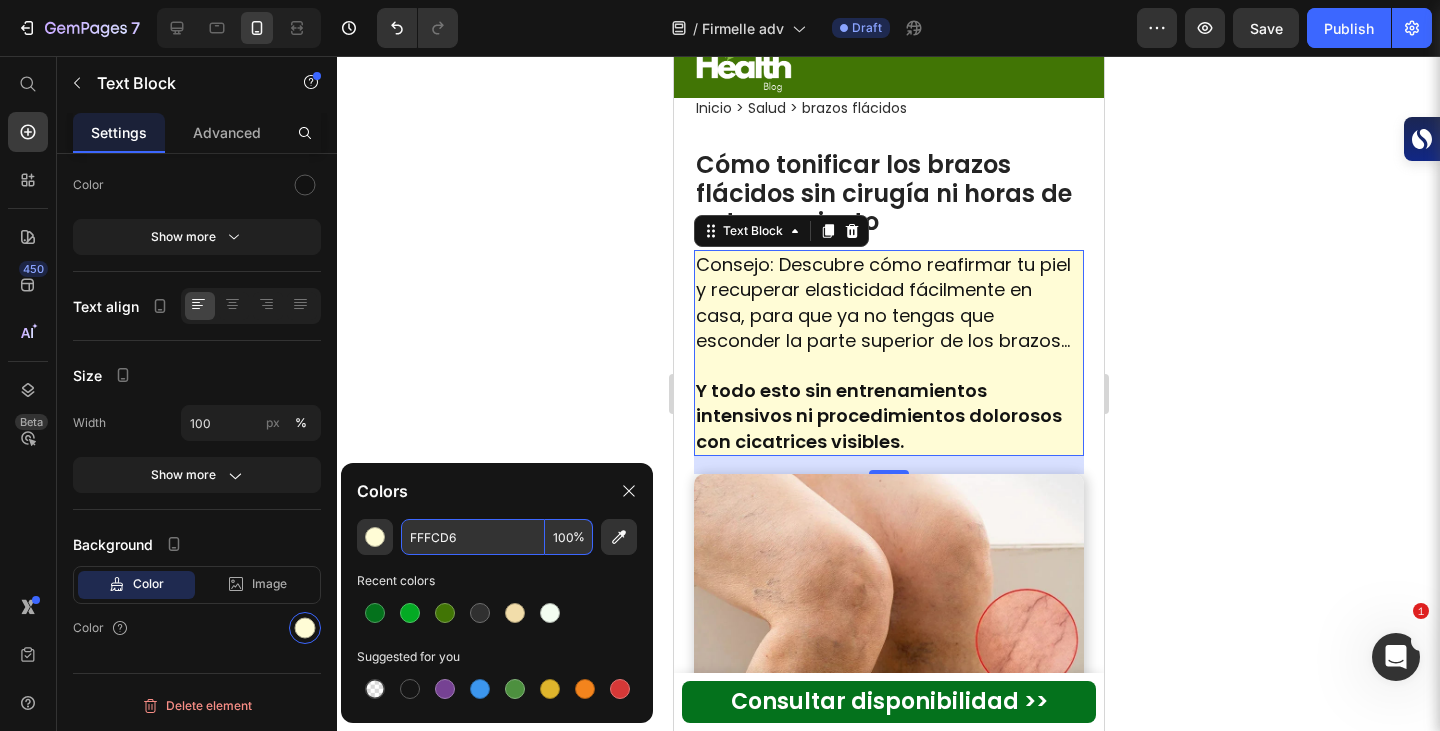 type on "FFFCD6" 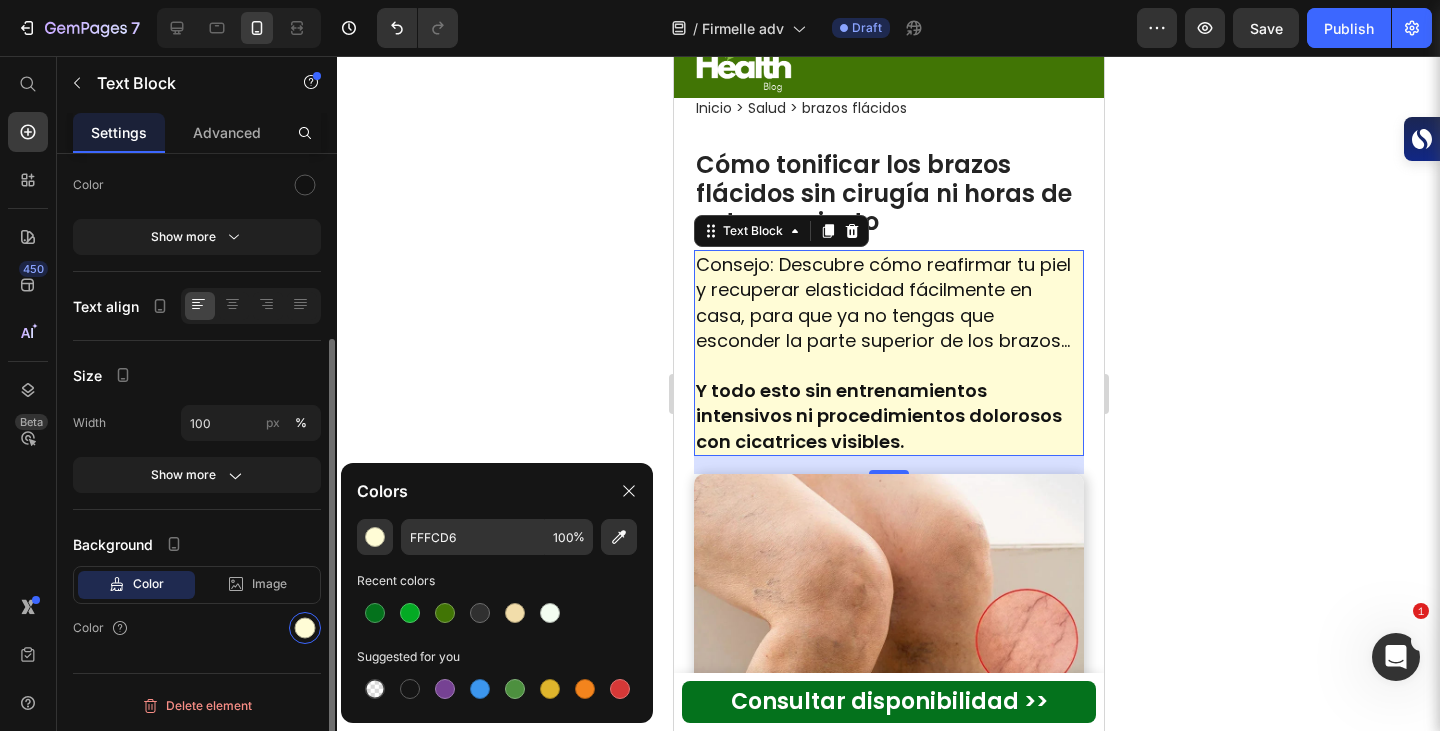 click on "Background" at bounding box center (197, 544) 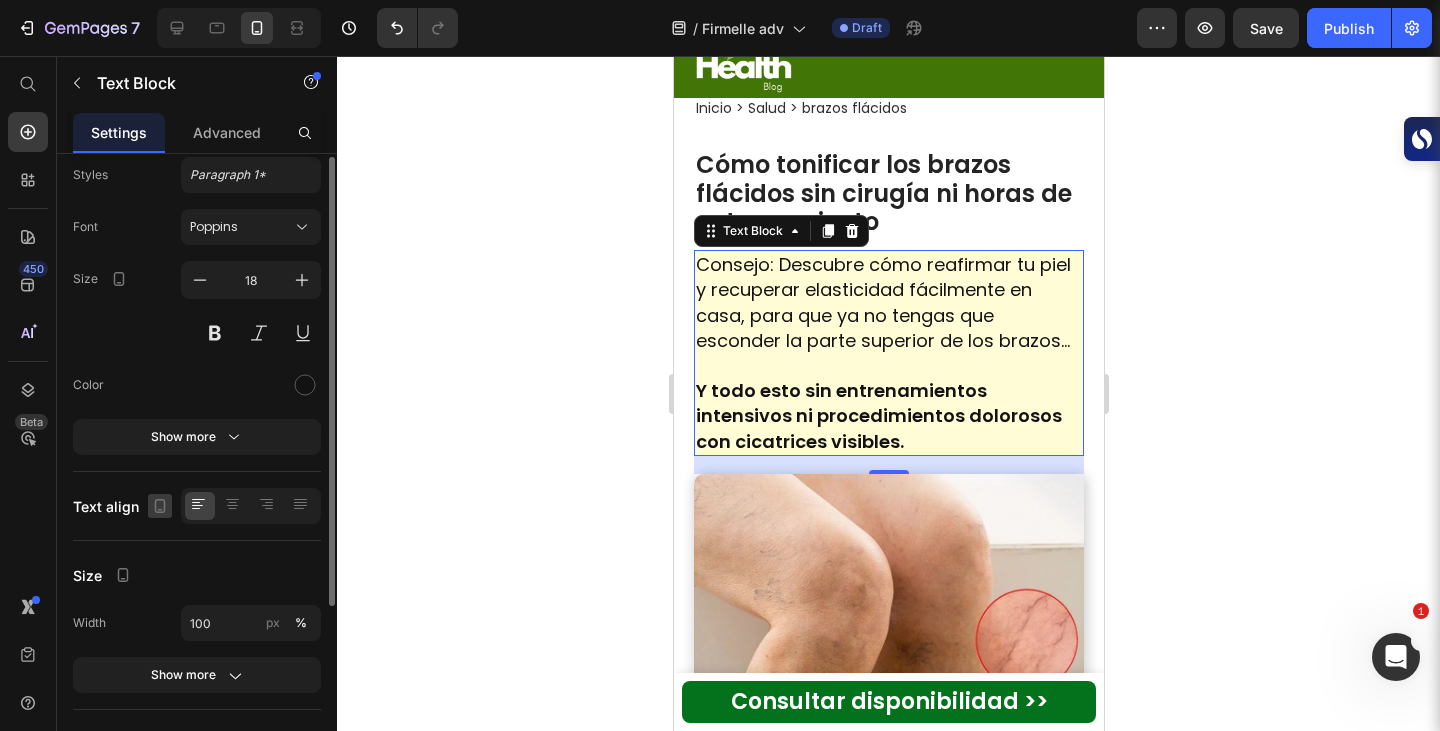 scroll, scrollTop: 35, scrollLeft: 0, axis: vertical 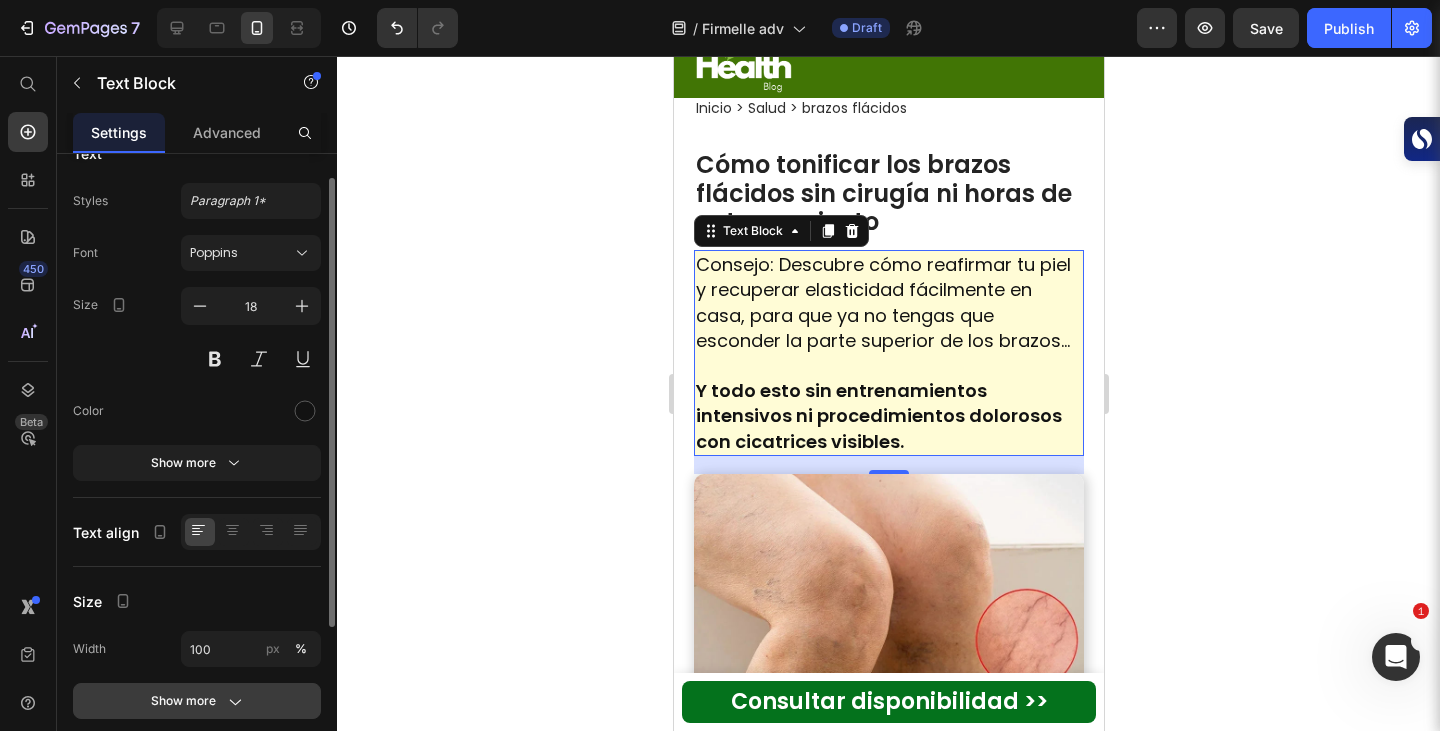 click on "Show more" 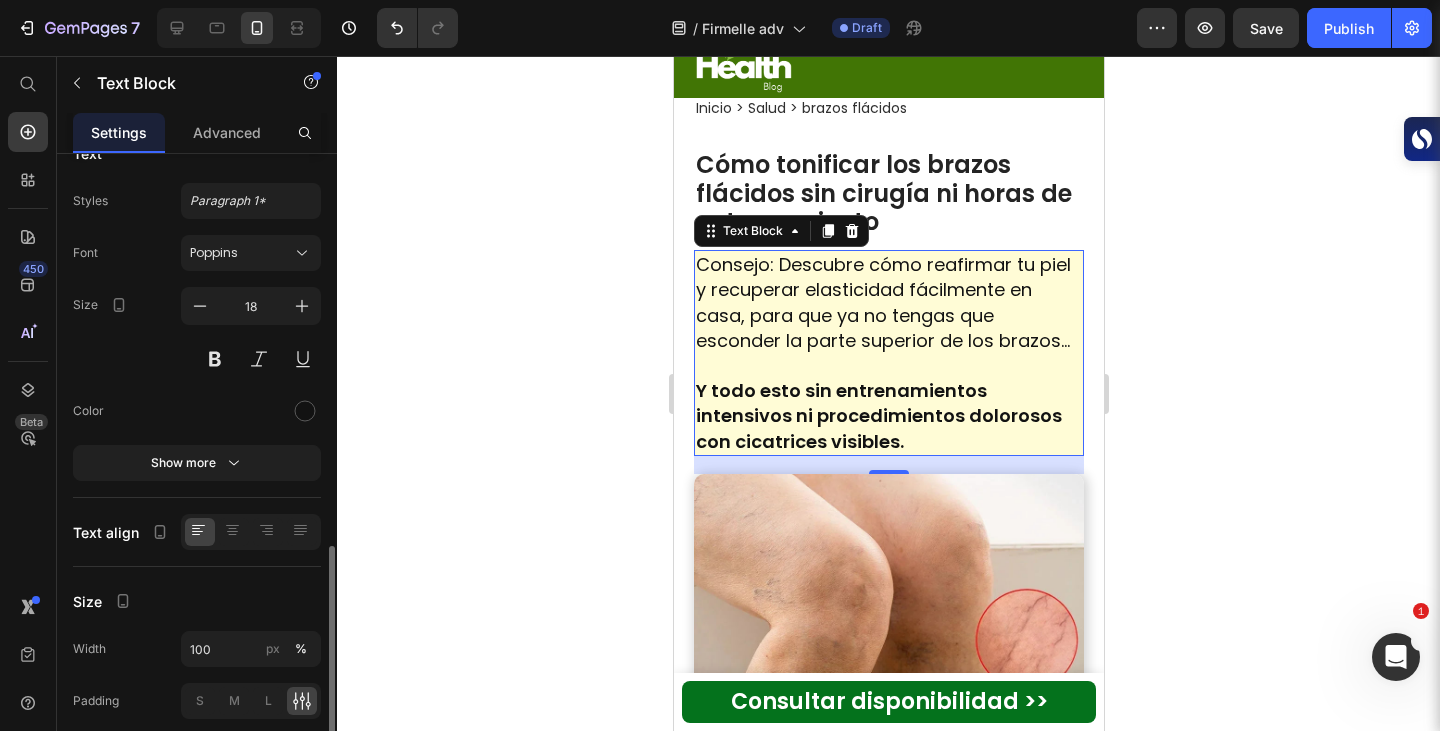 scroll, scrollTop: 271, scrollLeft: 0, axis: vertical 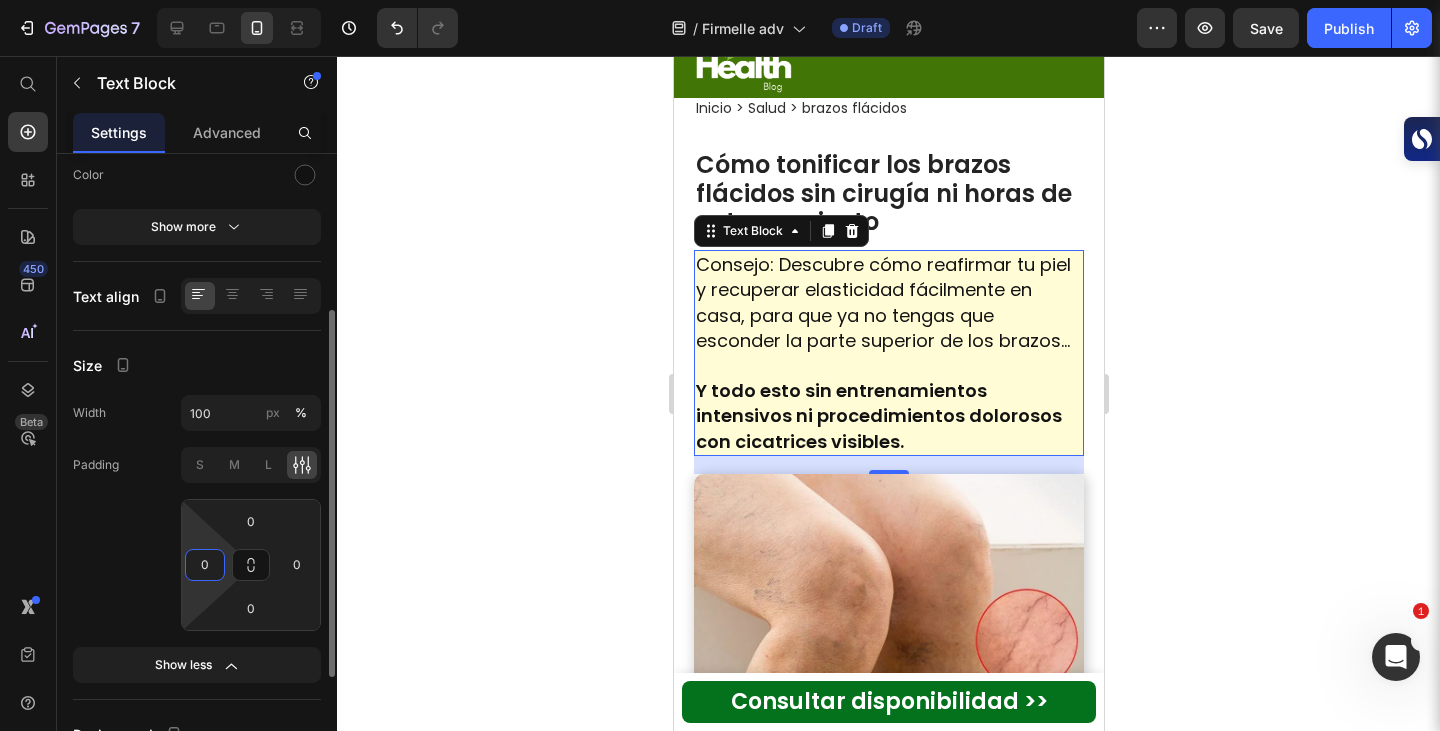 click on "0" at bounding box center [205, 565] 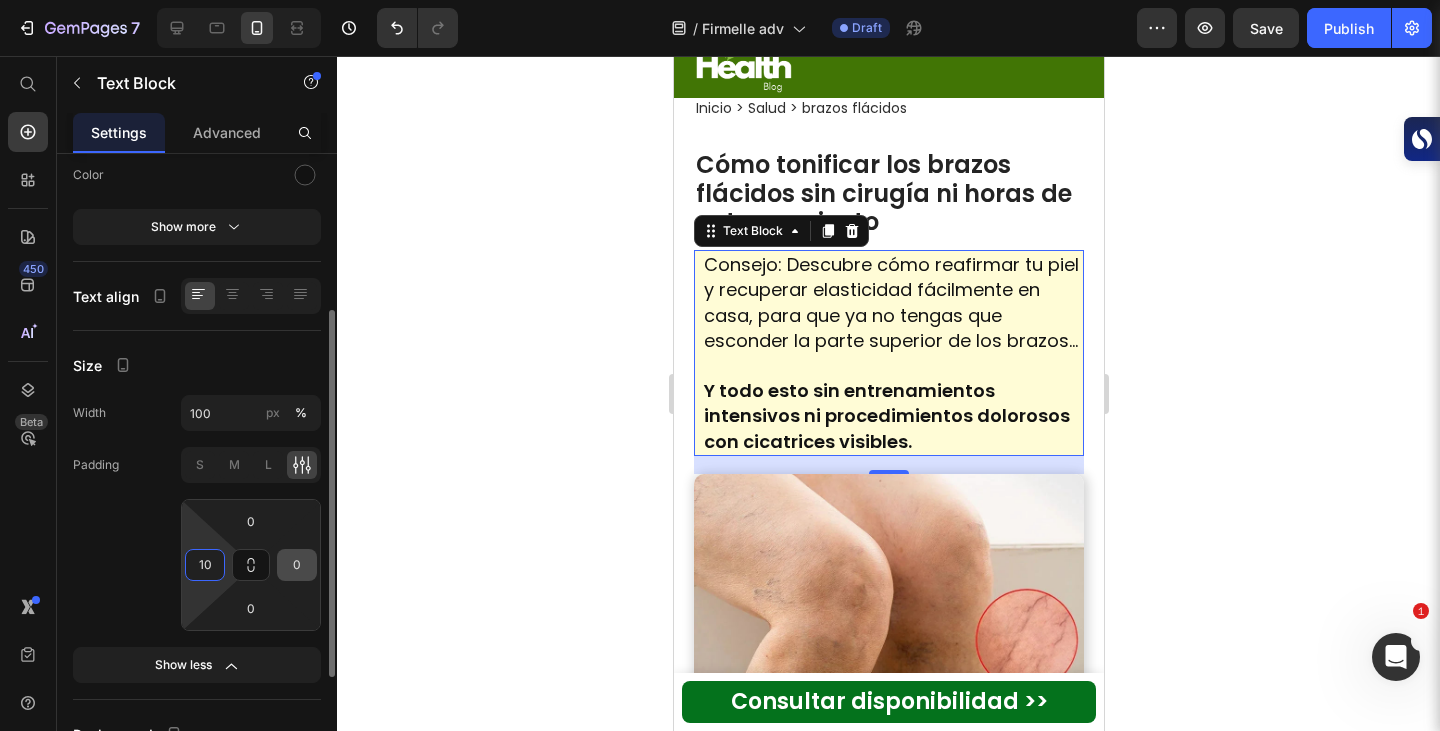 click 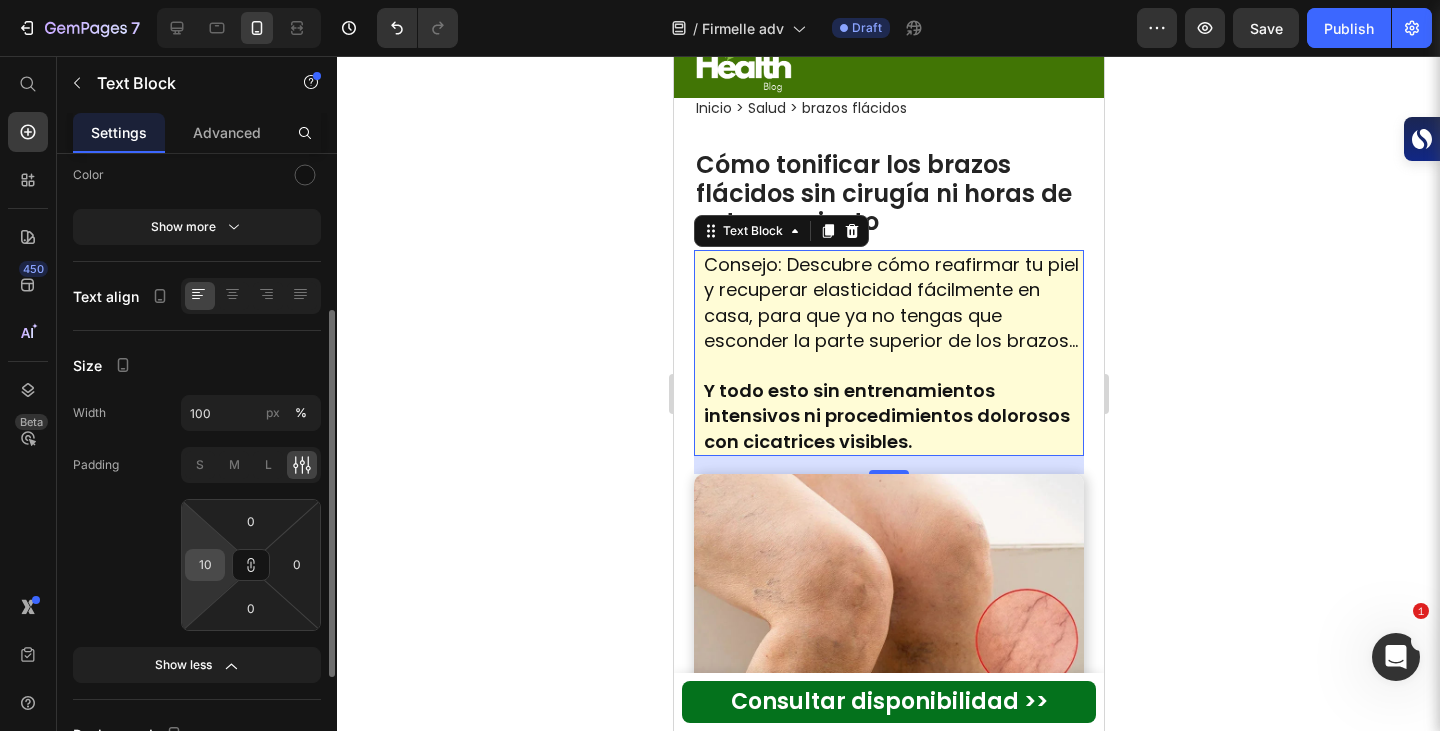 click on "10" at bounding box center (205, 565) 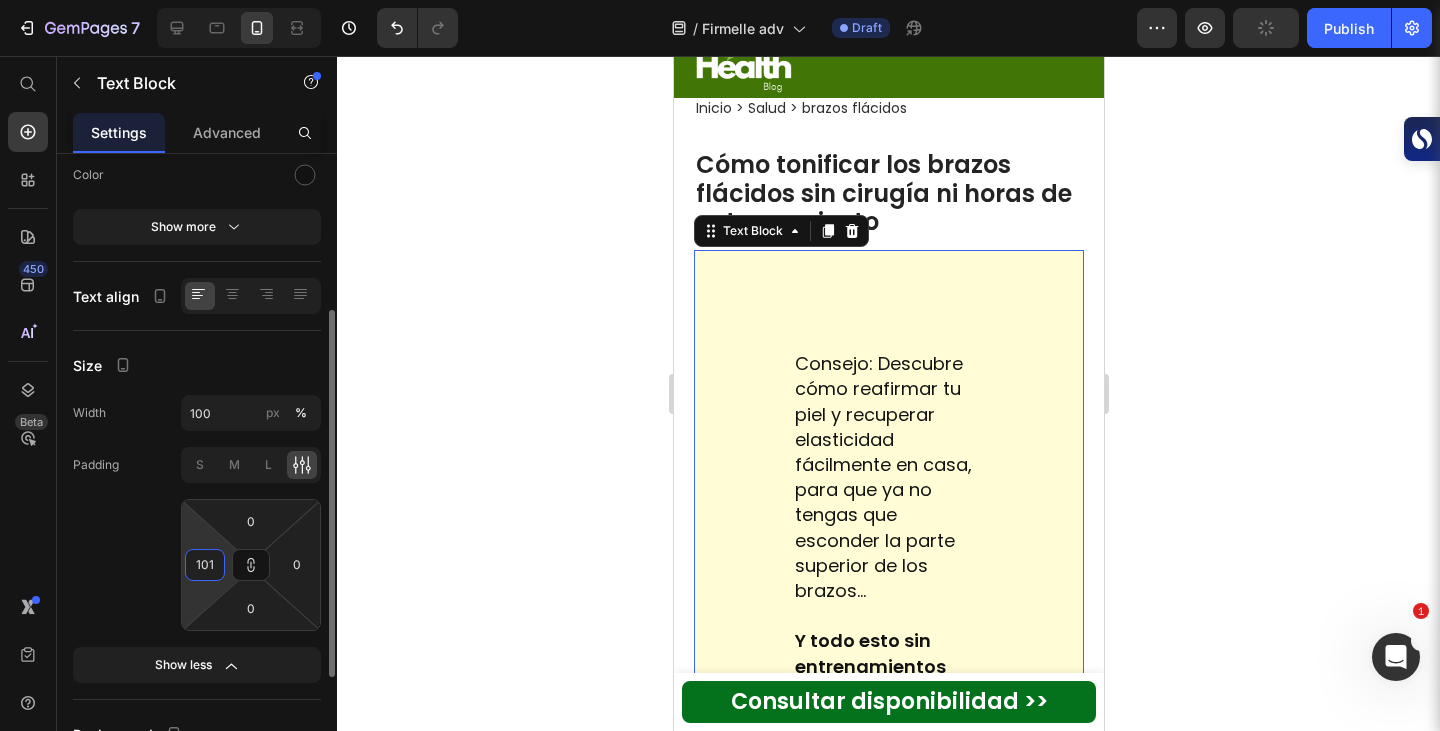 type on "10" 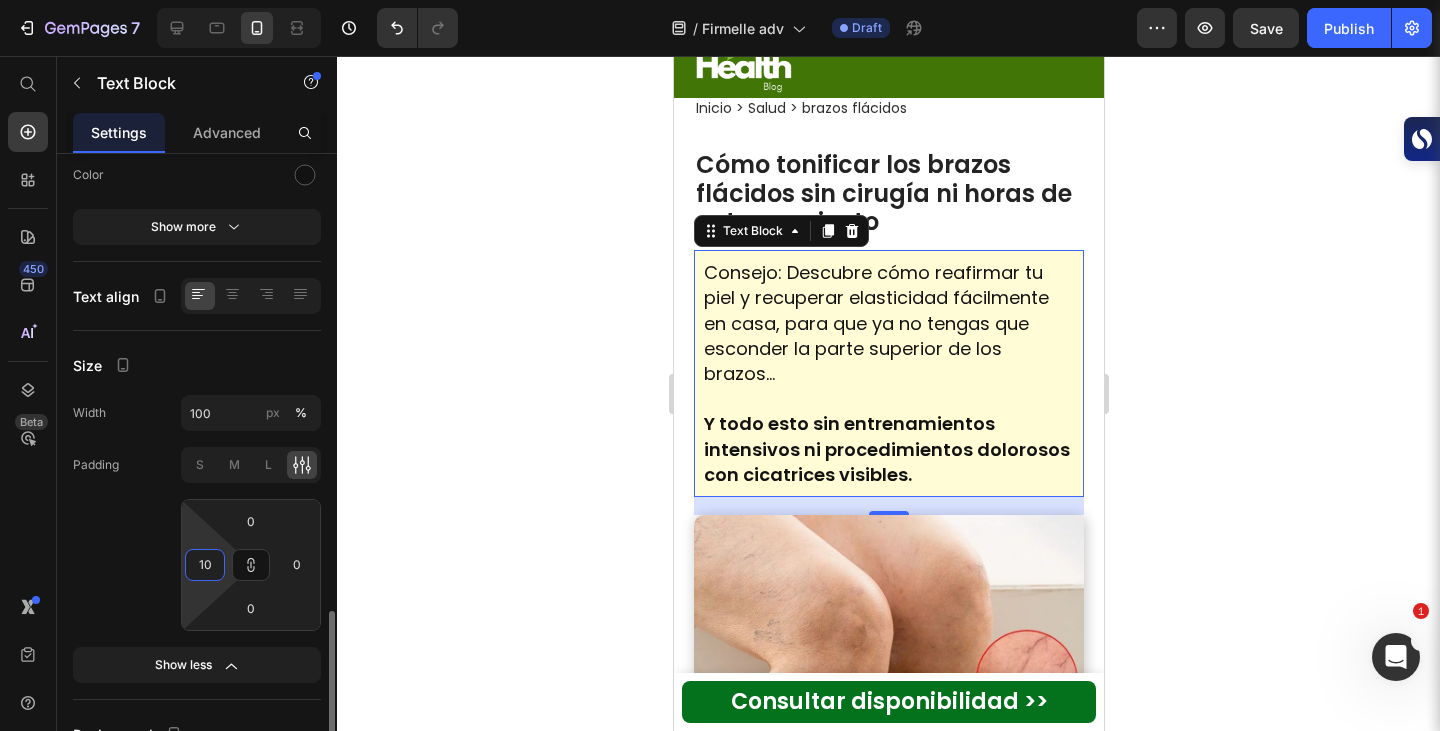 scroll, scrollTop: 461, scrollLeft: 0, axis: vertical 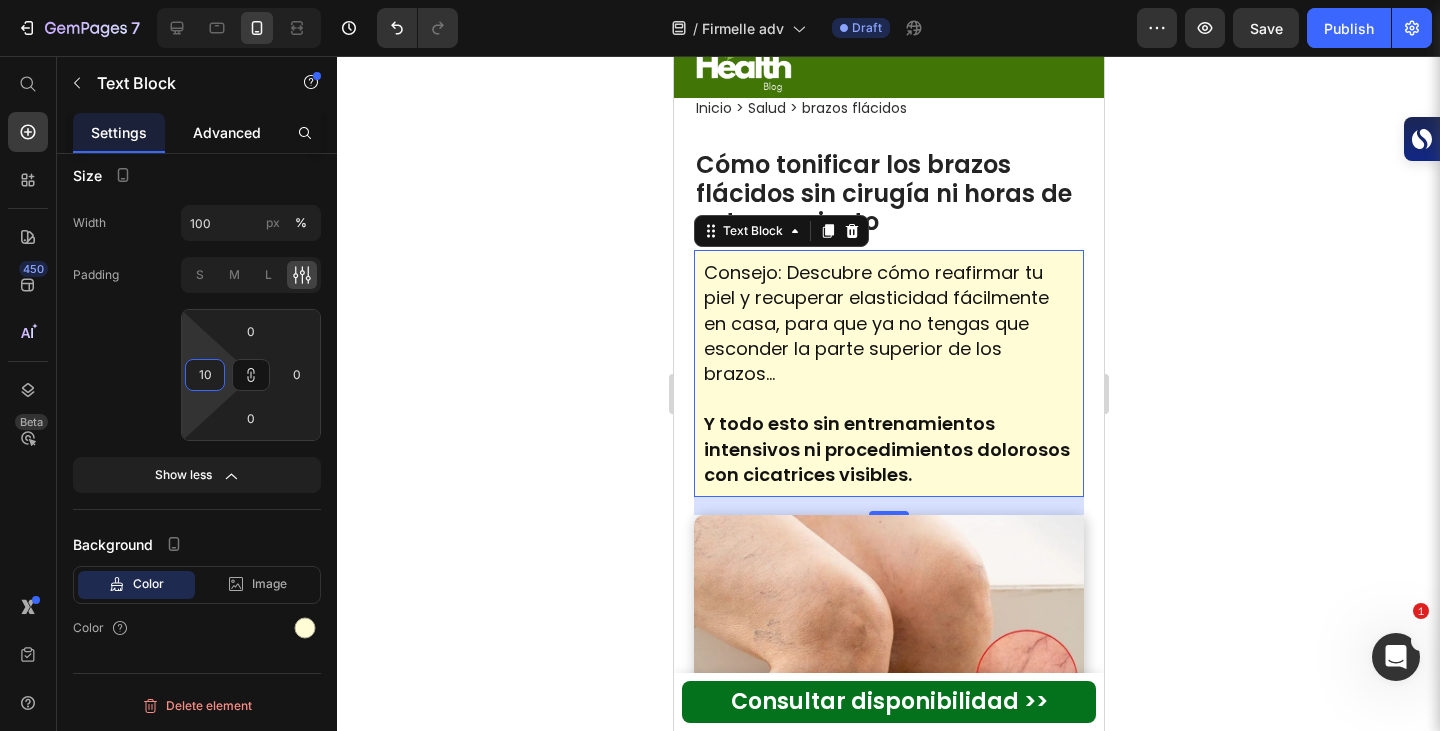 click on "Advanced" at bounding box center (227, 132) 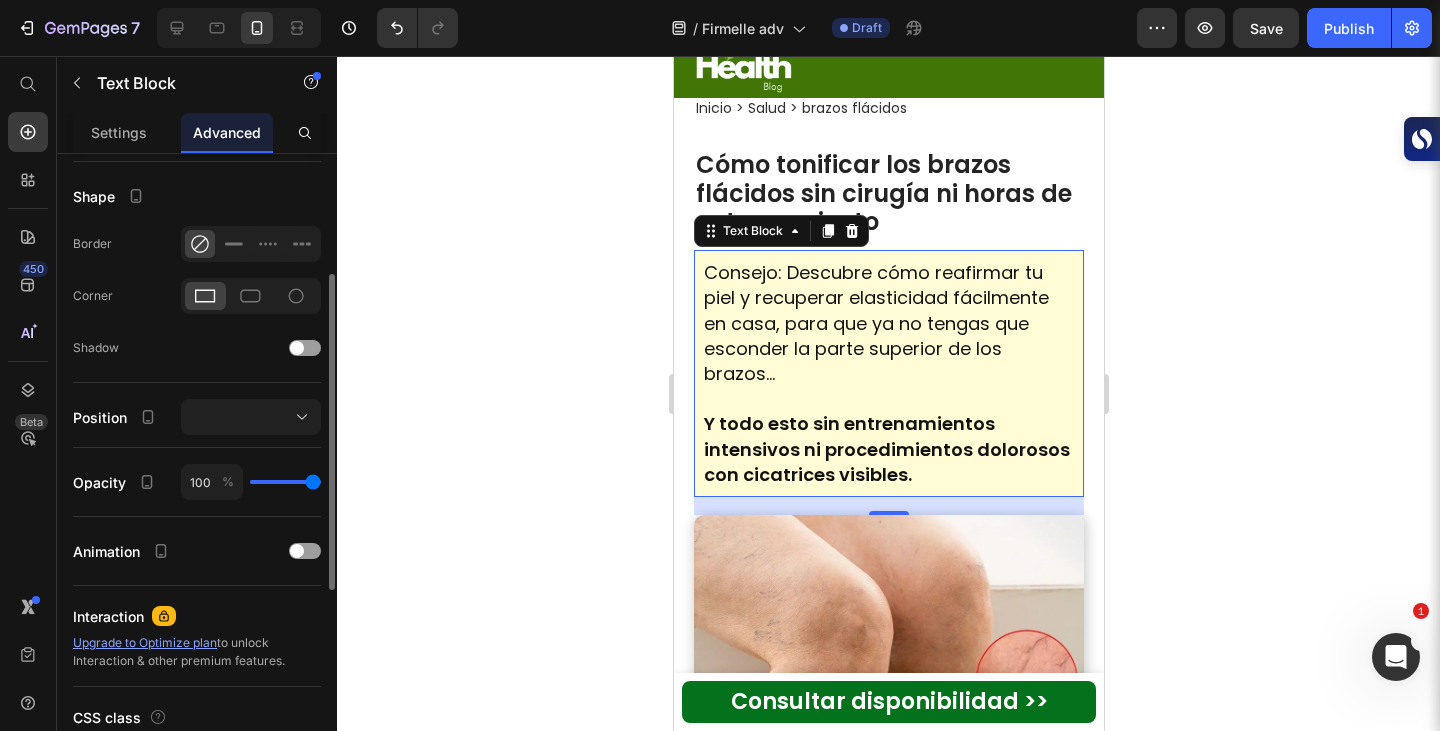 scroll, scrollTop: 496, scrollLeft: 0, axis: vertical 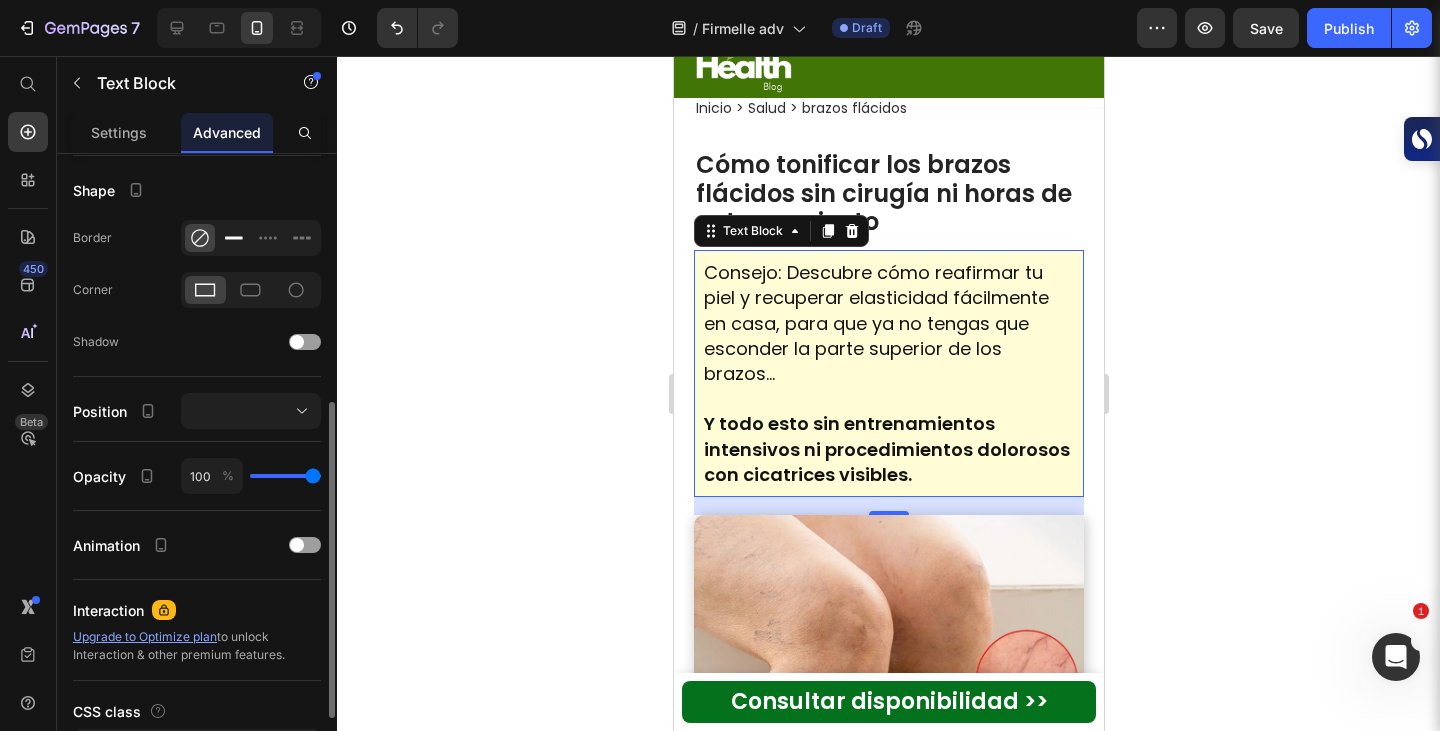 click 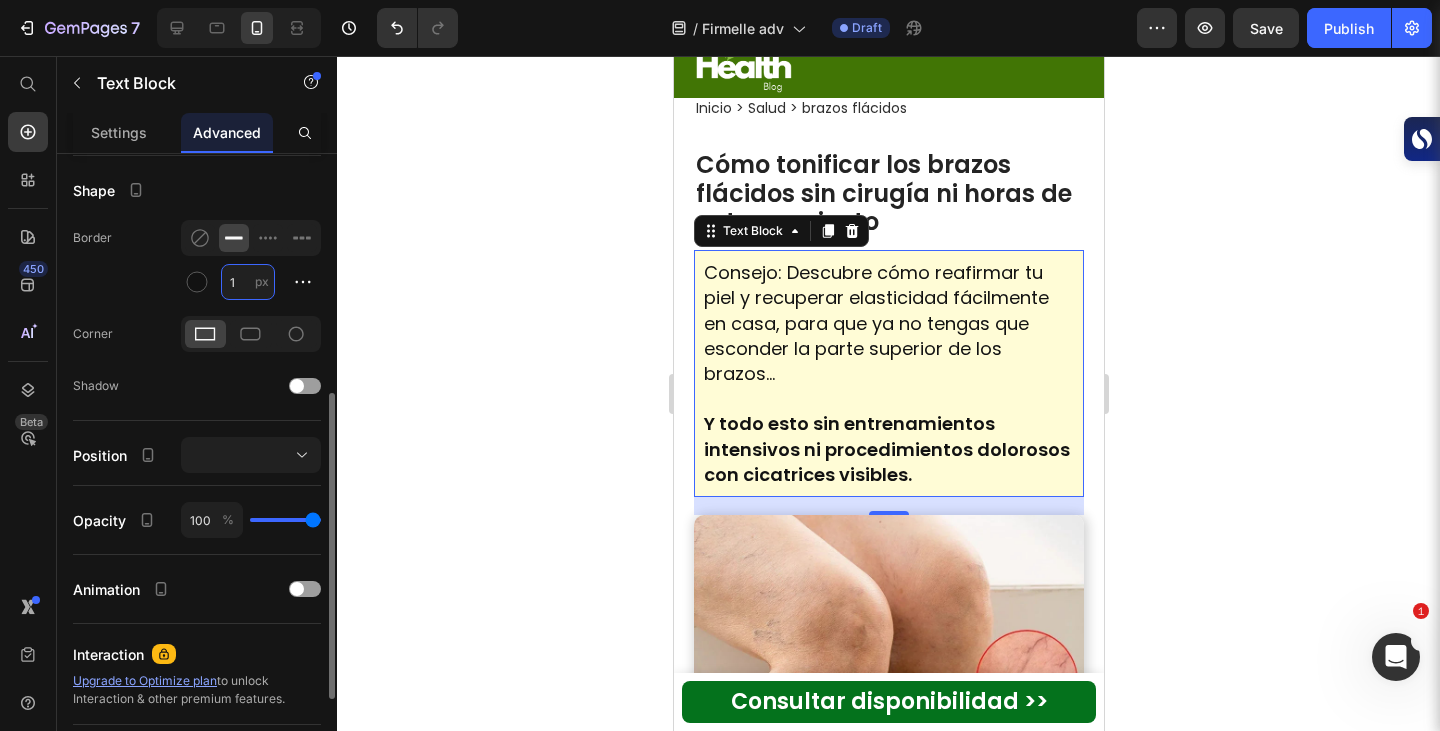 click on "1" at bounding box center [248, 282] 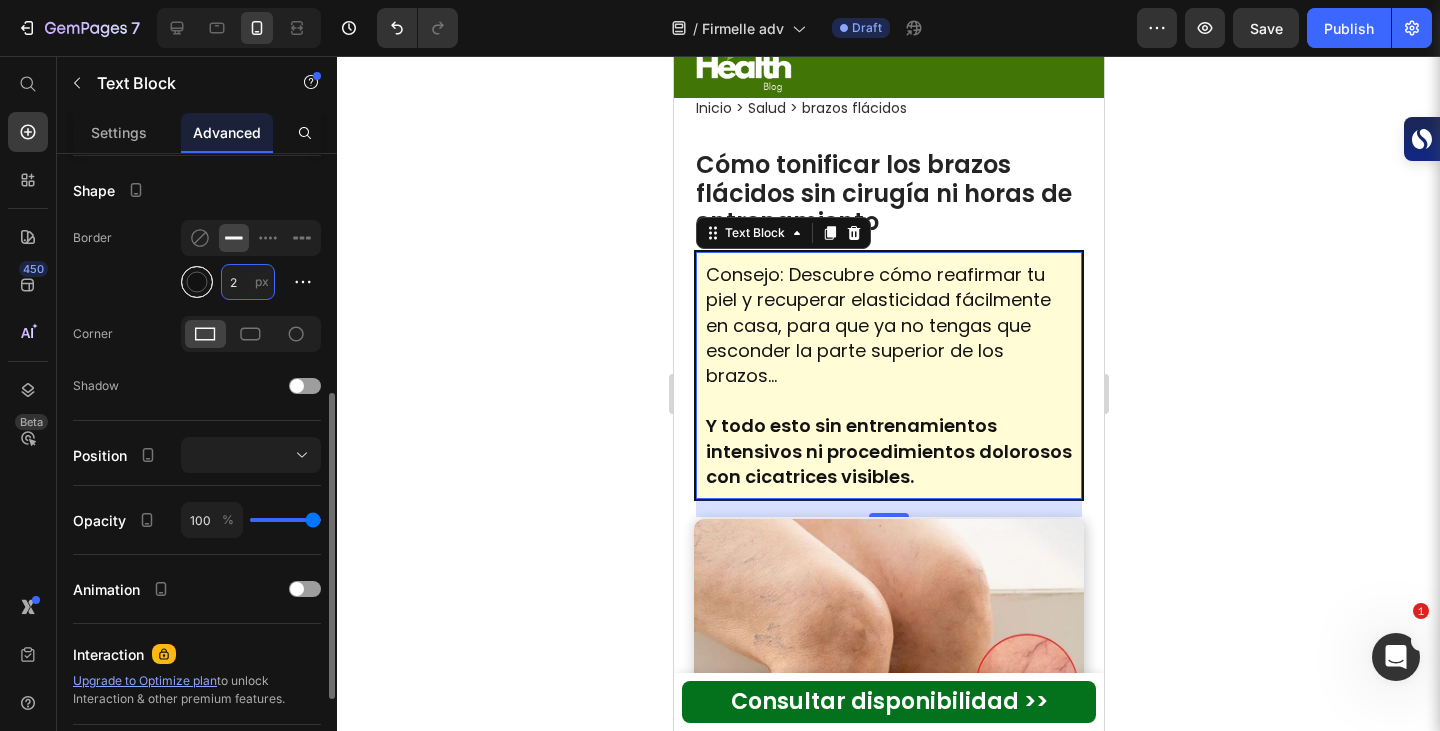 type on "2" 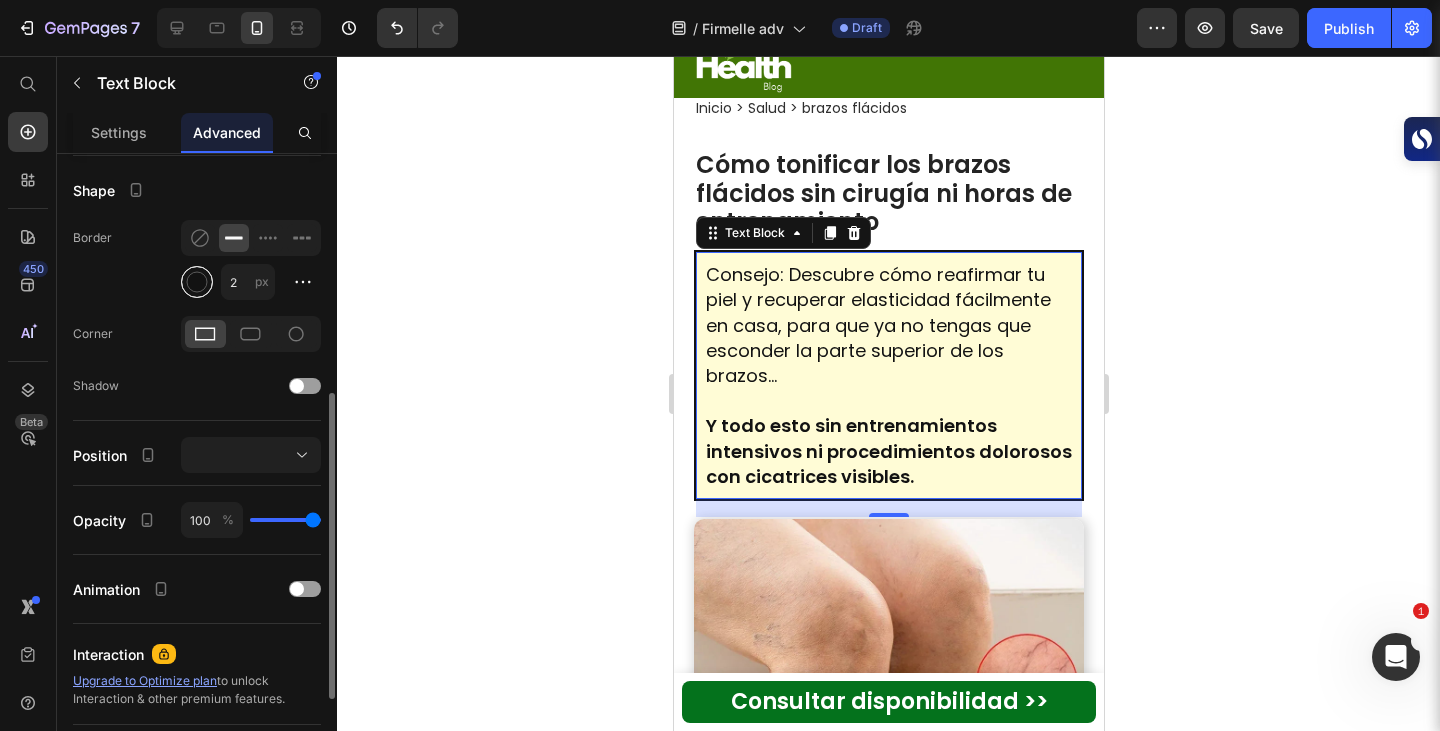 click at bounding box center (197, 282) 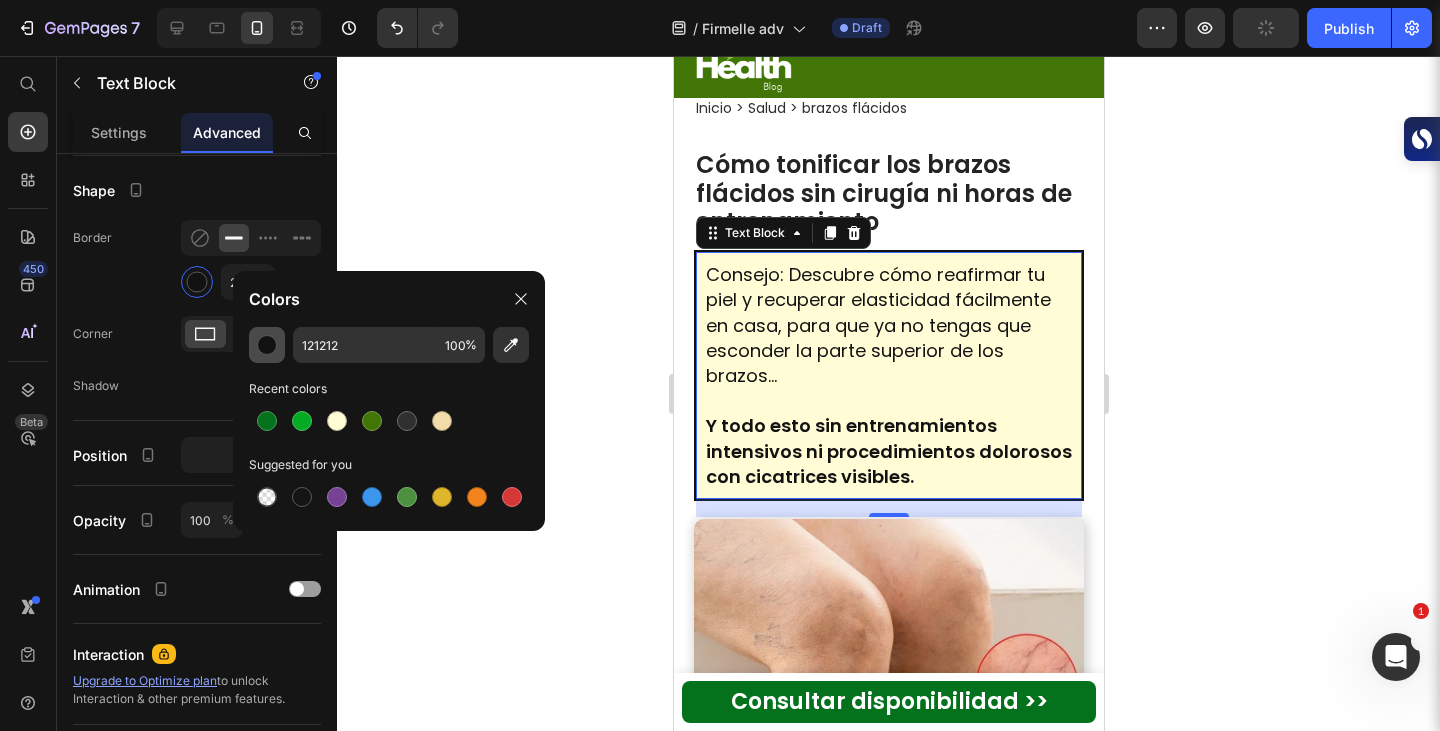 click at bounding box center [267, 345] 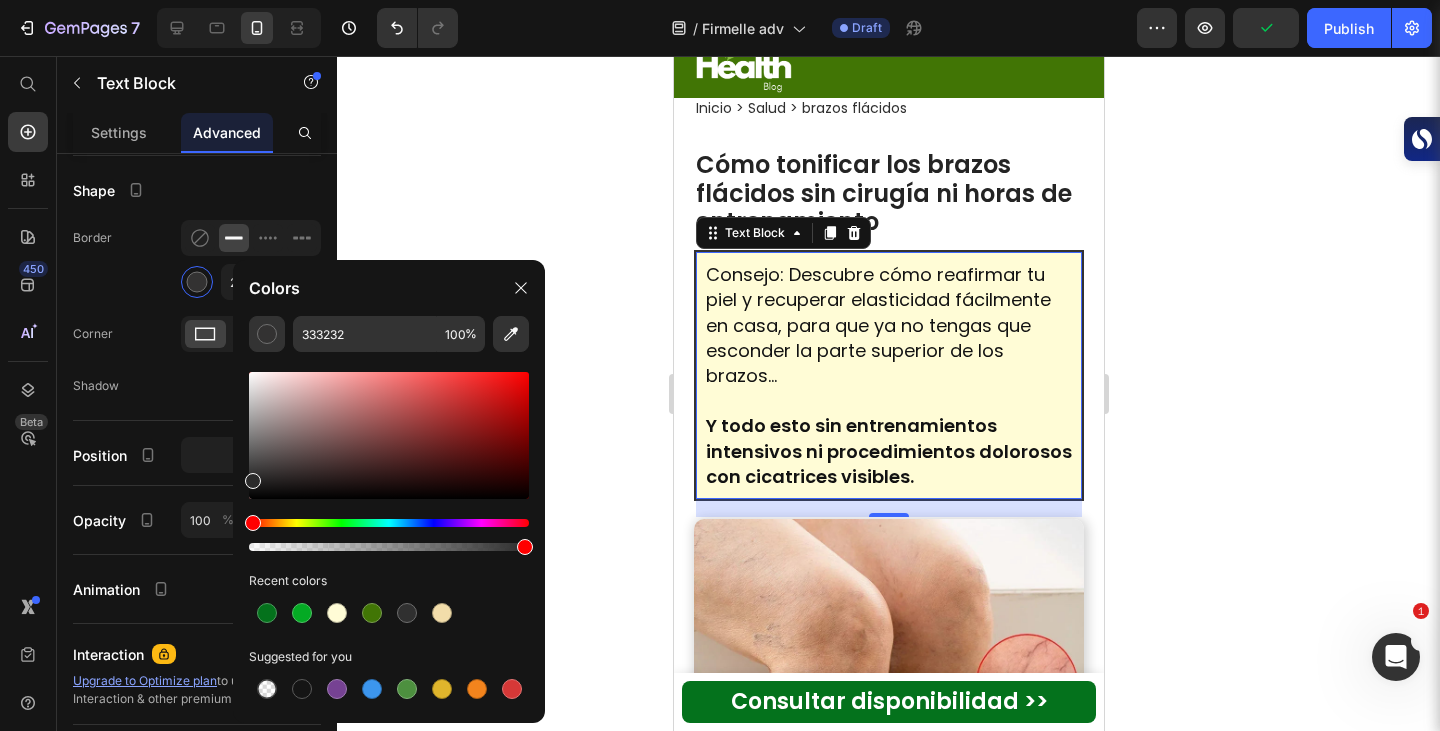 drag, startPoint x: 254, startPoint y: 473, endPoint x: 225, endPoint y: 477, distance: 29.274563 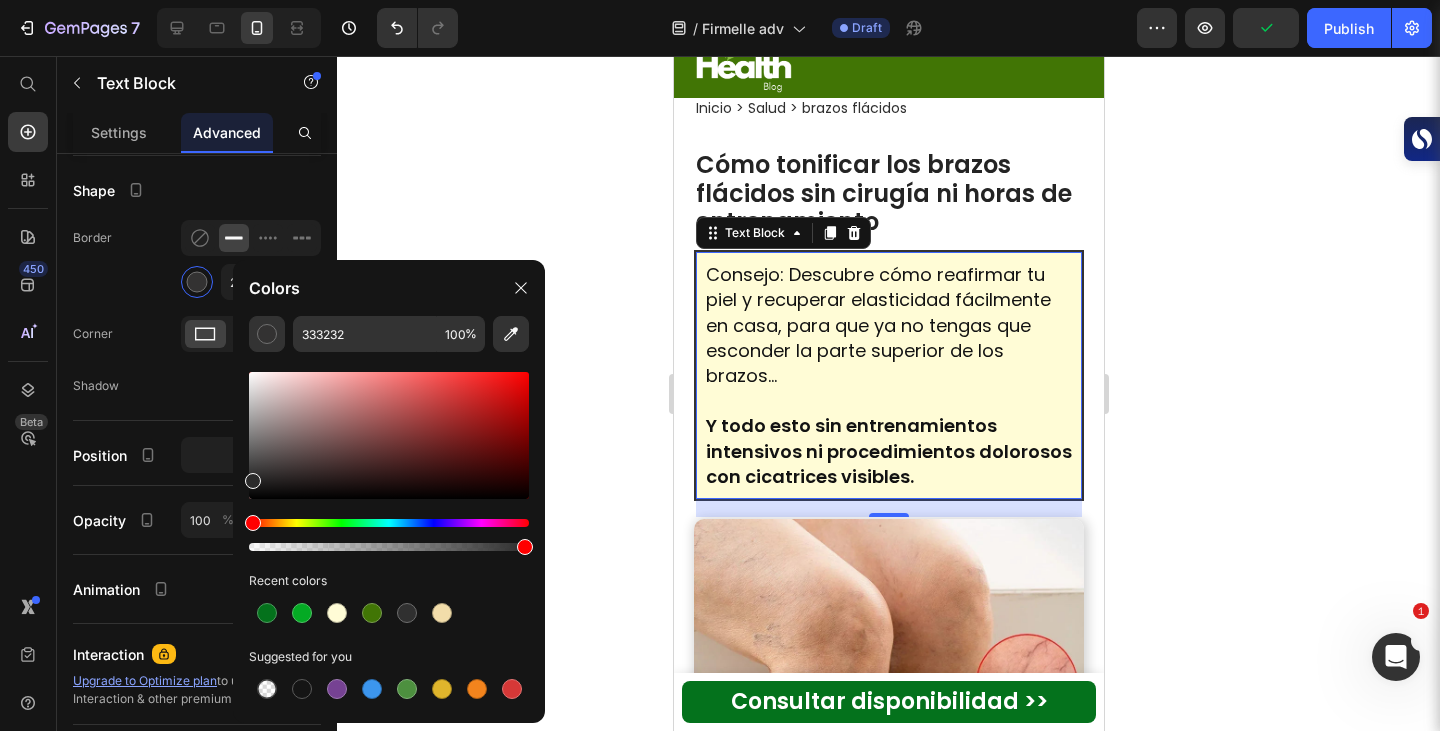 type on "2B2B2B" 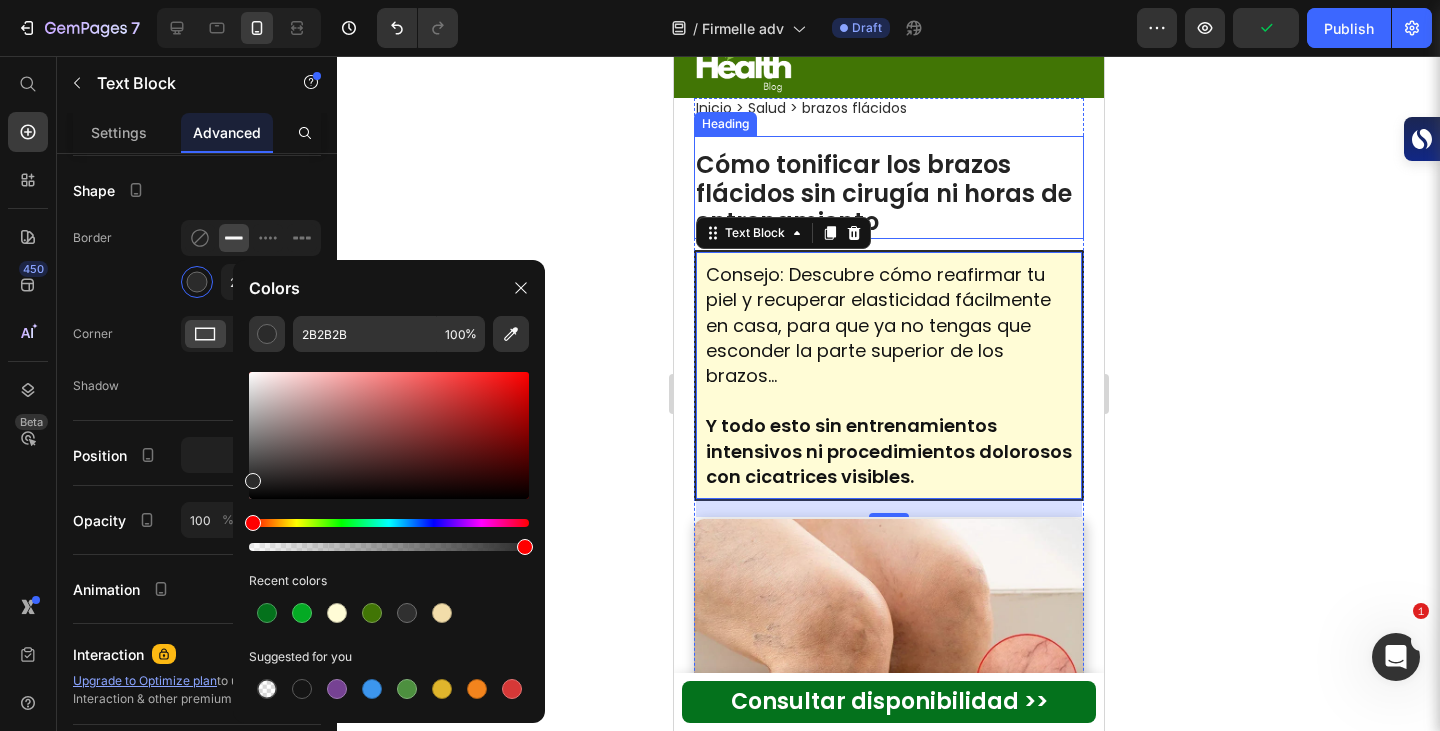 click on "⁠⁠⁠⁠⁠⁠⁠ Cómo tonificar los brazos flácidos sin cirugía ni horas de entrenamiento" at bounding box center (888, 187) 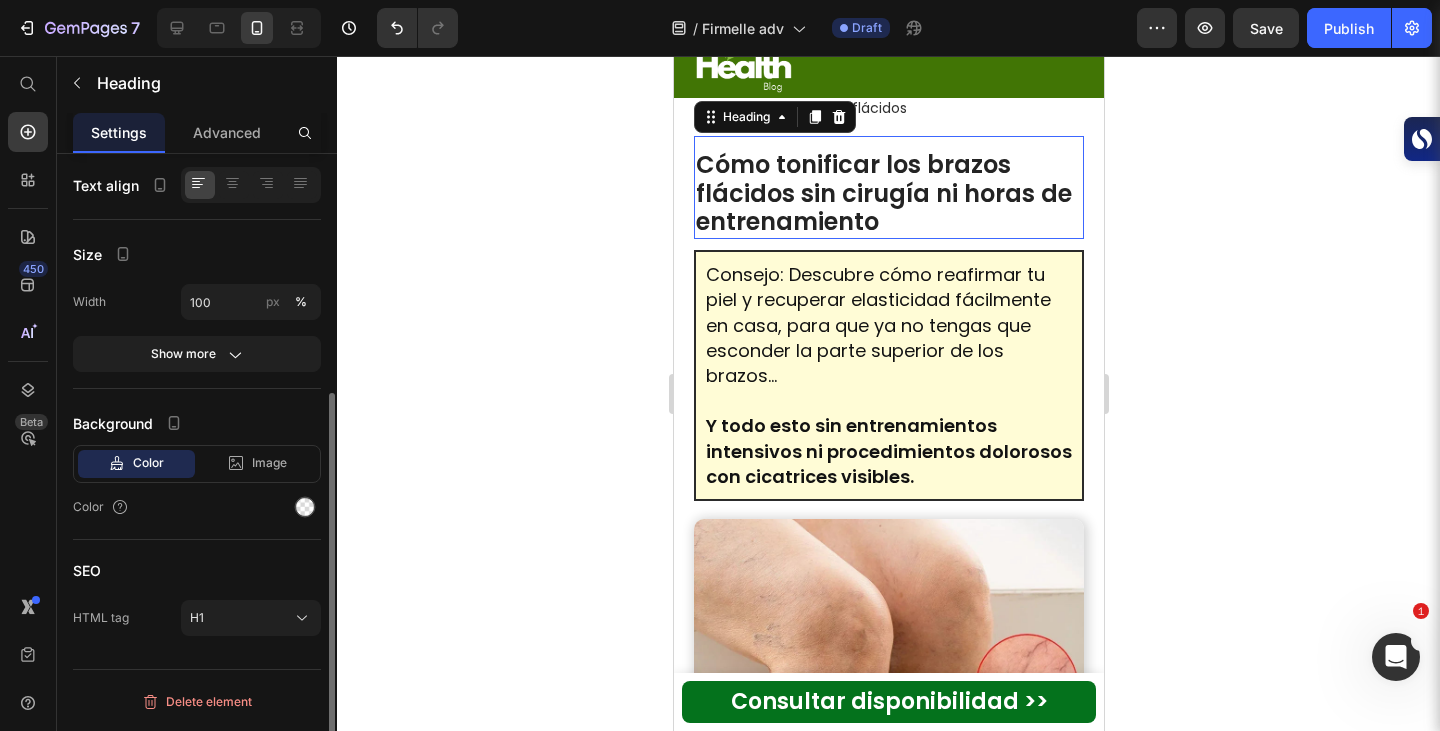 scroll, scrollTop: 0, scrollLeft: 0, axis: both 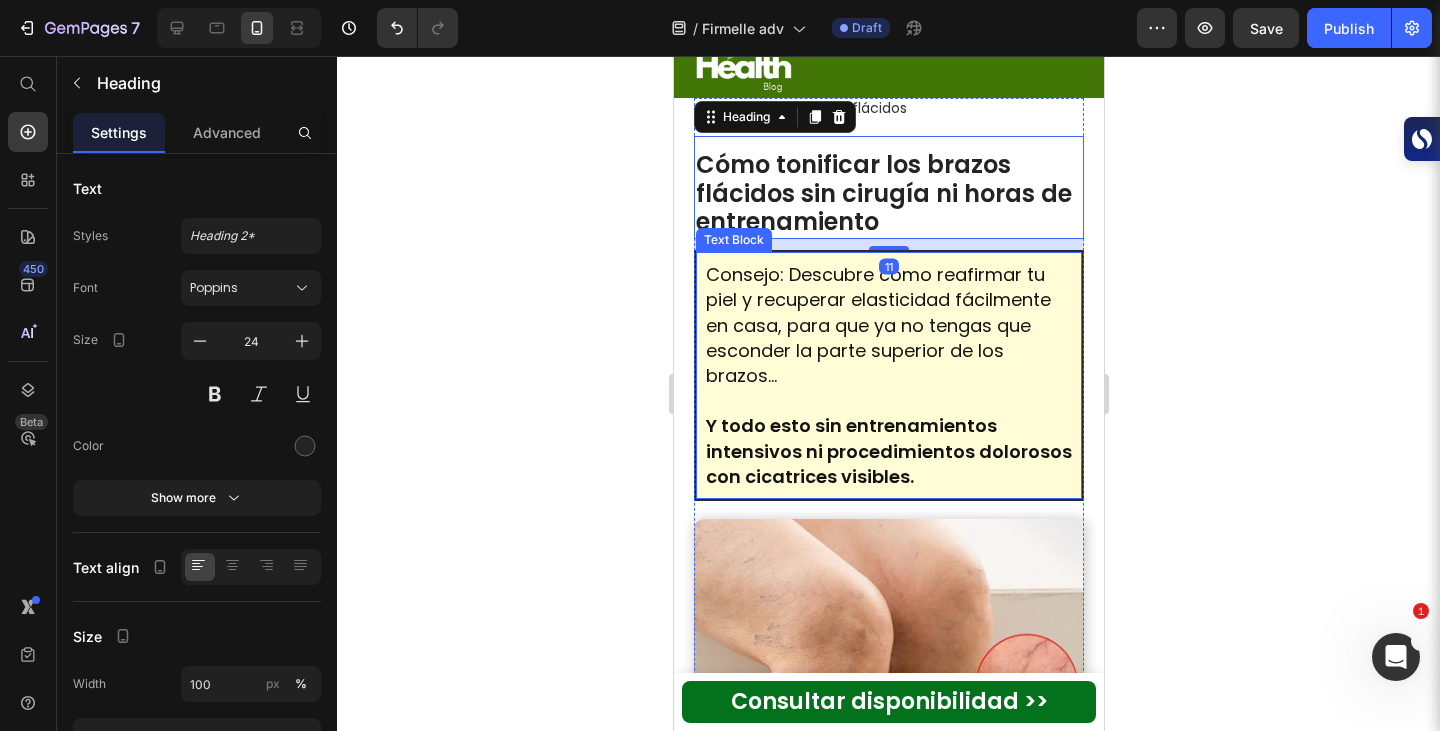 click on "Y todo esto sin entrenamientos intensivos ni procedimientos dolorosos con cicatrices visibles." at bounding box center [888, 450] 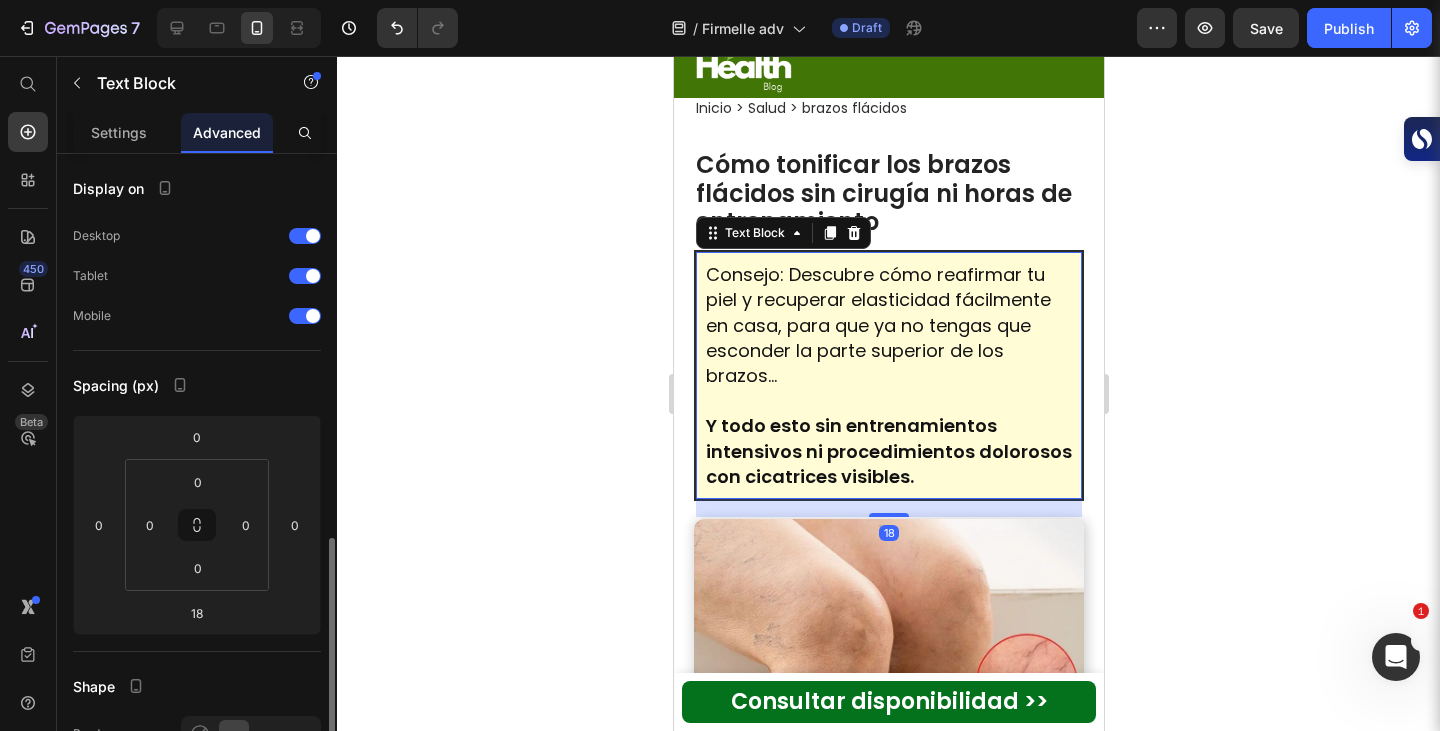 scroll, scrollTop: 264, scrollLeft: 0, axis: vertical 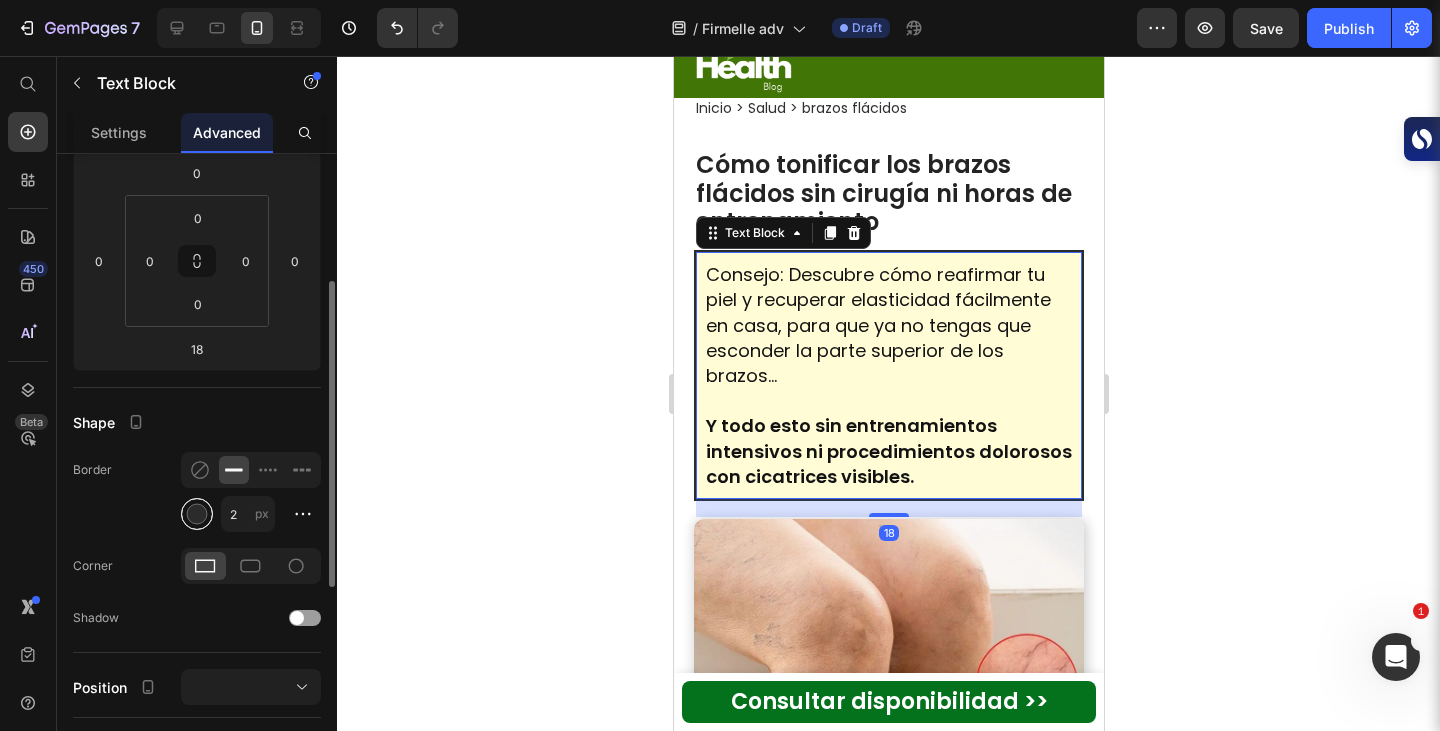 click at bounding box center [197, 514] 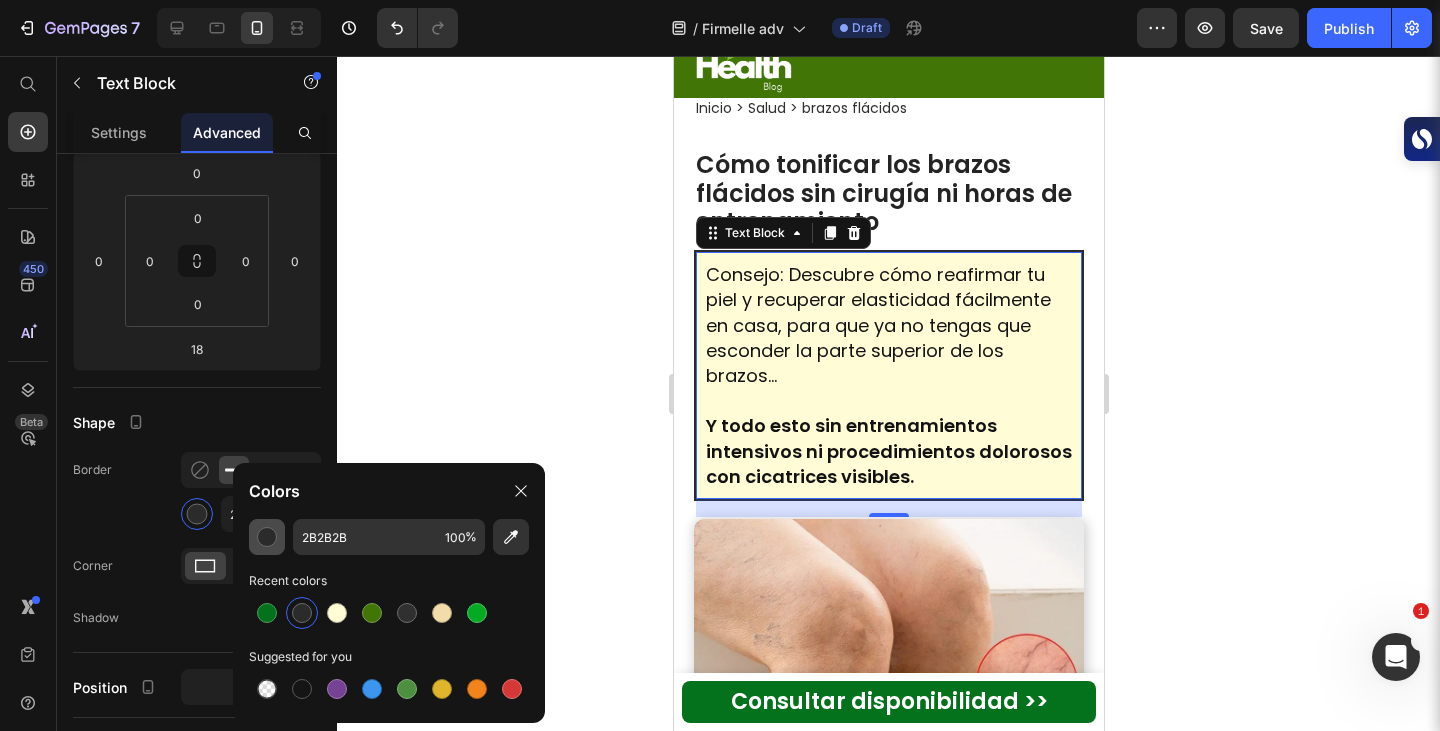 click at bounding box center (267, 537) 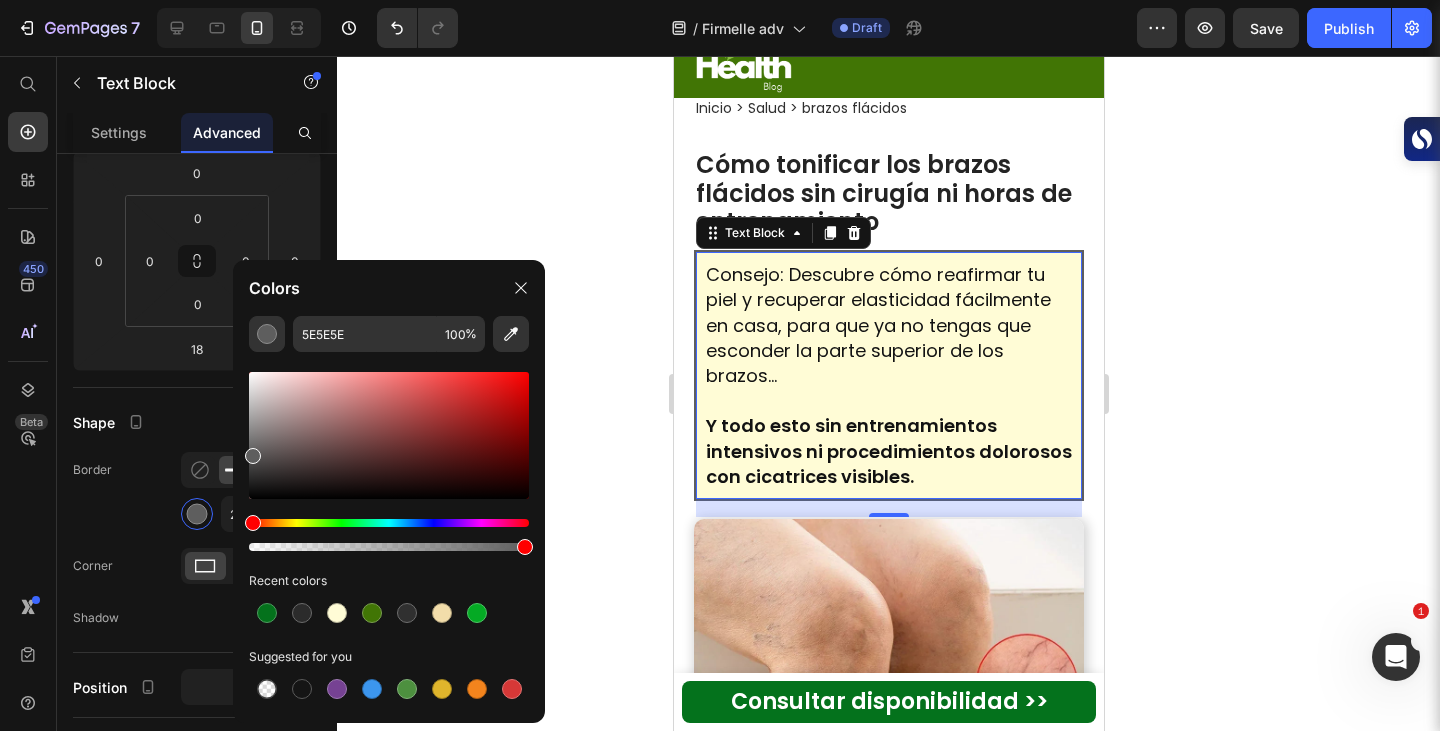 drag, startPoint x: 256, startPoint y: 470, endPoint x: 245, endPoint y: 452, distance: 21.095022 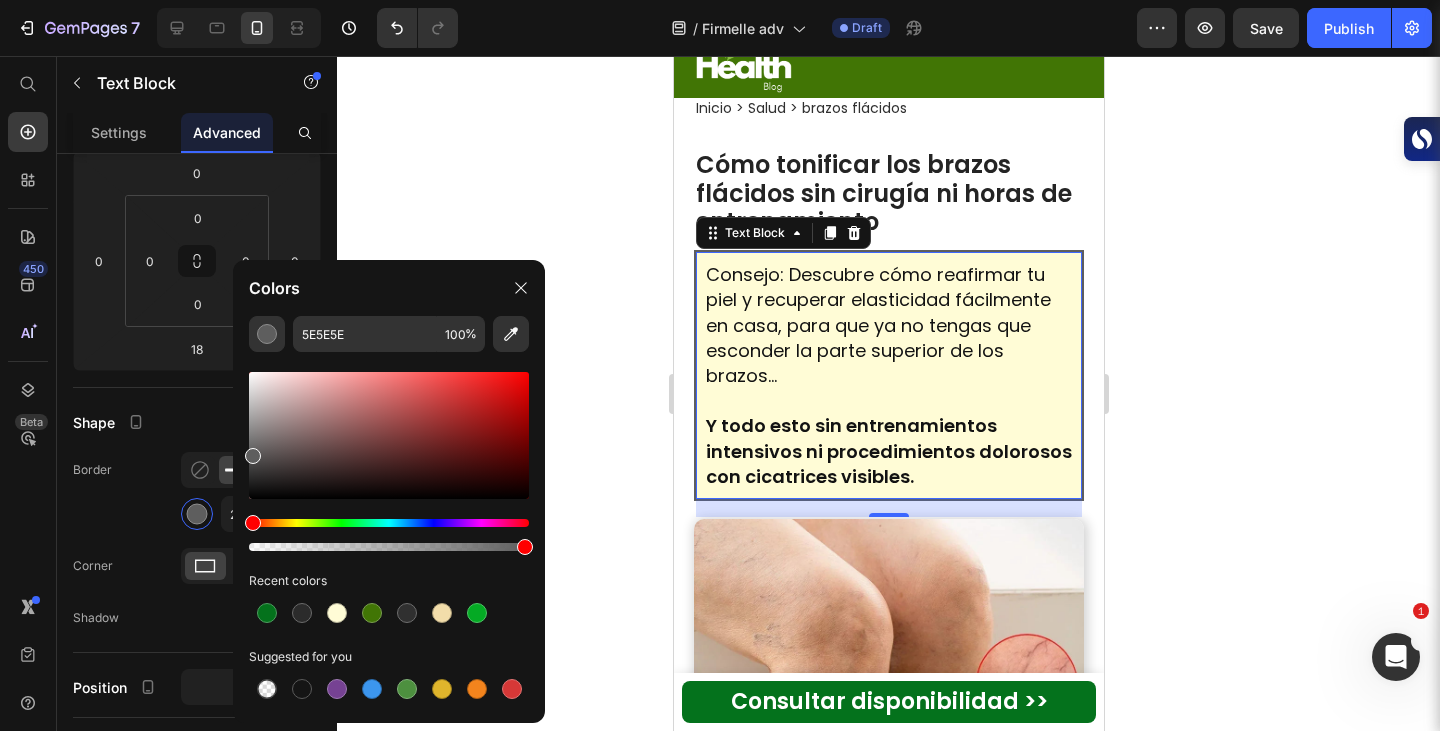 click on "5E5E5E 100 % Recent colors Suggested for you" 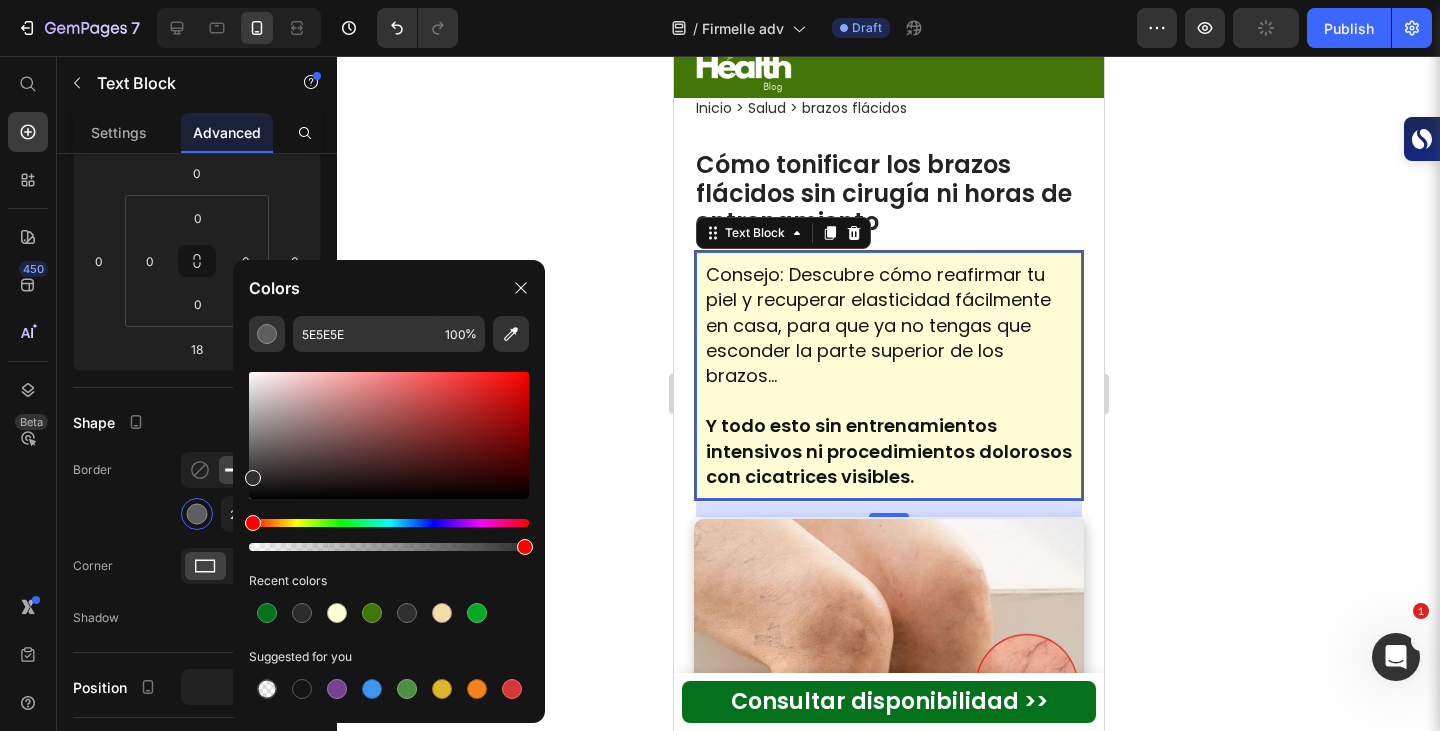 drag, startPoint x: 256, startPoint y: 460, endPoint x: 232, endPoint y: 471, distance: 26.400757 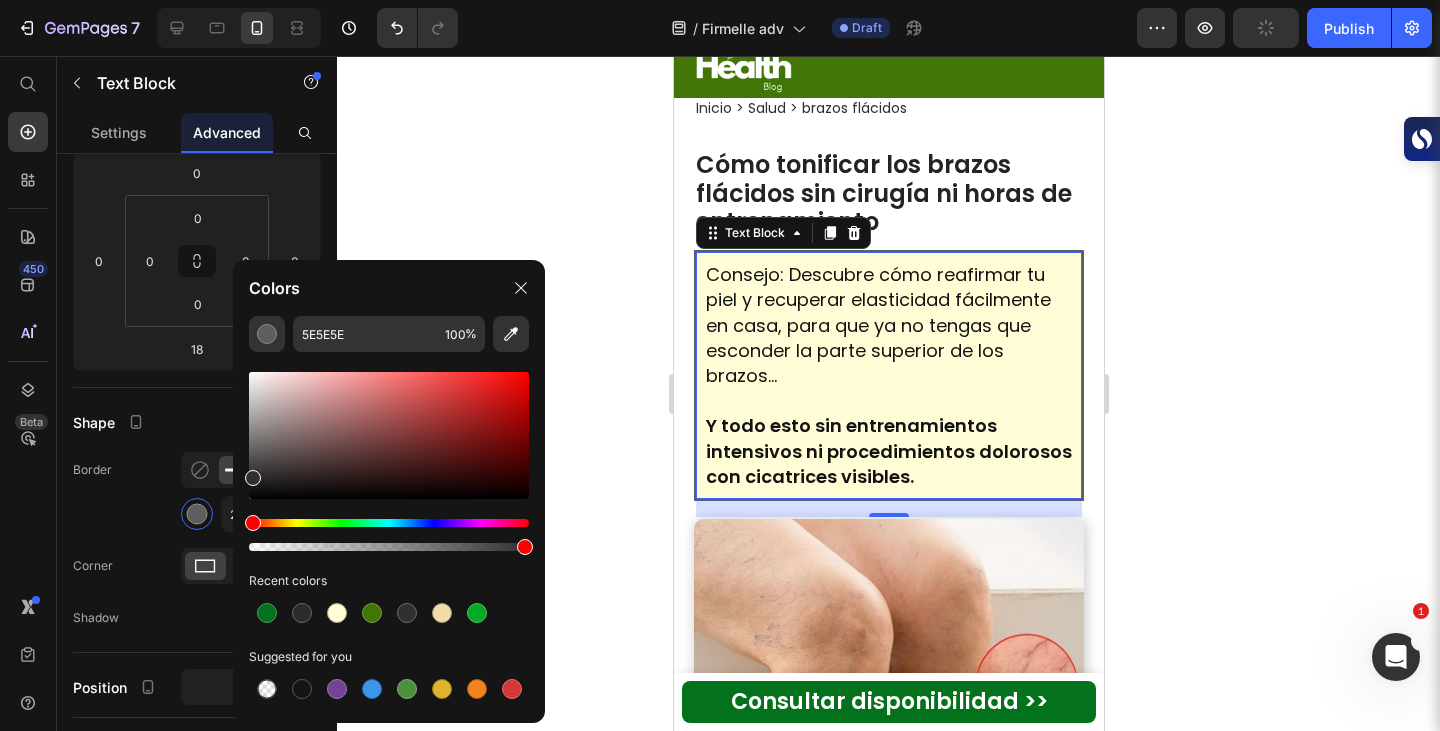 click on "7  Version history  /  Firmelle adv Draft Preview  Publish  450 Beta Start with Sections Elements Hero Section Product Detail Brands Trusted Badges Guarantee Product Breakdown How to use Testimonials Compare Bundle FAQs Social Proof Brand Story Product List Collection Blog List Contact Sticky Add to Cart Custom Footer Browse Library 450 Layout
Row
Row
Row
Row Text
Heading
Text Block Button
Button
Button
Sticky Back to top Media
Image
Image" at bounding box center [720, 0] 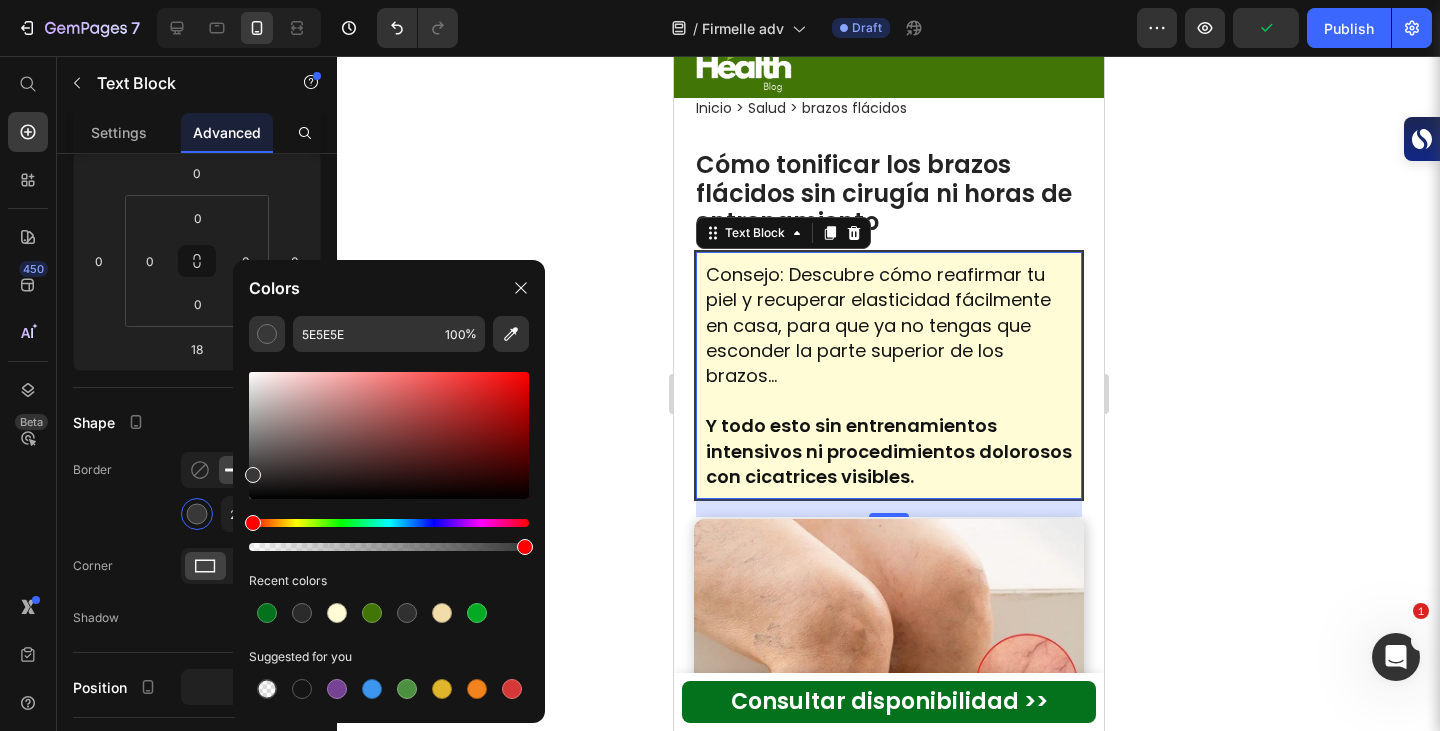 type on "383838" 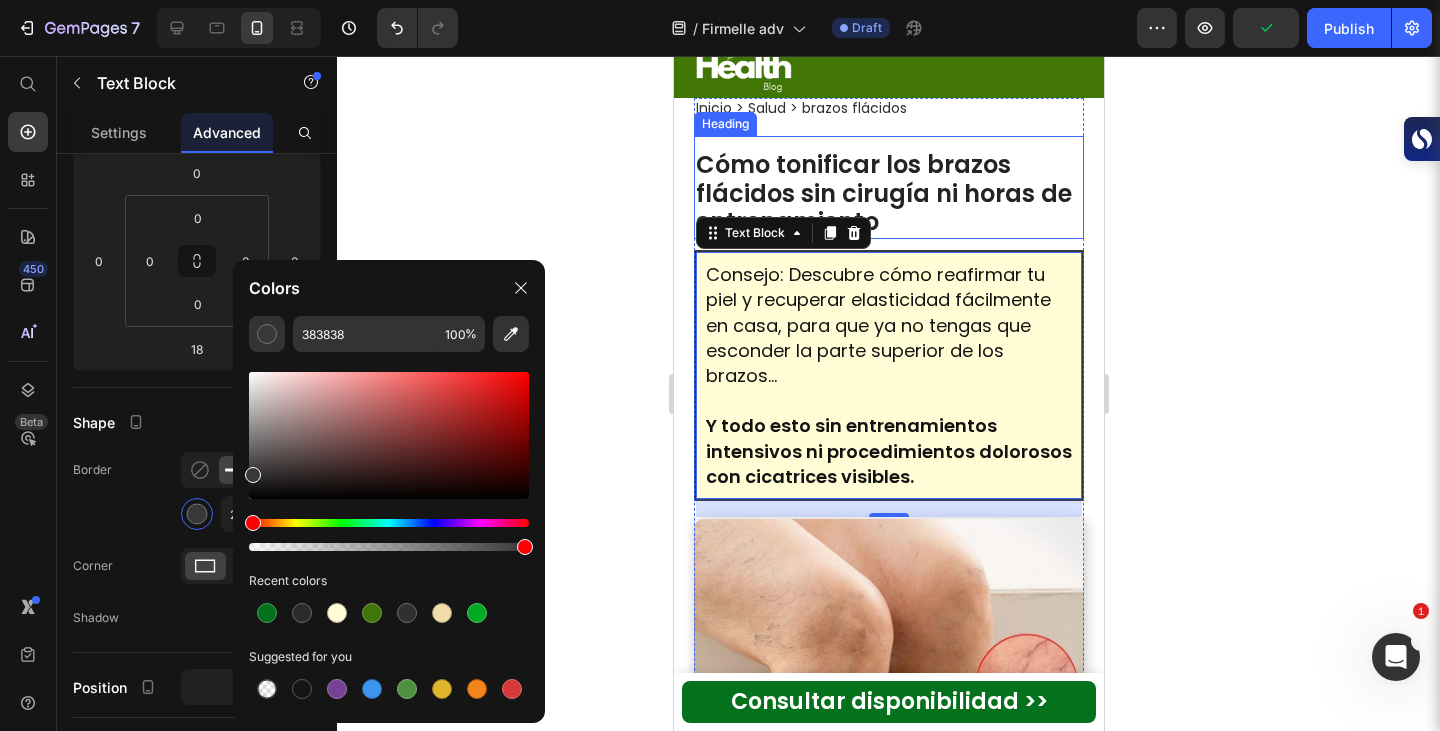 click on "Cómo tonificar los brazos flácidos sin cirugía ni horas de entrenamiento" at bounding box center (883, 193) 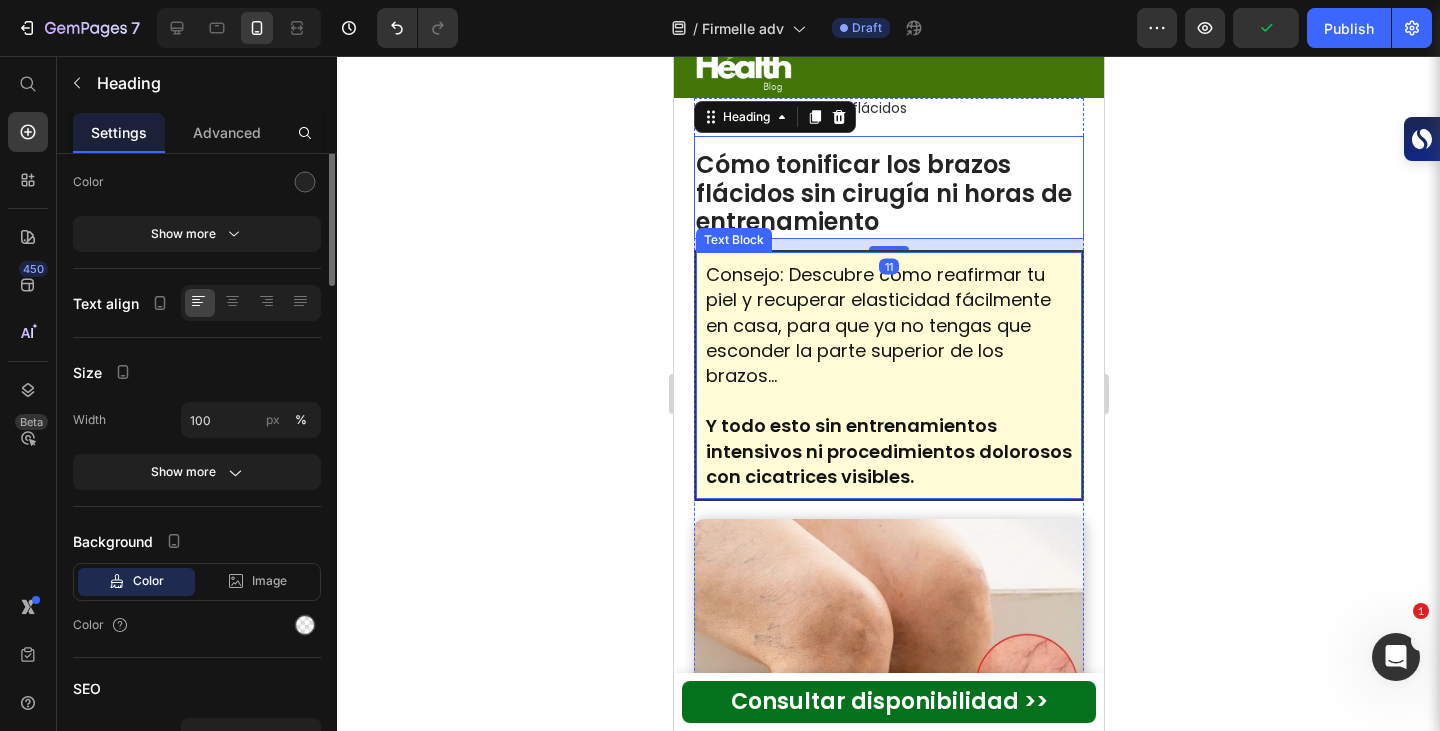 scroll, scrollTop: 0, scrollLeft: 0, axis: both 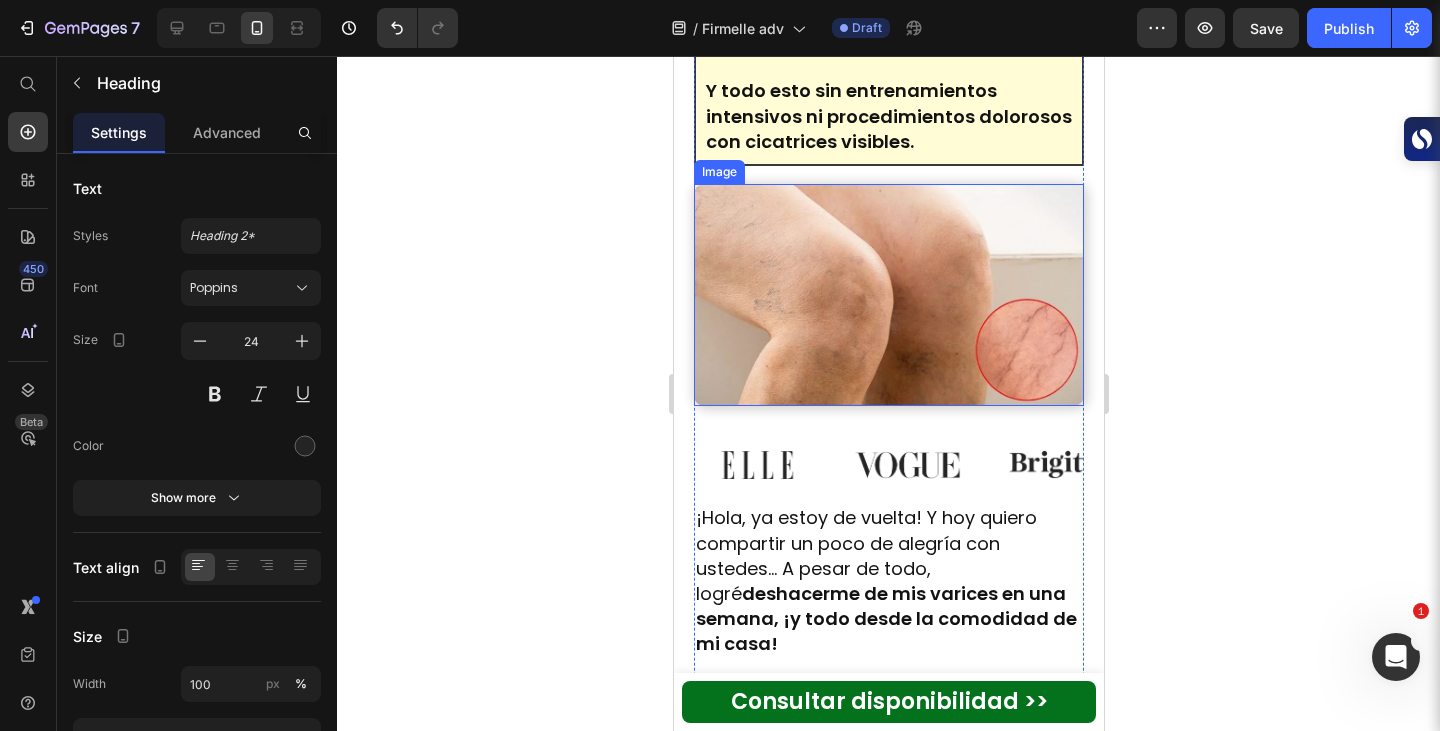 click at bounding box center [888, 295] 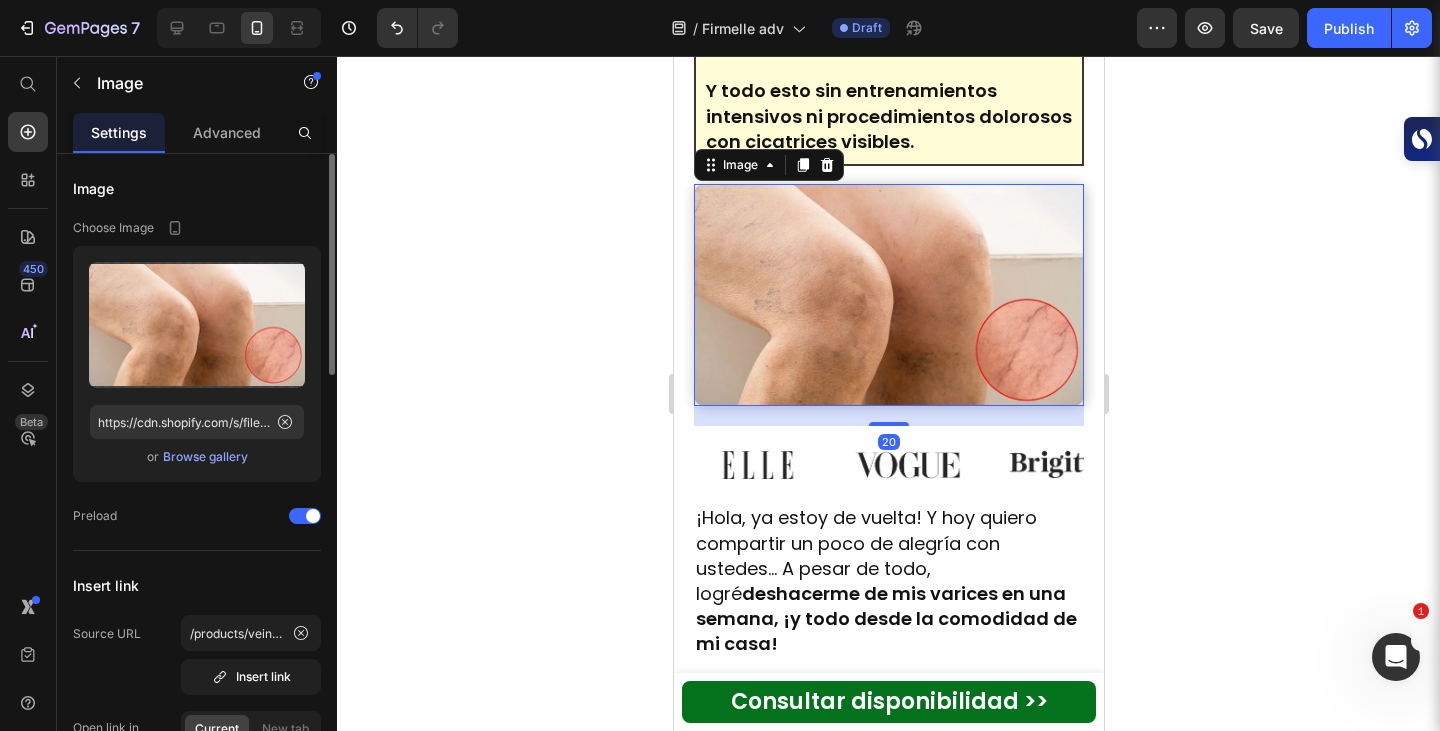 click on "Browse gallery" at bounding box center (205, 457) 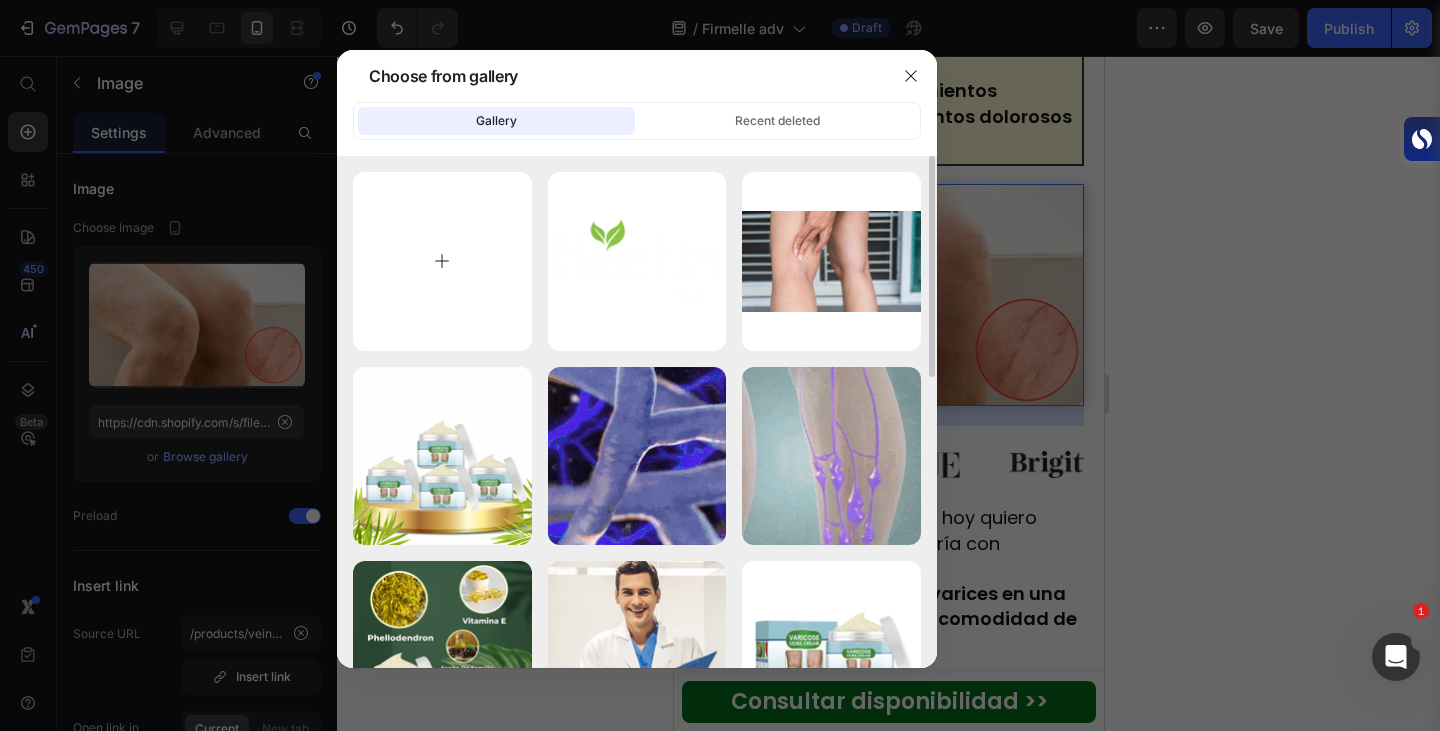 click at bounding box center (442, 261) 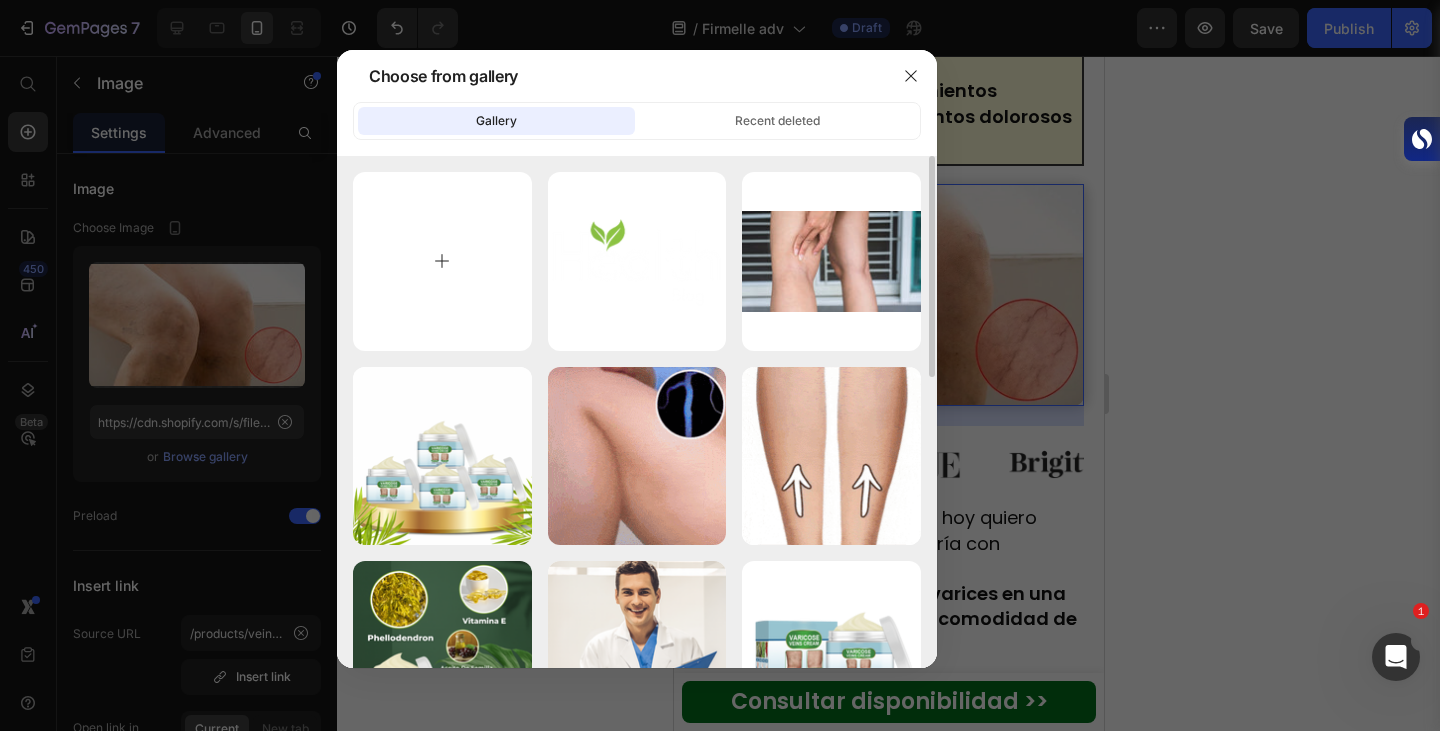type on "C:\fakepath\1749279563-kipfiletjes-onder-je-bovenarmen-zo-ontstaan-ze-en-dit-doe (1).webp" 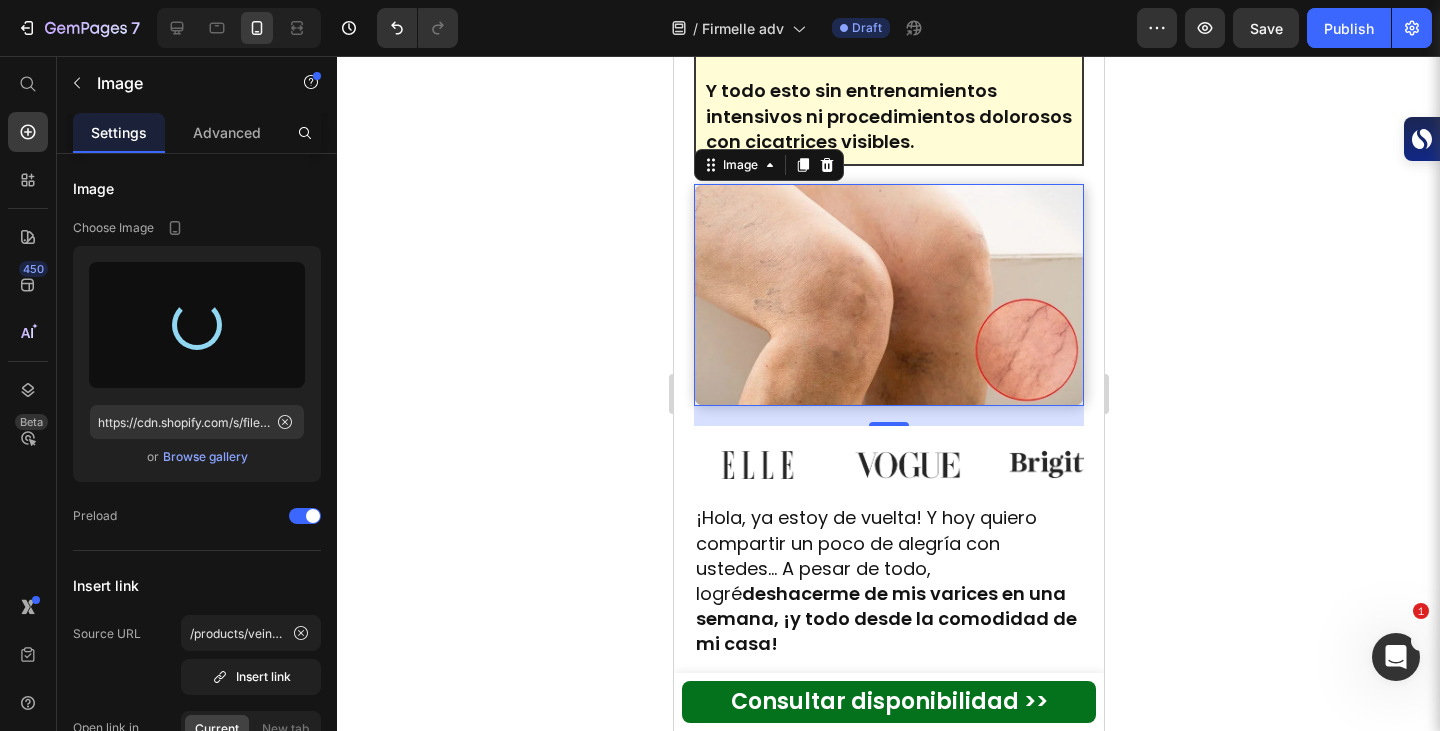 type on "https://cdn.shopify.com/s/files/1/0933/4426/8563/files/gempages_562195847559775236-626f77b4-f9f3-46db-9861-9aac002a1585.webp" 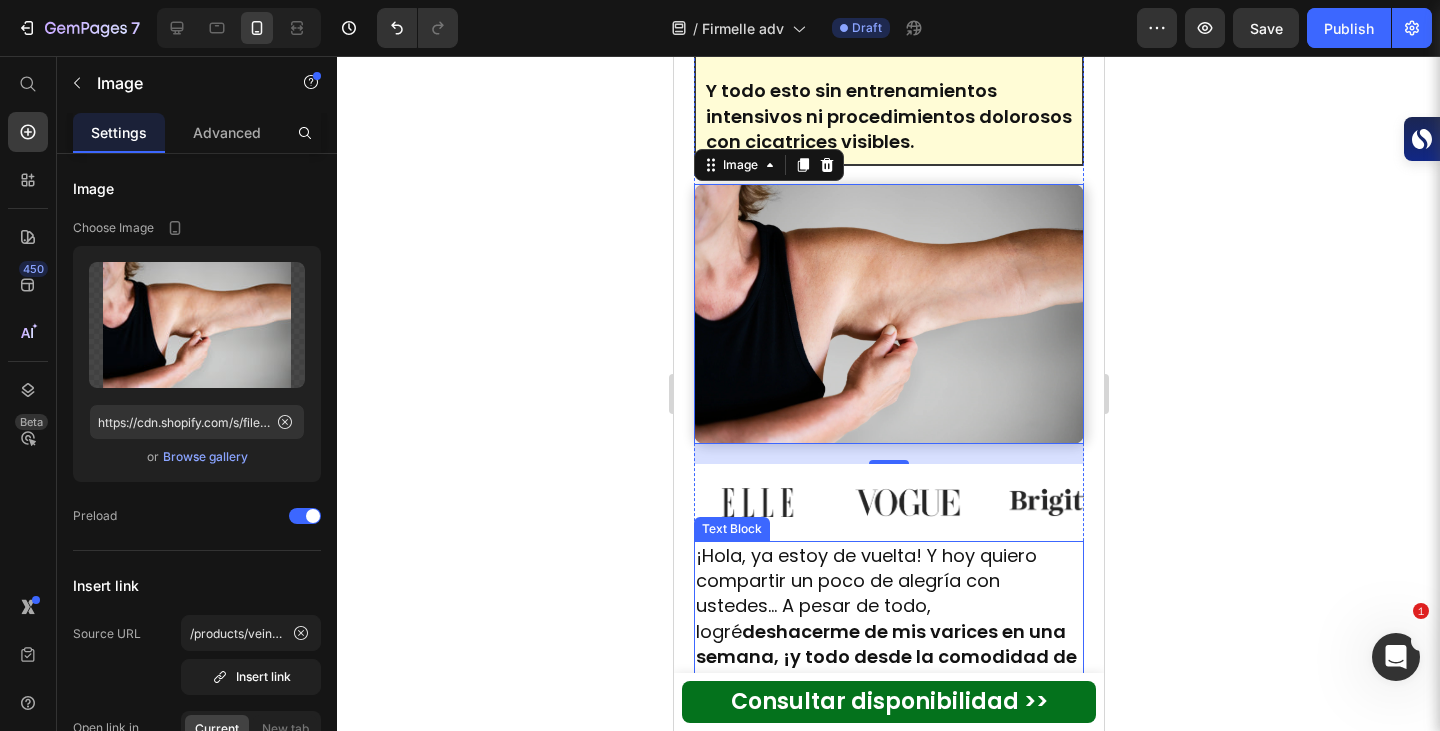 click on "¡Hola, ya estoy de vuelta! Y hoy quiero compartir un poco de alegría con ustedes... A pesar de todo, logré  deshacerme de mis varices en una semana, ¡y todo desde la comodidad de mi casa!" at bounding box center [888, 618] 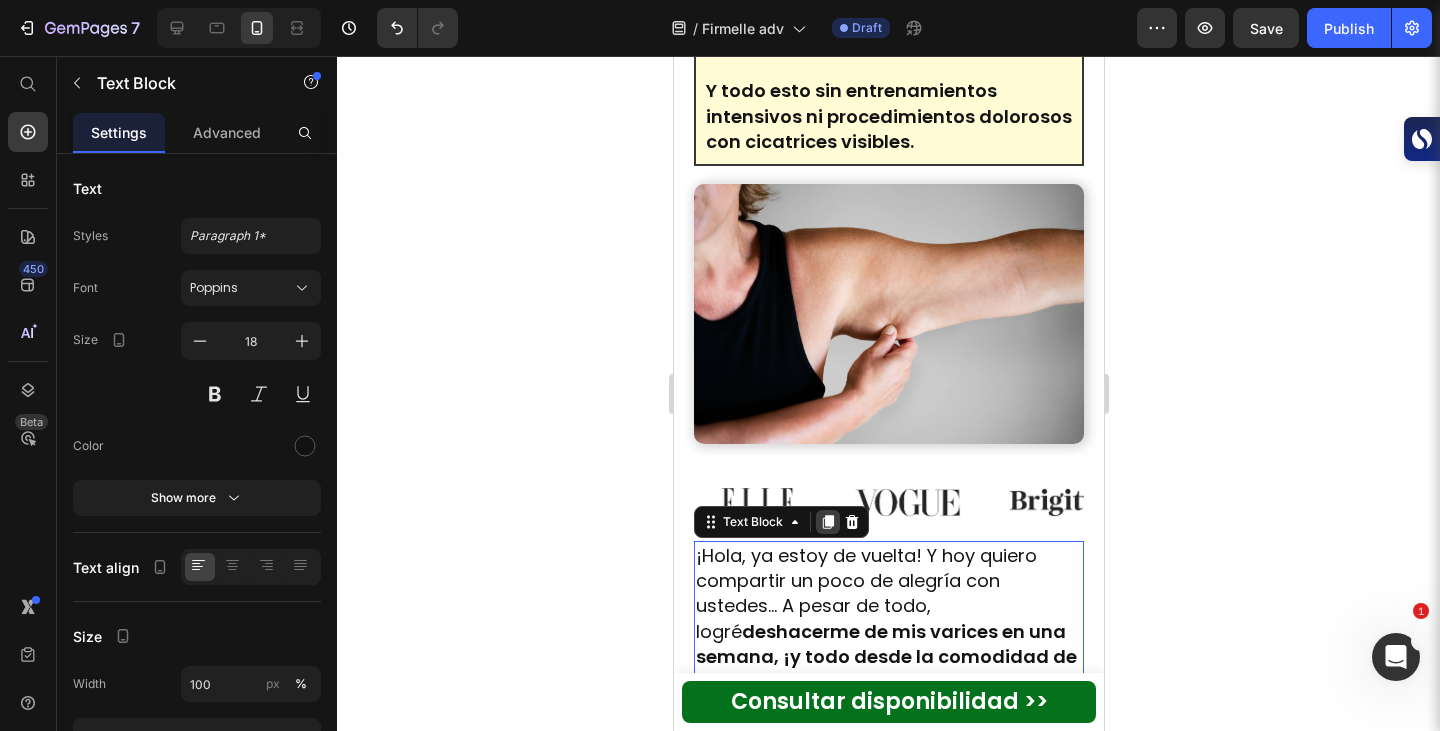 click 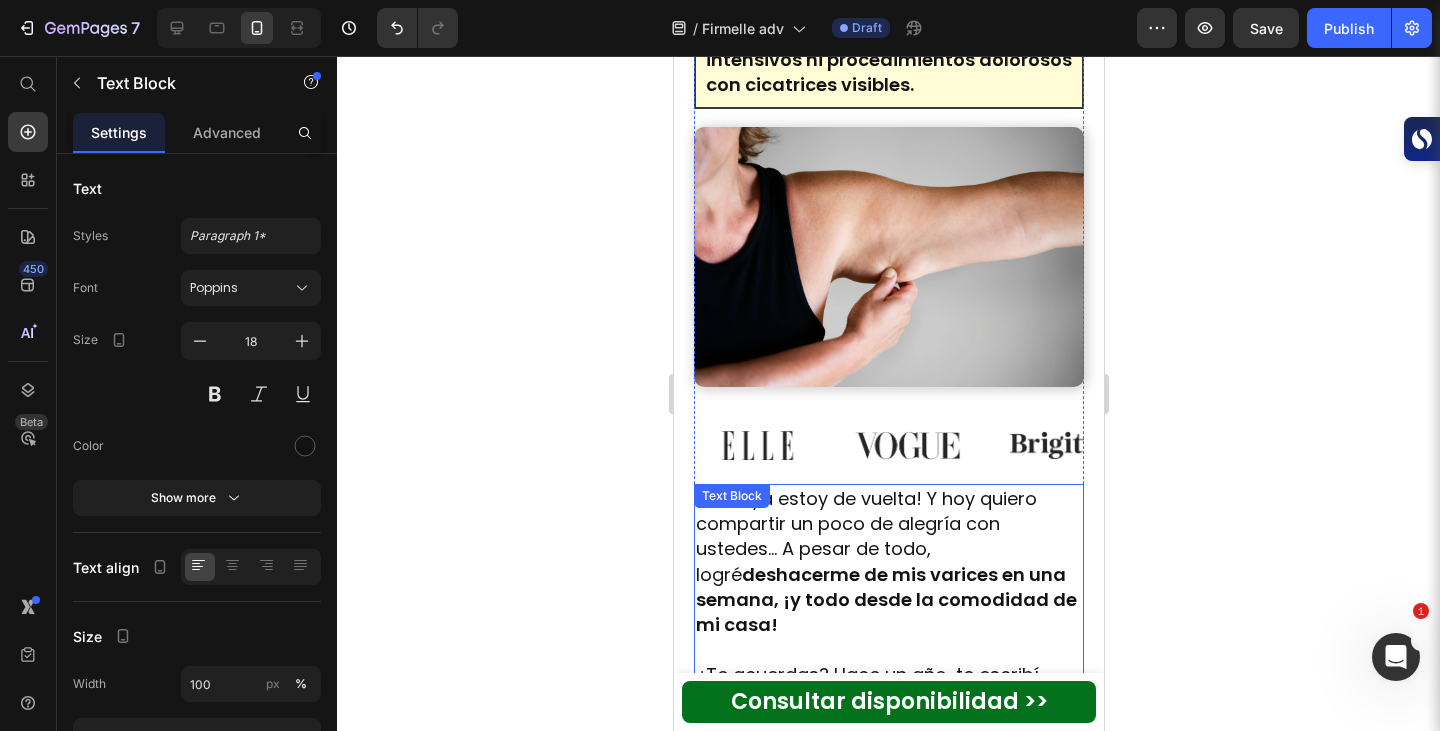 scroll, scrollTop: 455, scrollLeft: 0, axis: vertical 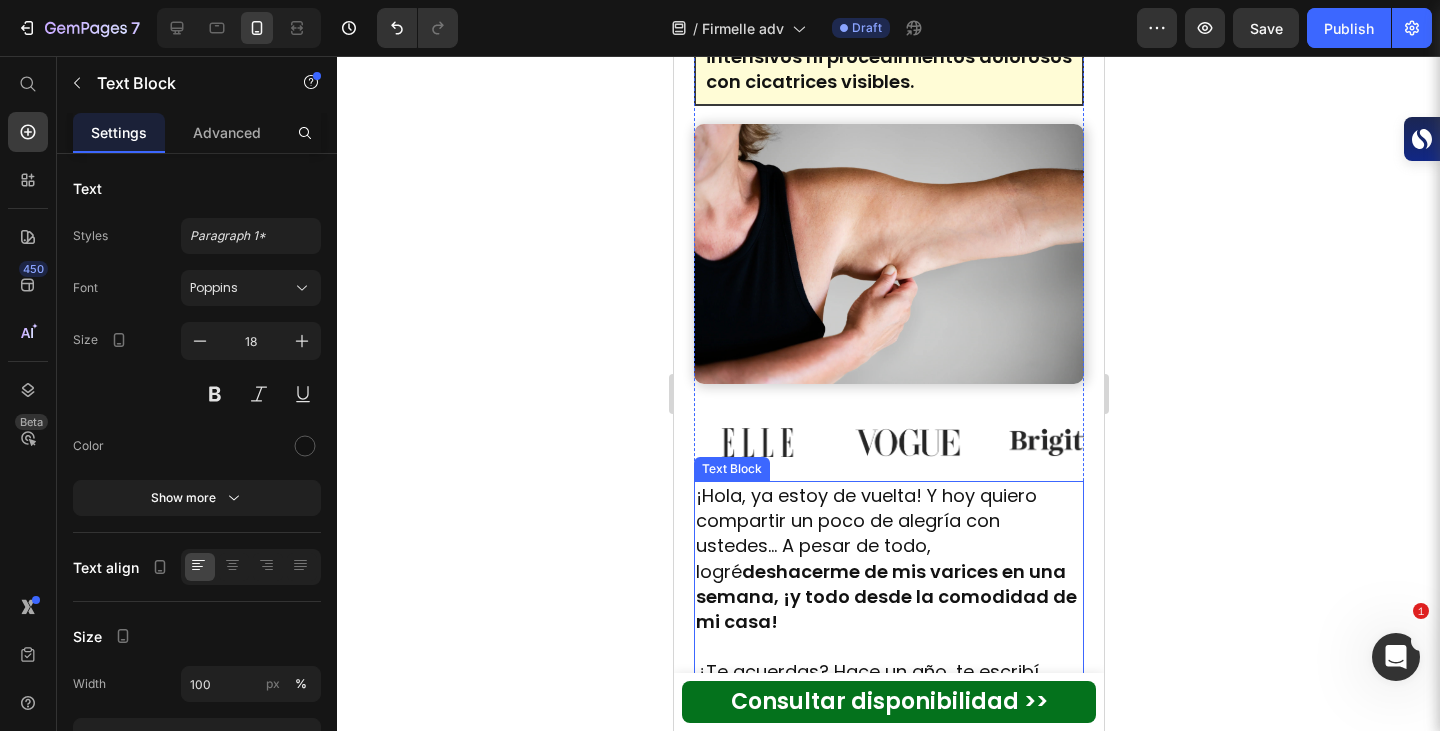 click on "deshacerme de mis varices en una semana, ¡y todo desde la comodidad de mi casa!" at bounding box center (885, 596) 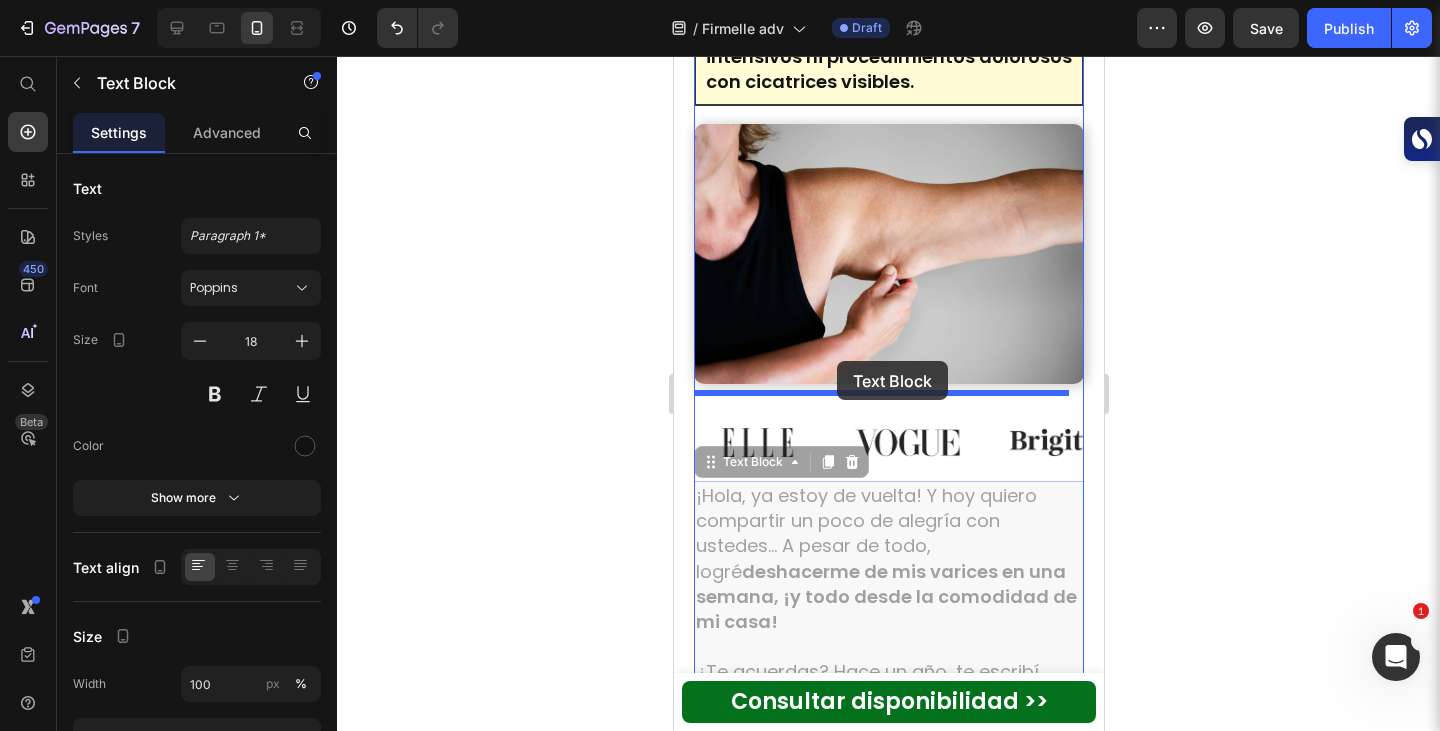 drag, startPoint x: 709, startPoint y: 450, endPoint x: 849, endPoint y: 389, distance: 152.71214 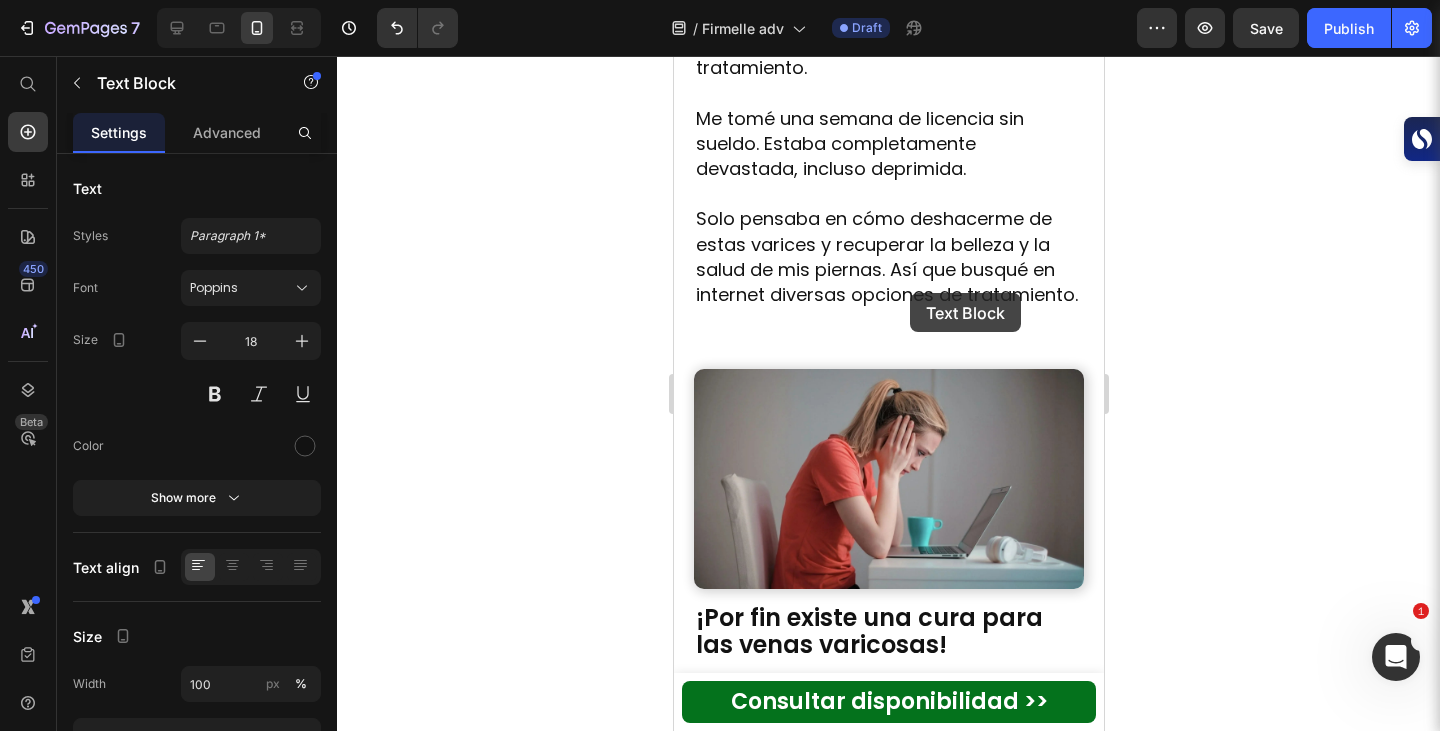 drag, startPoint x: 899, startPoint y: 619, endPoint x: 909, endPoint y: 292, distance: 327.15286 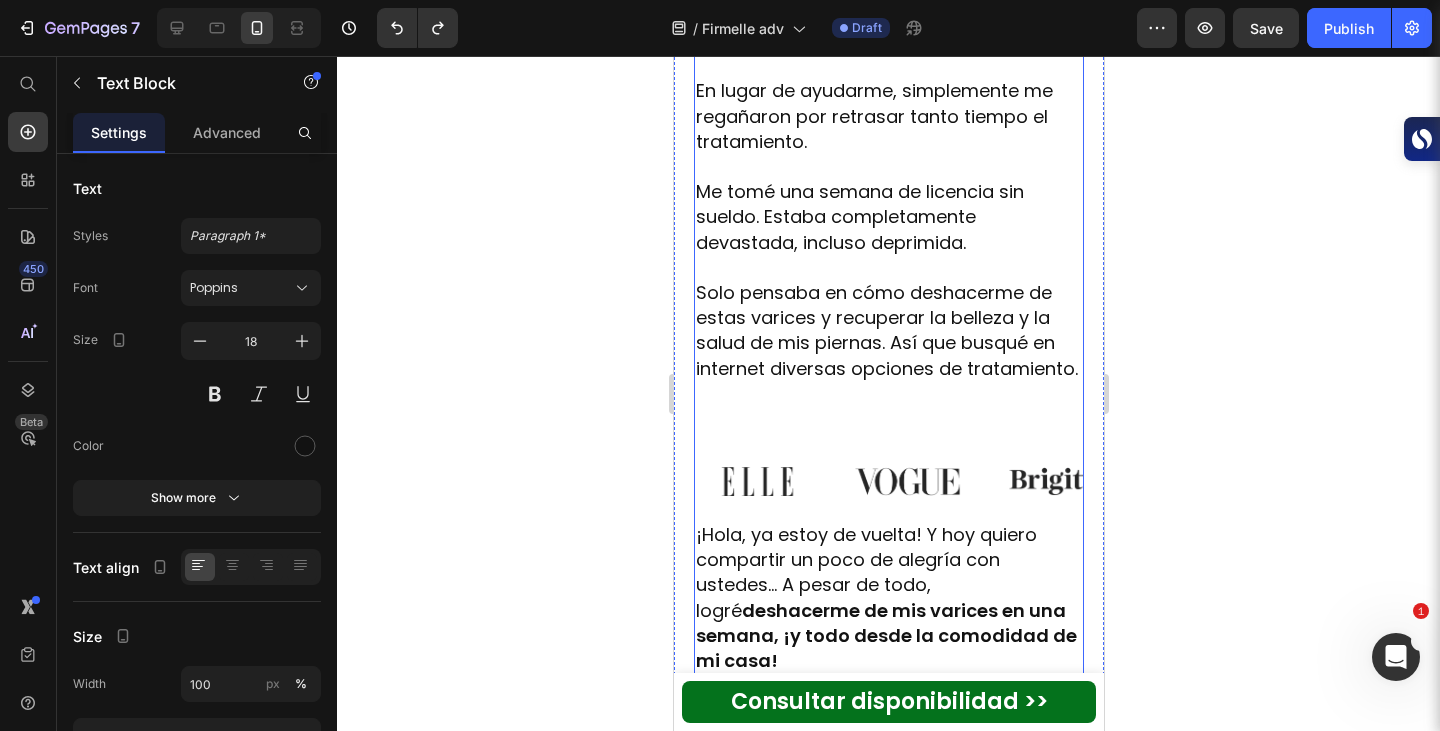 scroll, scrollTop: 1340, scrollLeft: 0, axis: vertical 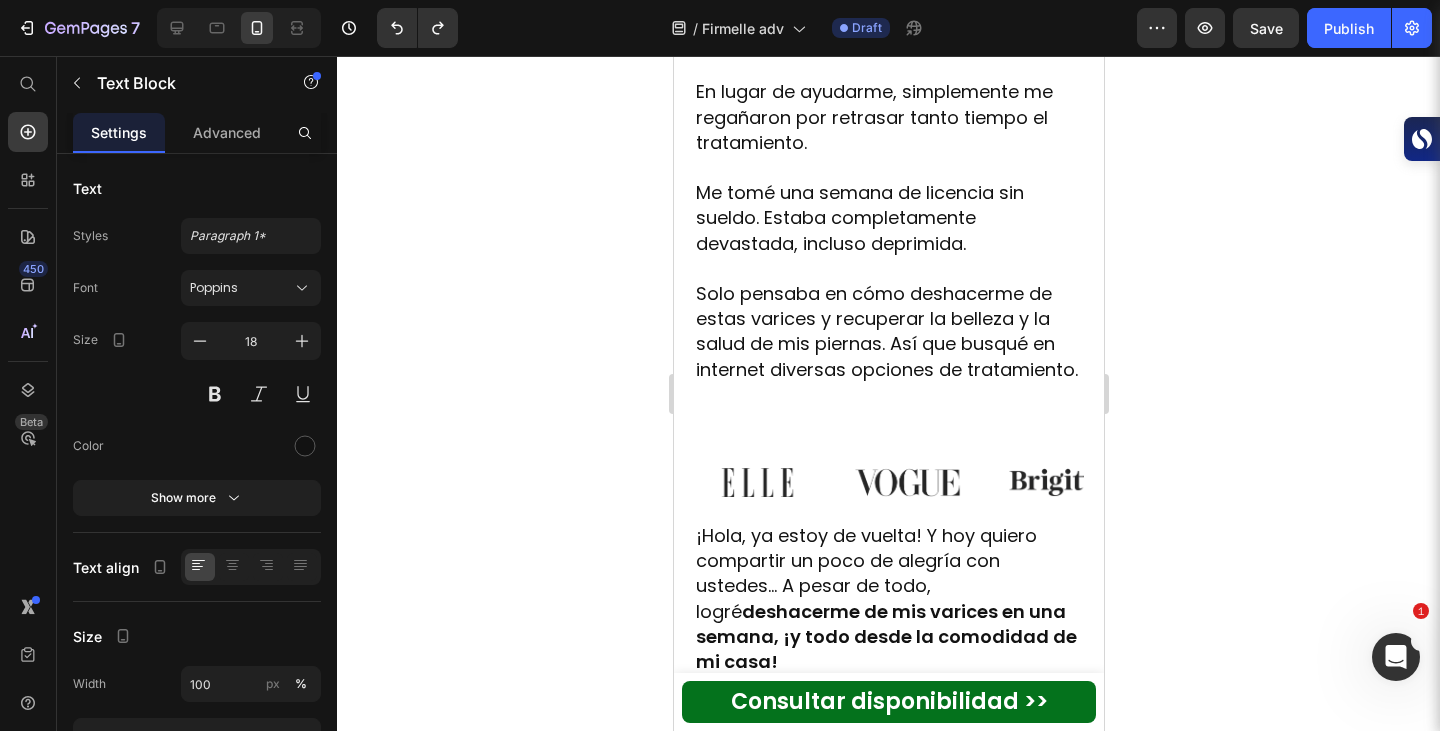 click at bounding box center (888, 268) 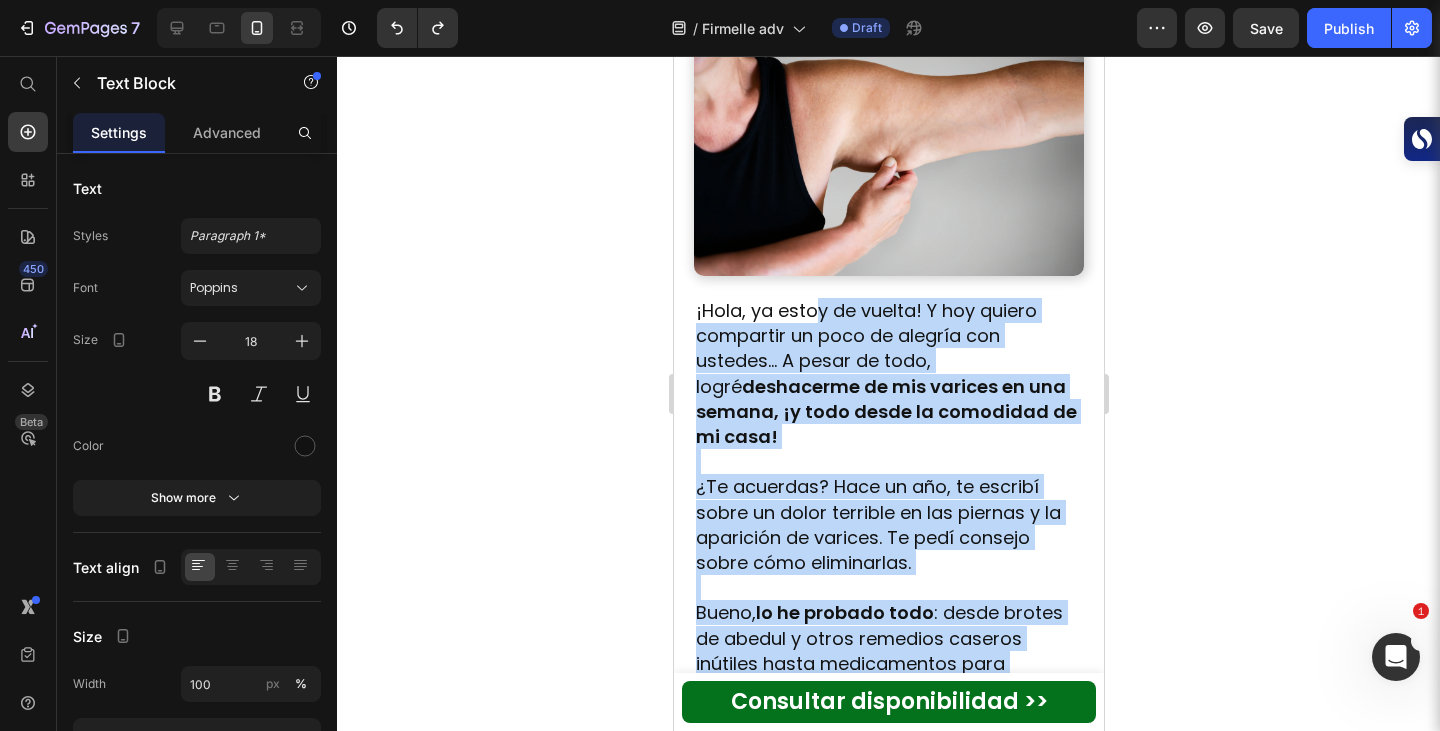 scroll, scrollTop: 501, scrollLeft: 0, axis: vertical 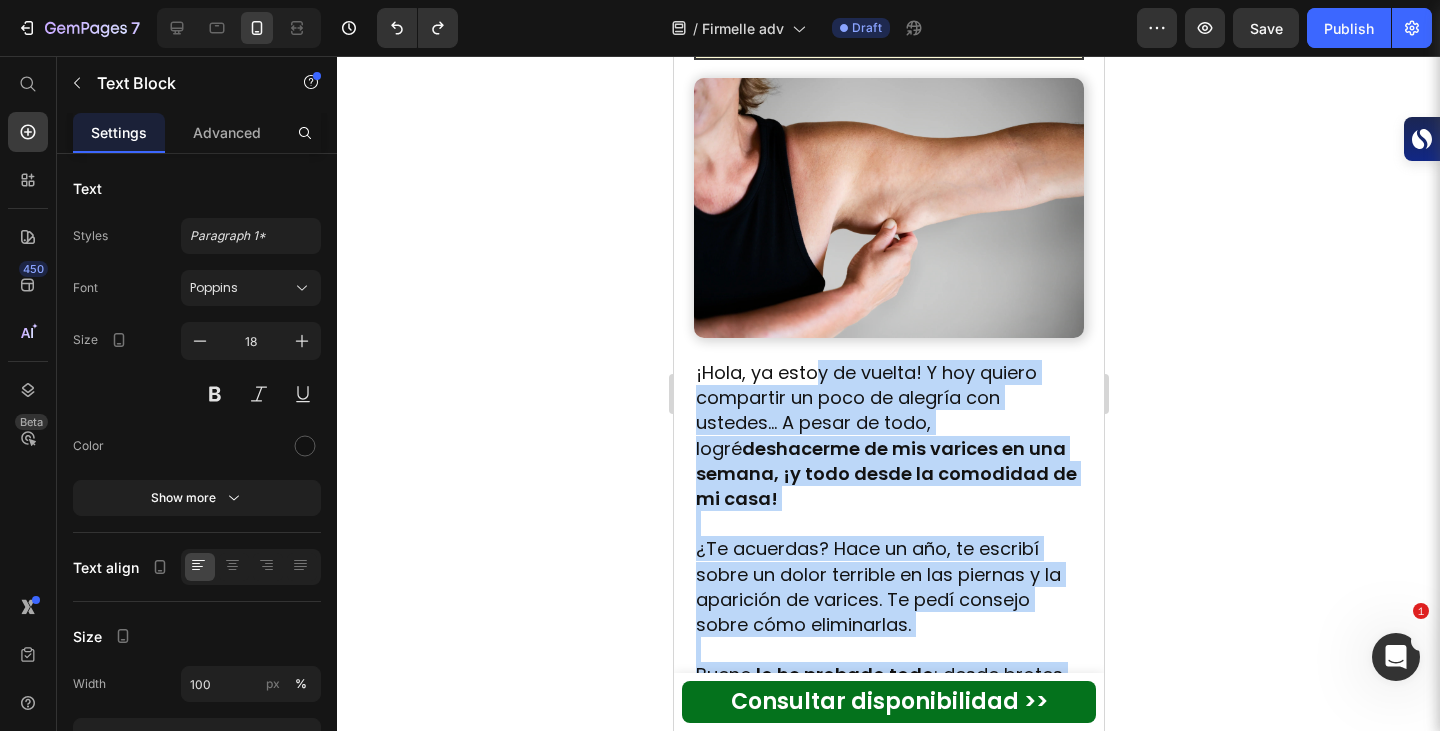 drag, startPoint x: 815, startPoint y: 404, endPoint x: 810, endPoint y: 357, distance: 47.26521 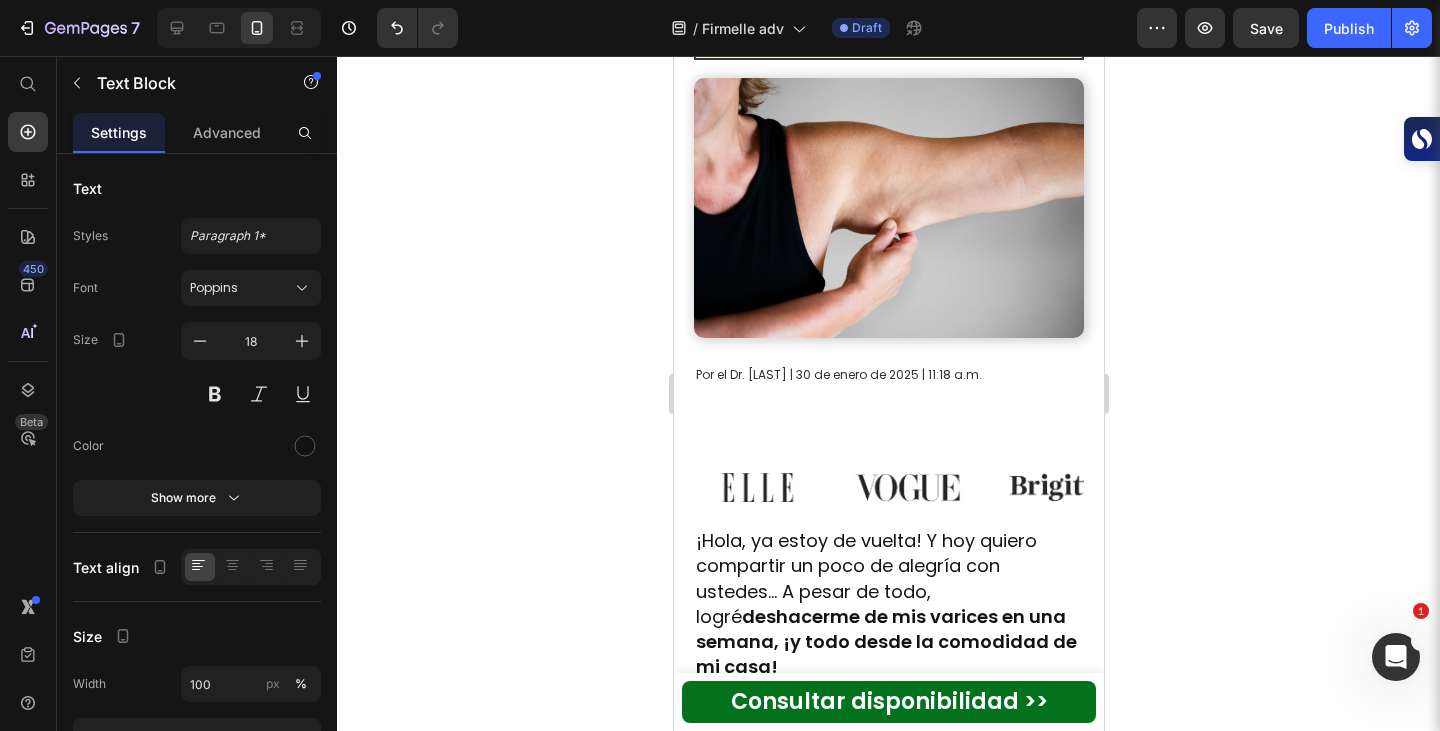 click on "Por el Dr. [LAST] | 30 de enero de 2025 | 11:18 a.m." at bounding box center (838, 374) 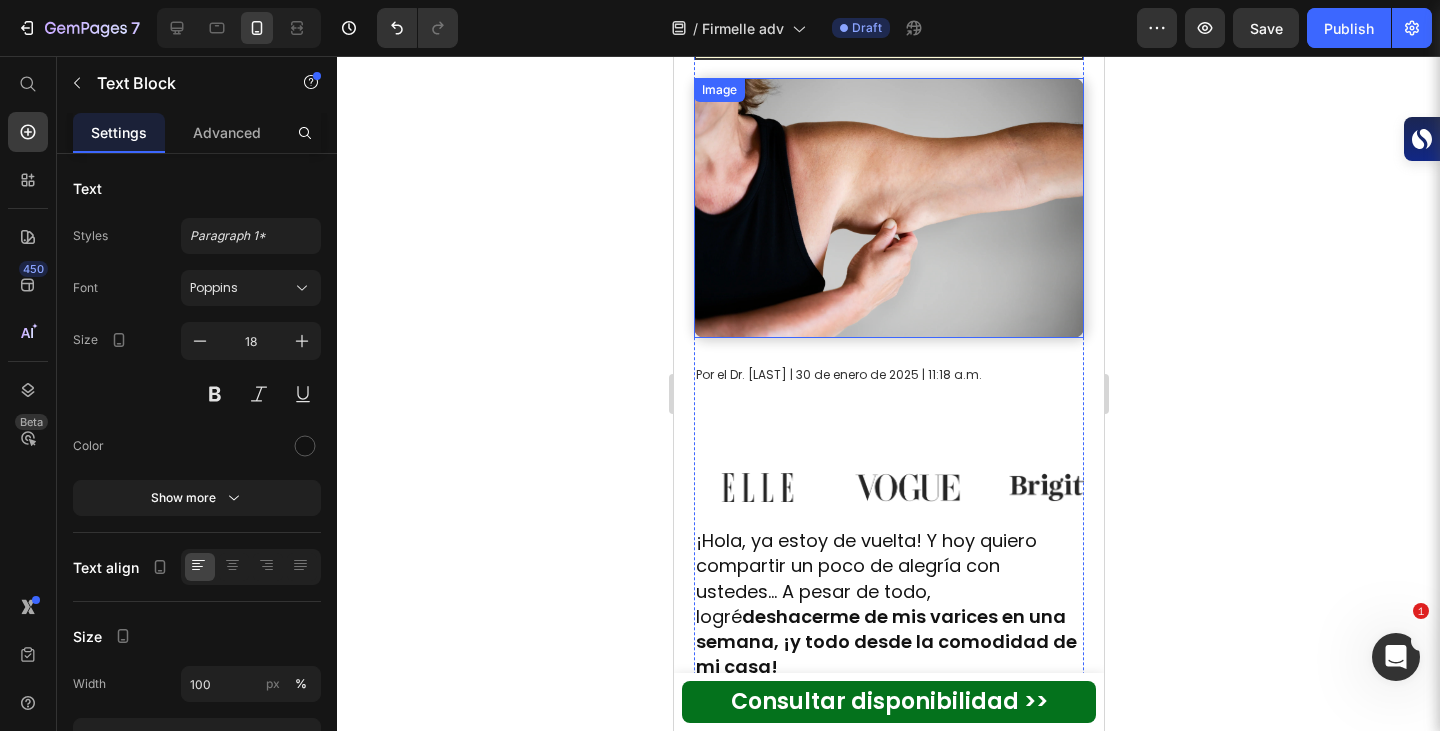 click at bounding box center [888, 208] 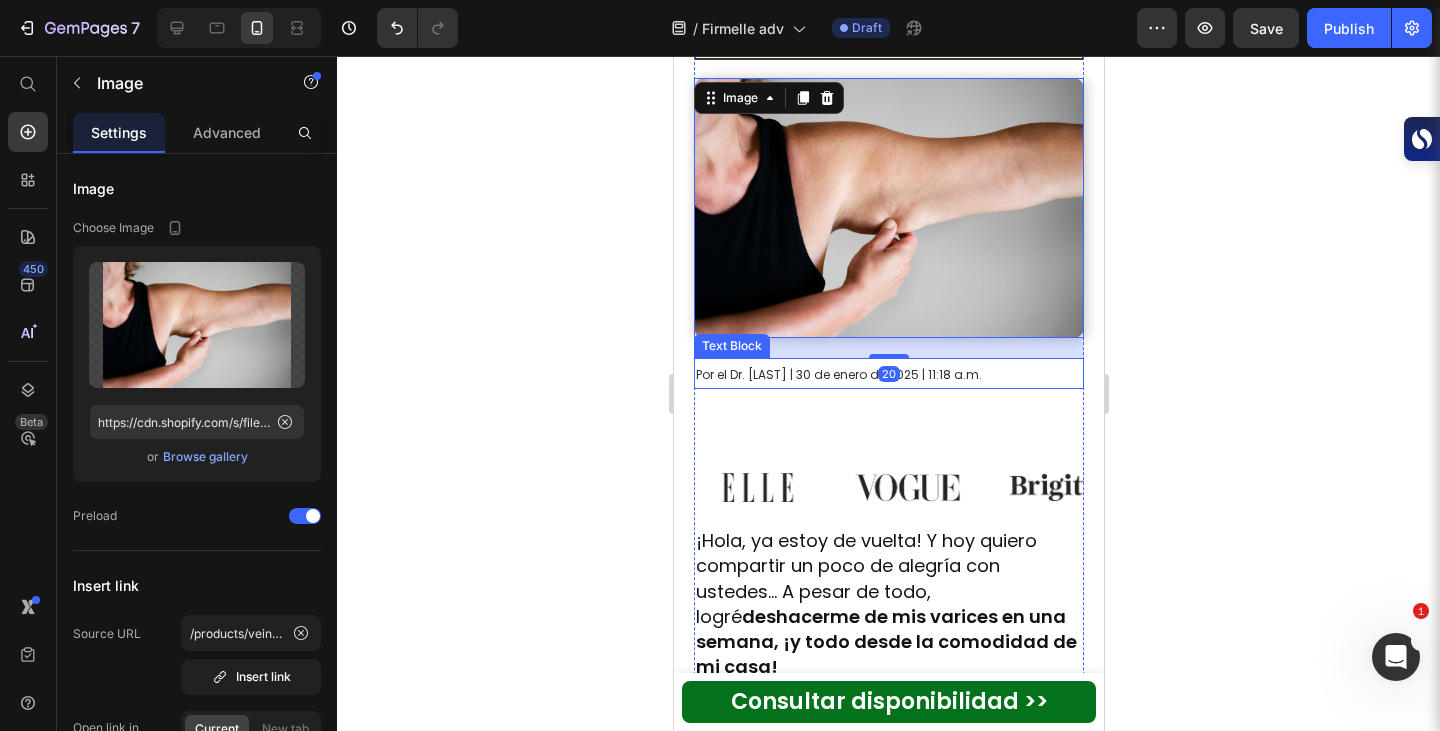 click on "Por el Dr. [LAST] | 30 de enero de 2025 | 11:18 a.m." at bounding box center [838, 374] 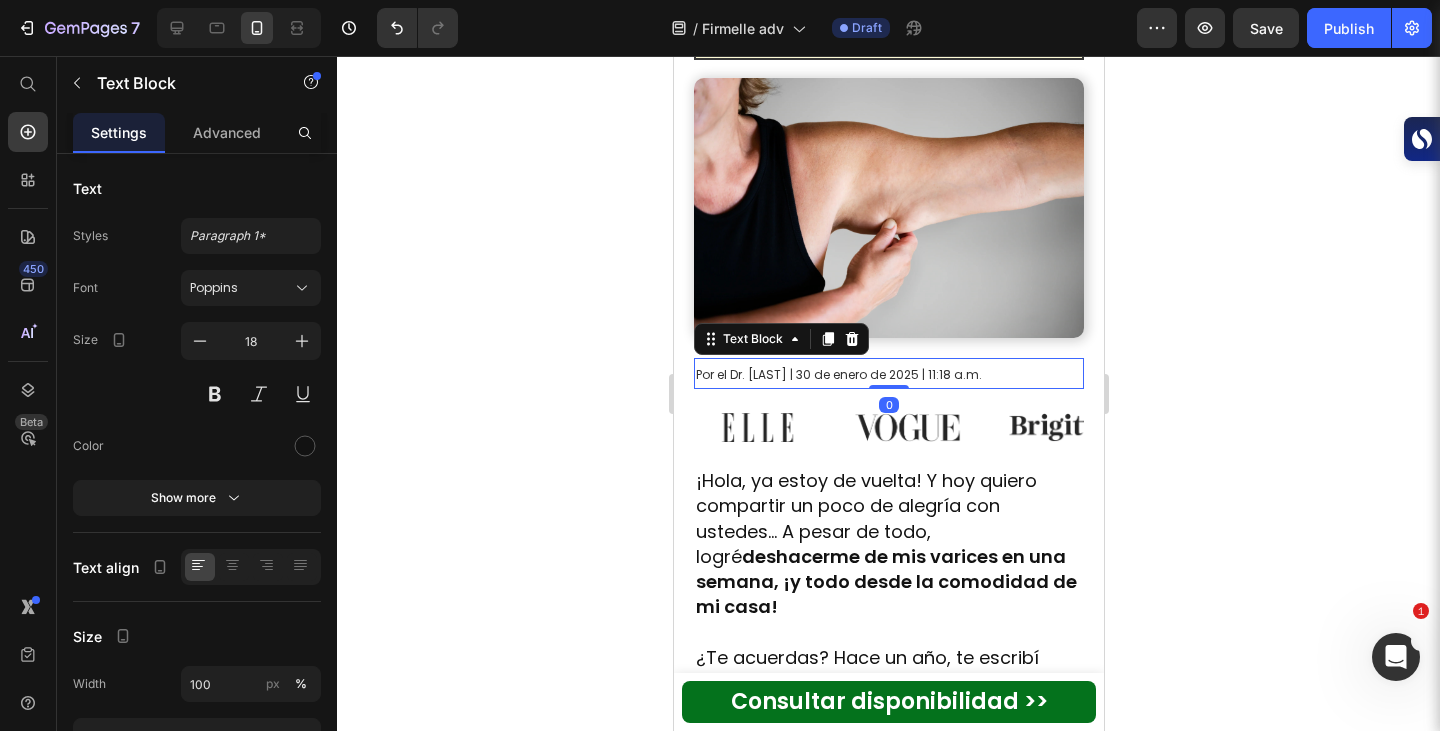 drag, startPoint x: 876, startPoint y: 437, endPoint x: 884, endPoint y: 370, distance: 67.47592 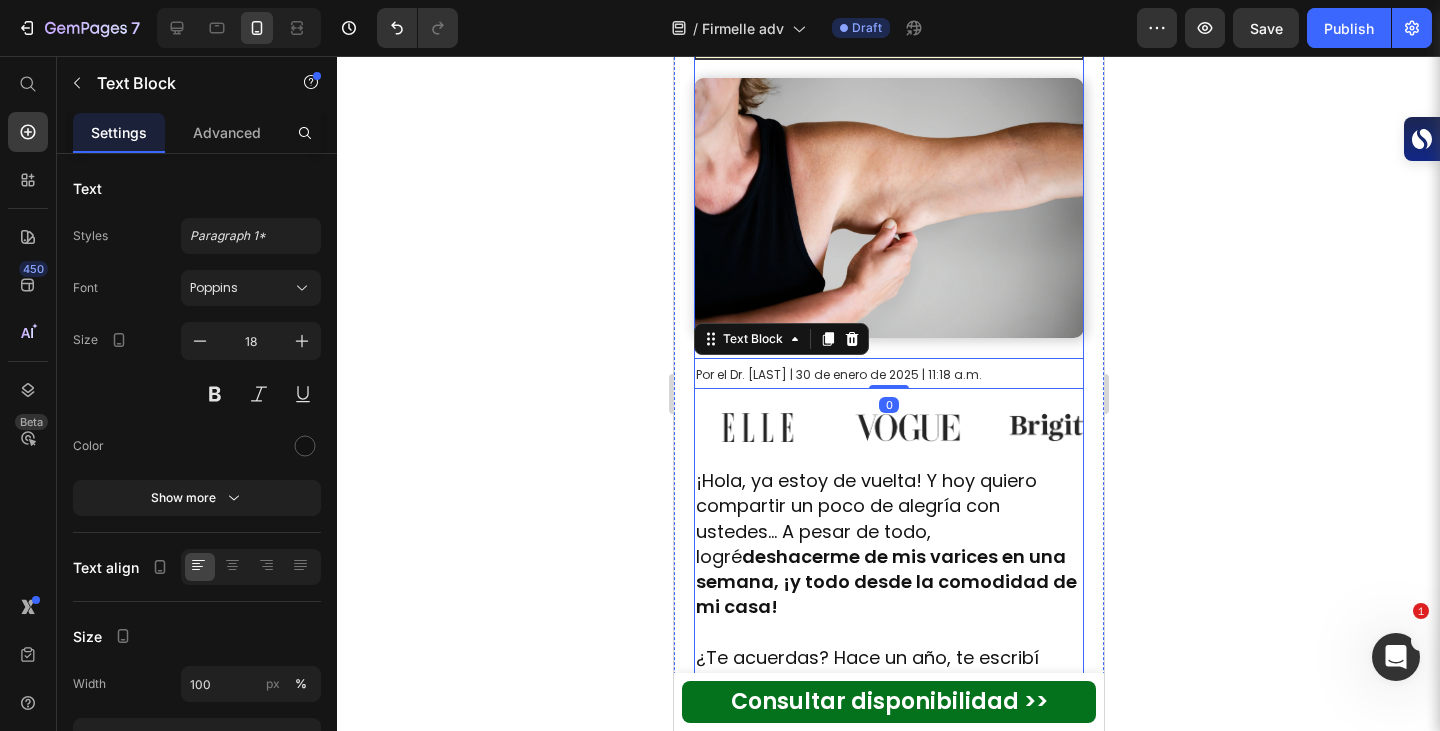 click at bounding box center [888, 208] 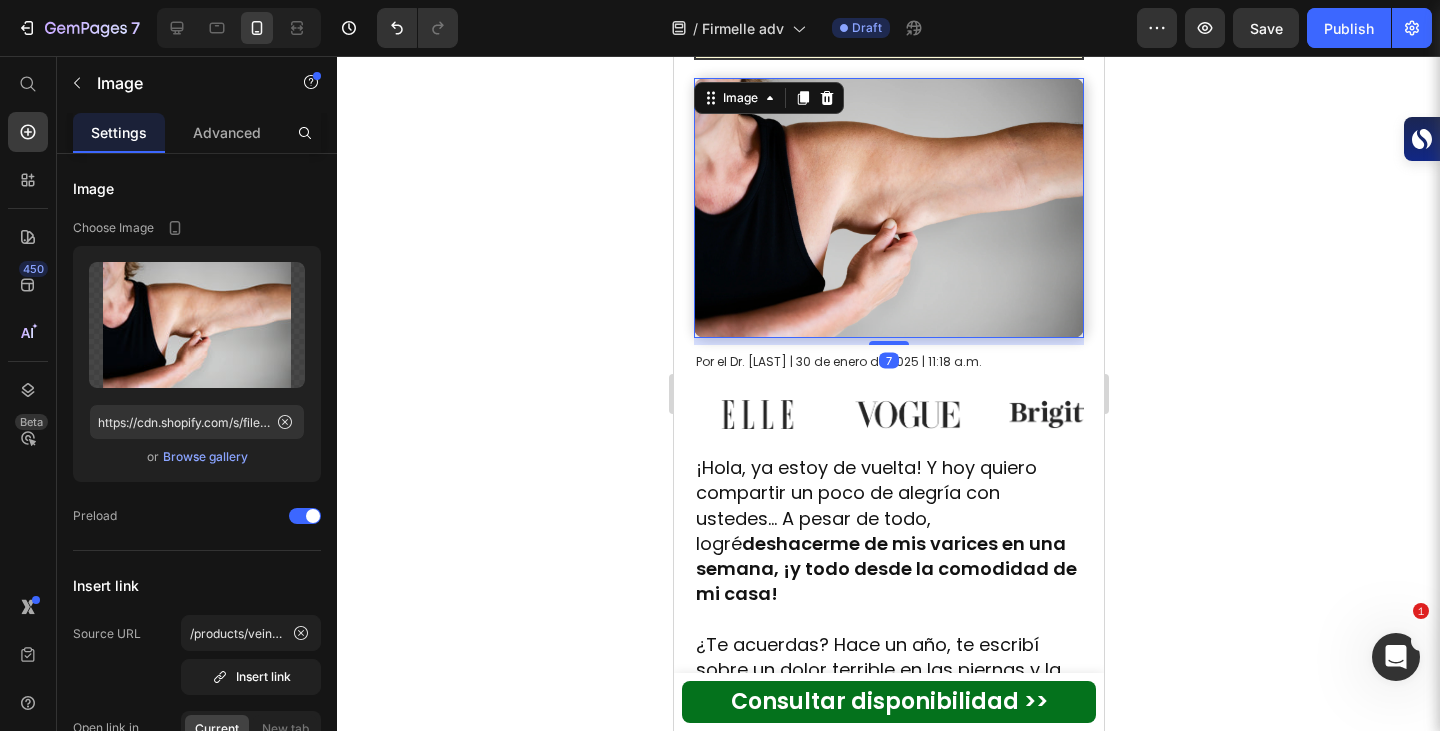 drag, startPoint x: 876, startPoint y: 347, endPoint x: 1033, endPoint y: 379, distance: 160.22797 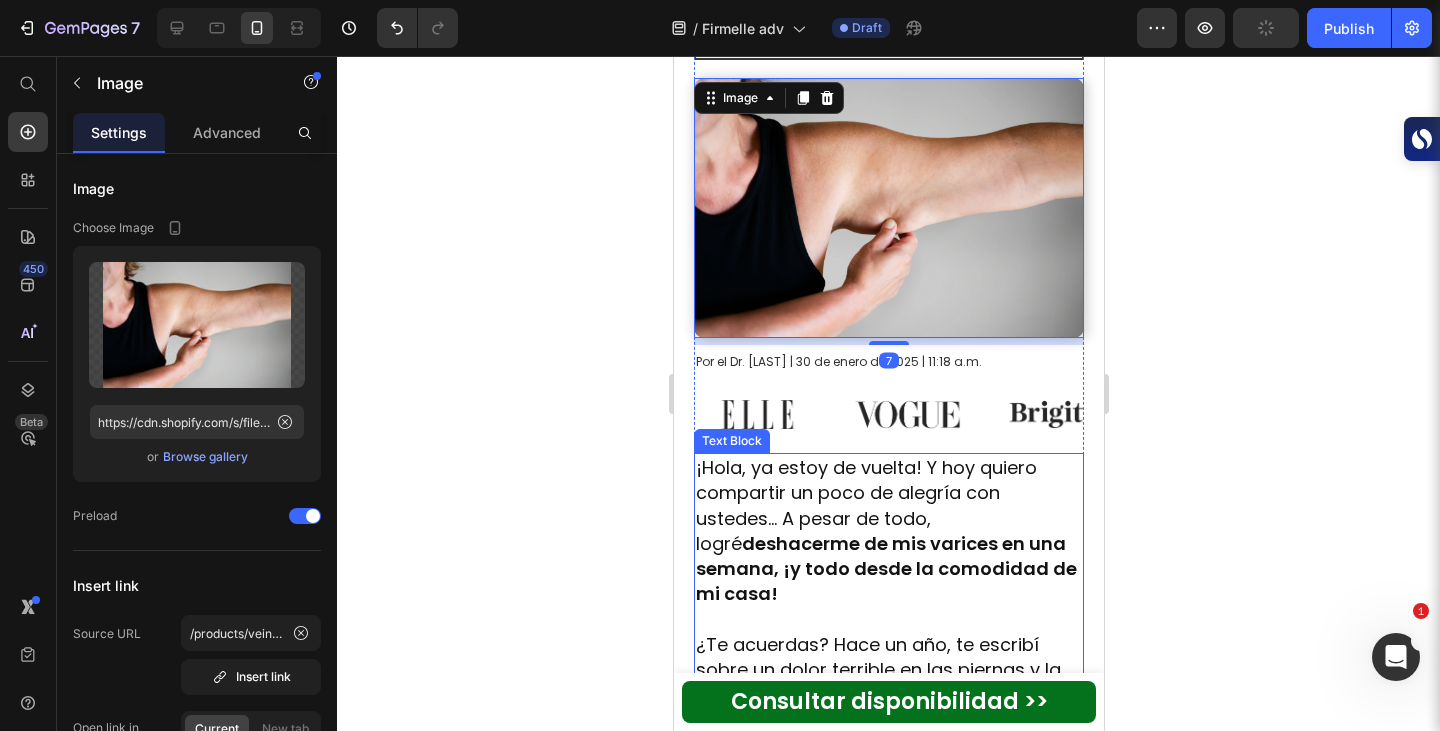 click on "¡Hola, ya estoy de vuelta! Y hoy quiero compartir un poco de alegría con ustedes... A pesar de todo, logré  deshacerme de mis varices en una semana, ¡y todo desde la comodidad de mi casa!" at bounding box center (888, 530) 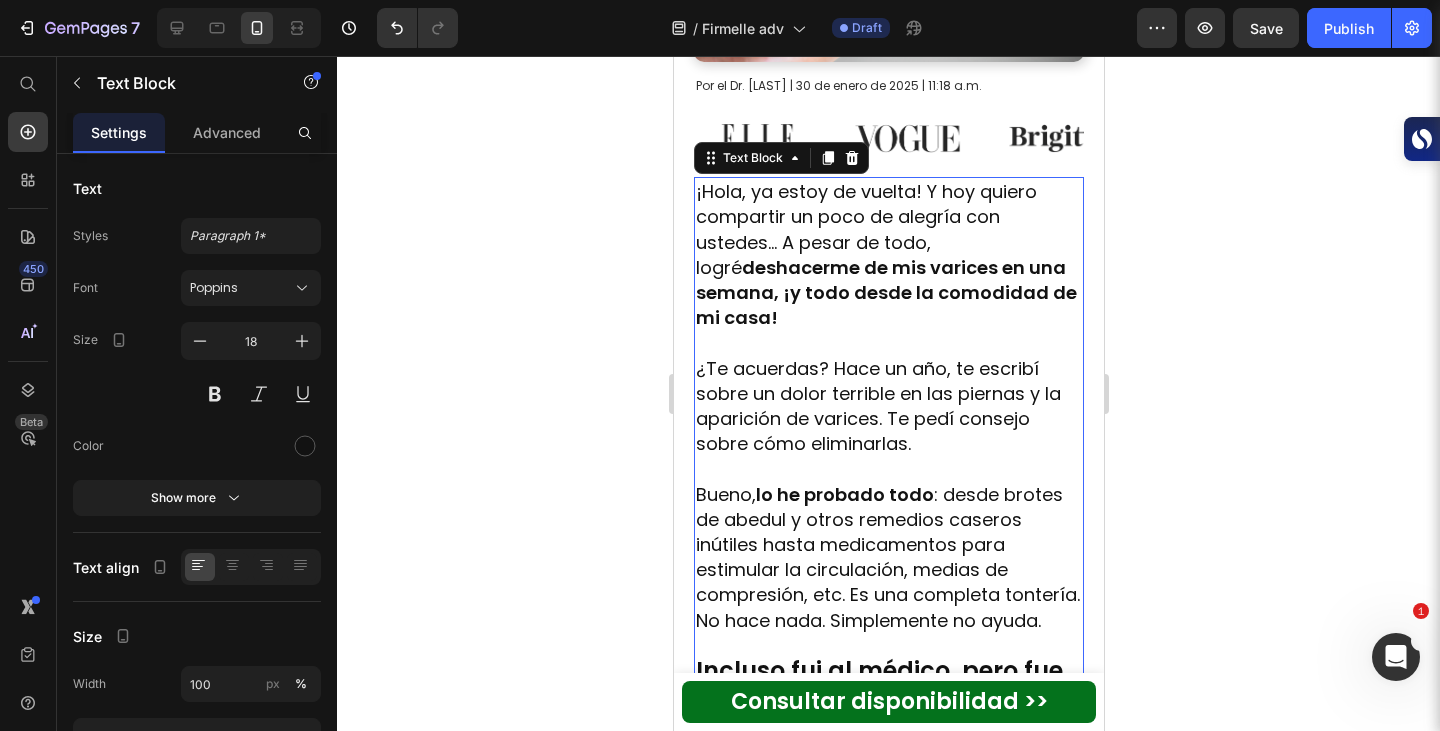 scroll, scrollTop: 779, scrollLeft: 0, axis: vertical 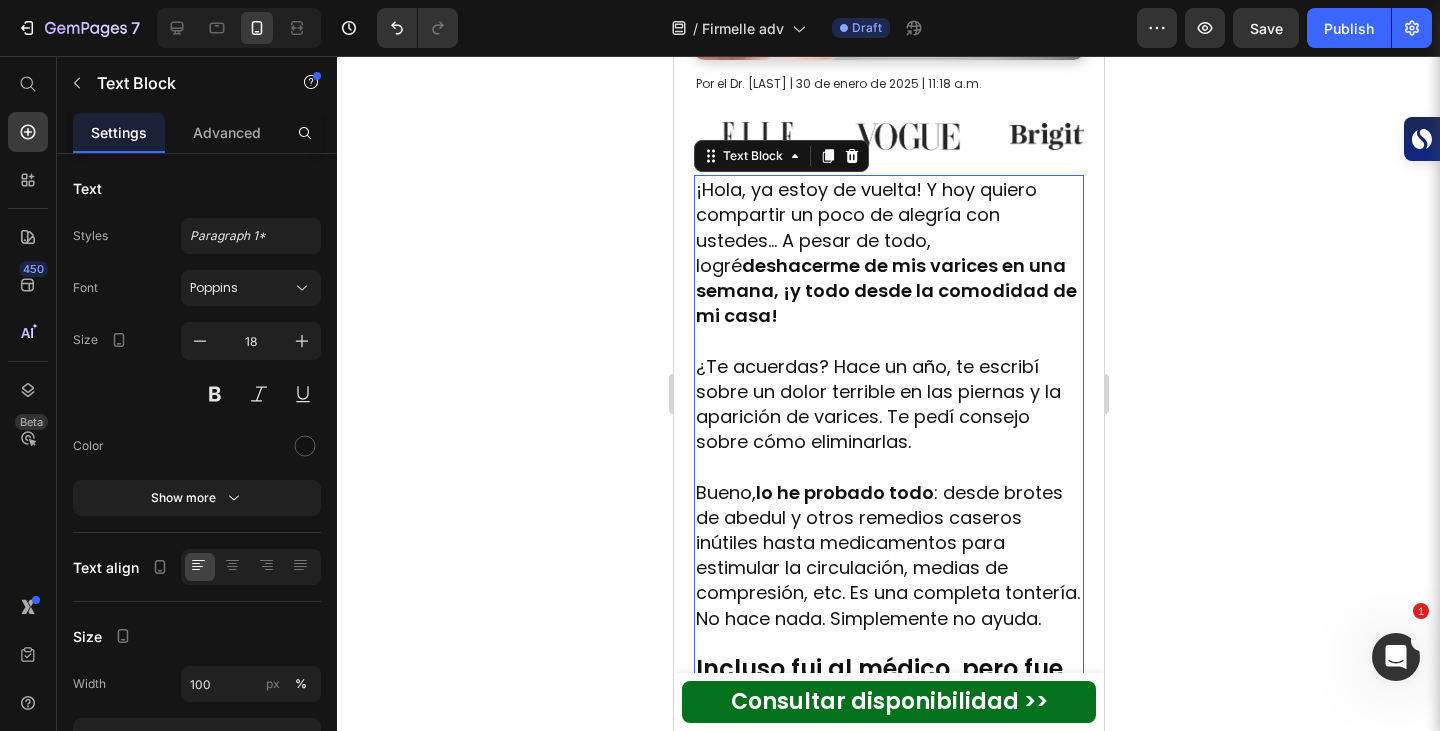 click on "¿Te acuerdas? Hace un año, te escribí sobre un dolor terrible en las piernas y la aparición de varices. Te pedí consejo sobre cómo eliminarlas." at bounding box center (888, 404) 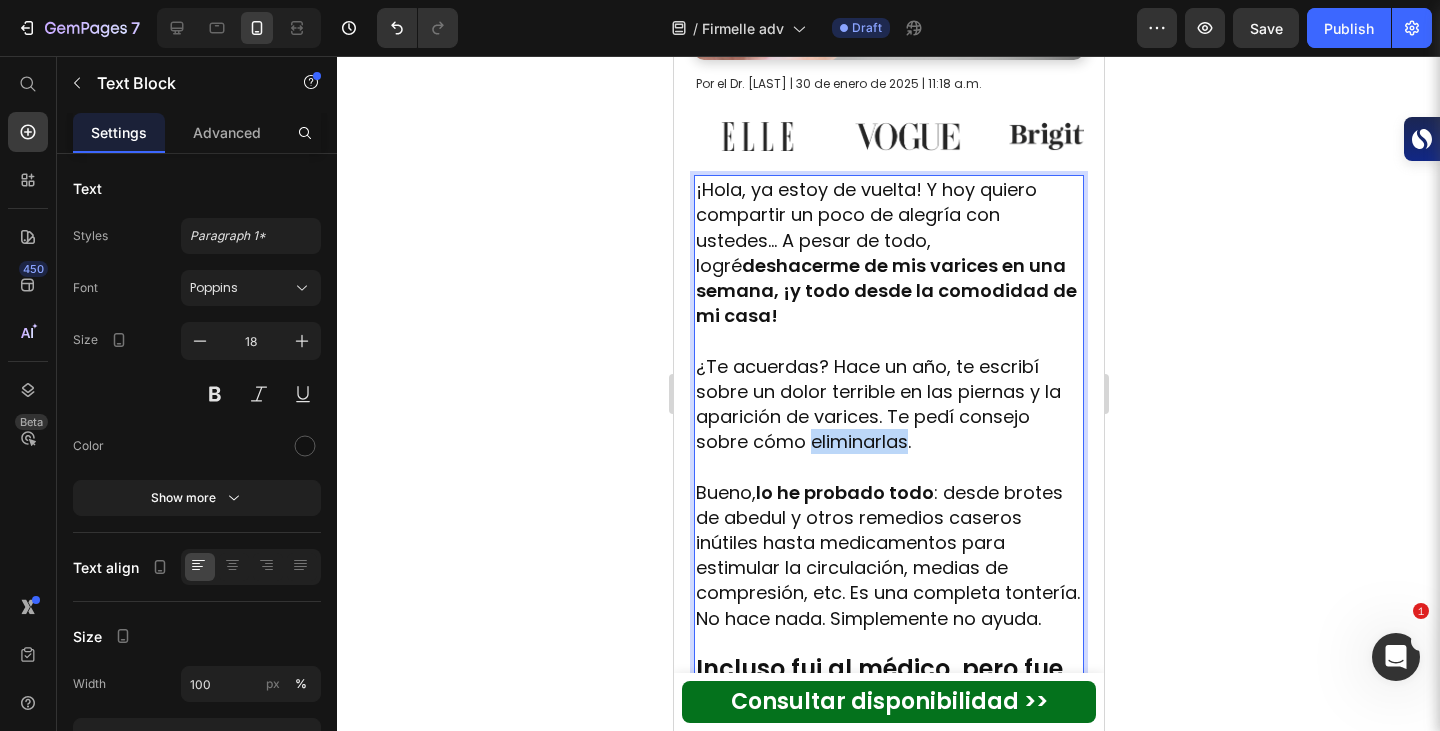 click on "¿Te acuerdas? Hace un año, te escribí sobre un dolor terrible en las piernas y la aparición de varices. Te pedí consejo sobre cómo eliminarlas." at bounding box center [888, 404] 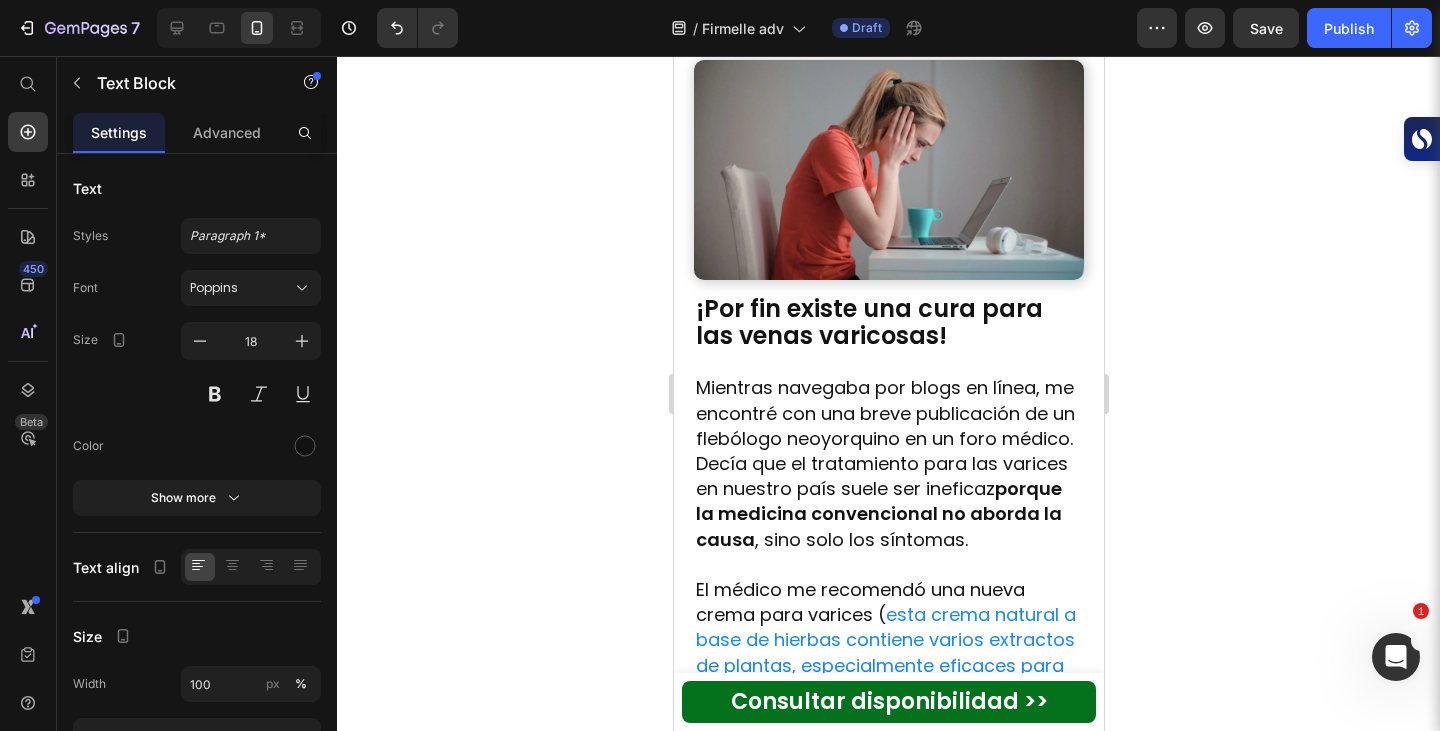 scroll, scrollTop: 1716, scrollLeft: 0, axis: vertical 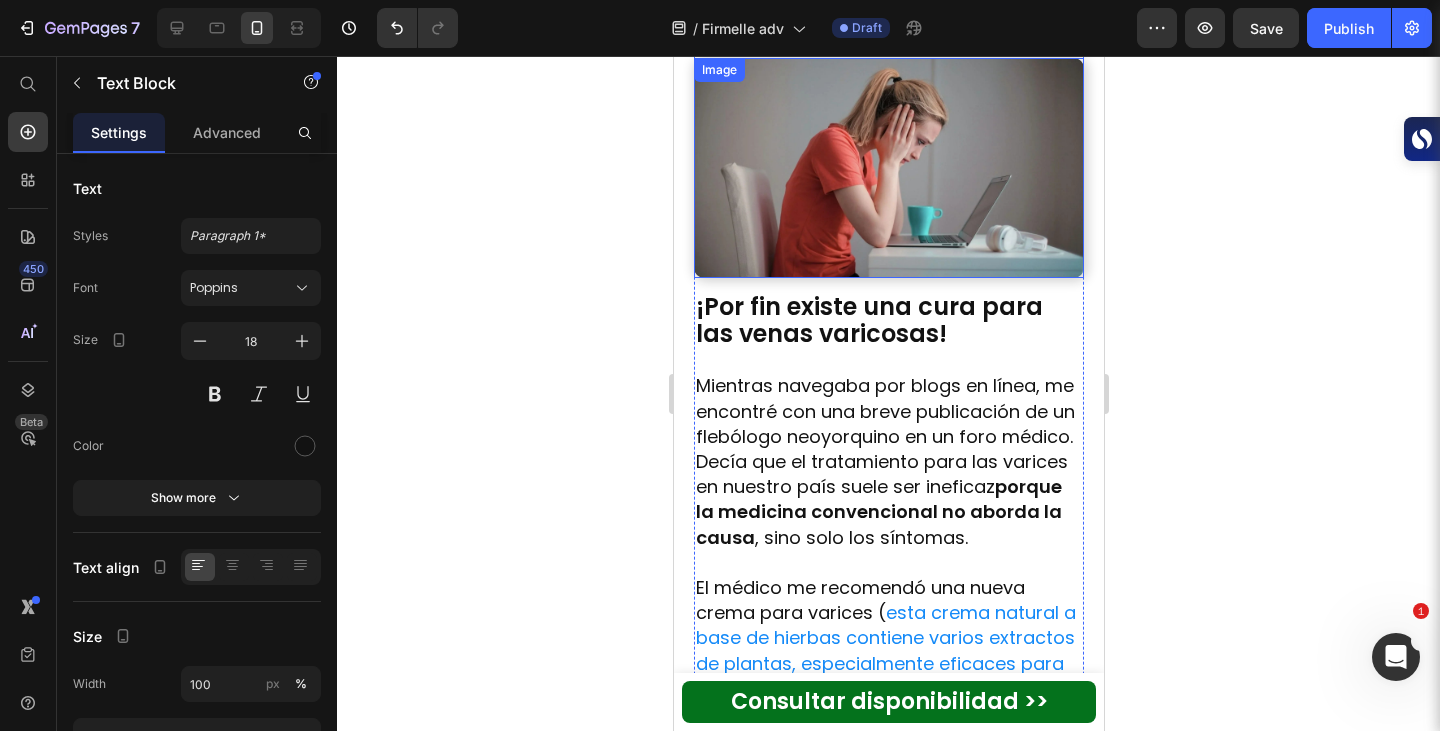 click at bounding box center (888, 167) 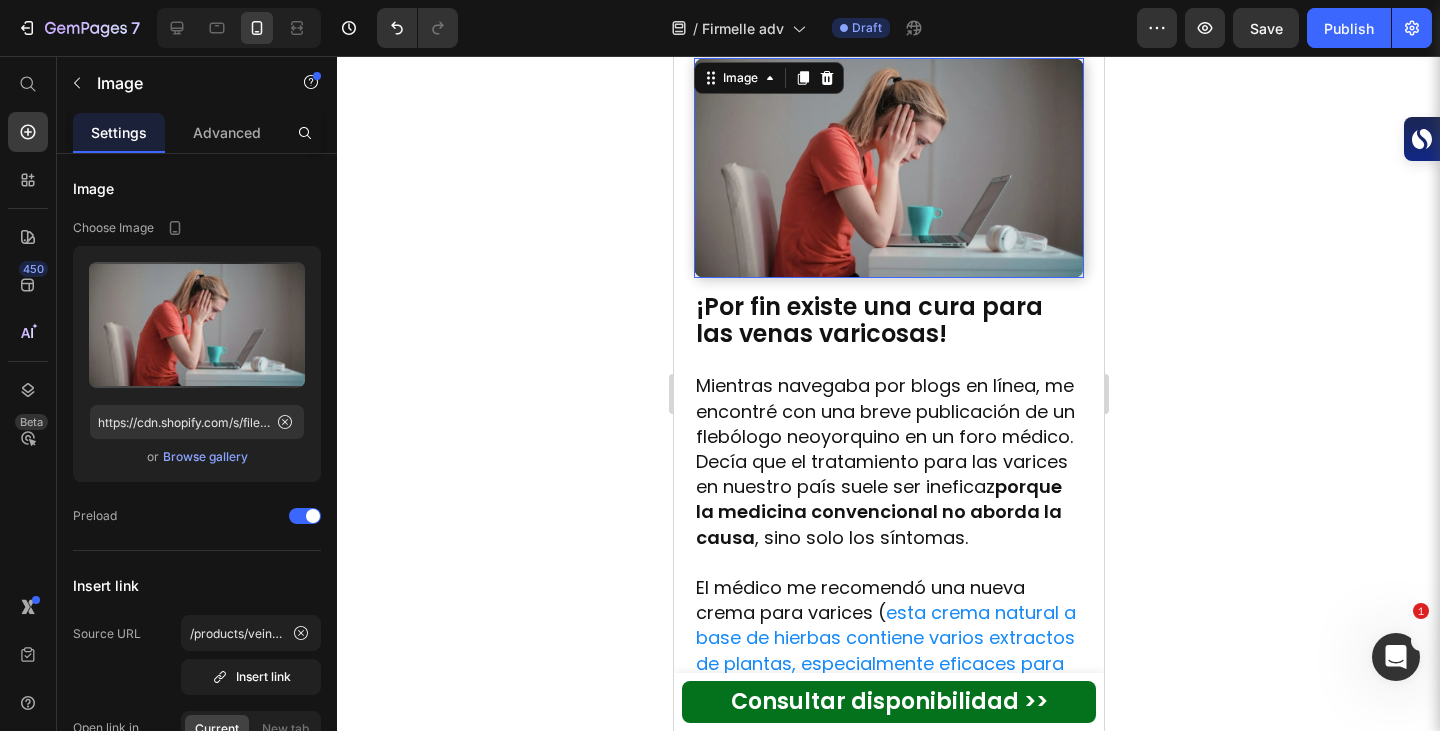 scroll, scrollTop: 0, scrollLeft: 0, axis: both 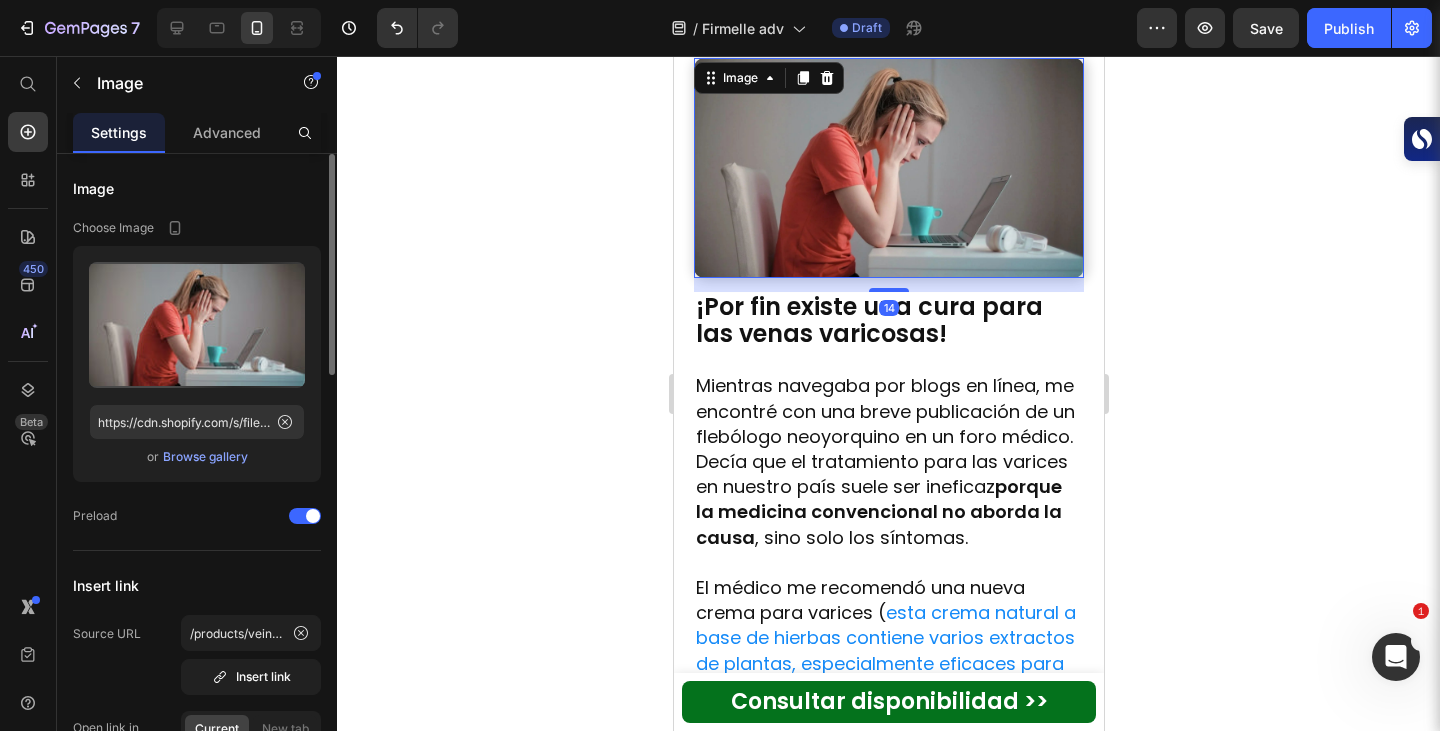 click on "Browse gallery" at bounding box center (205, 457) 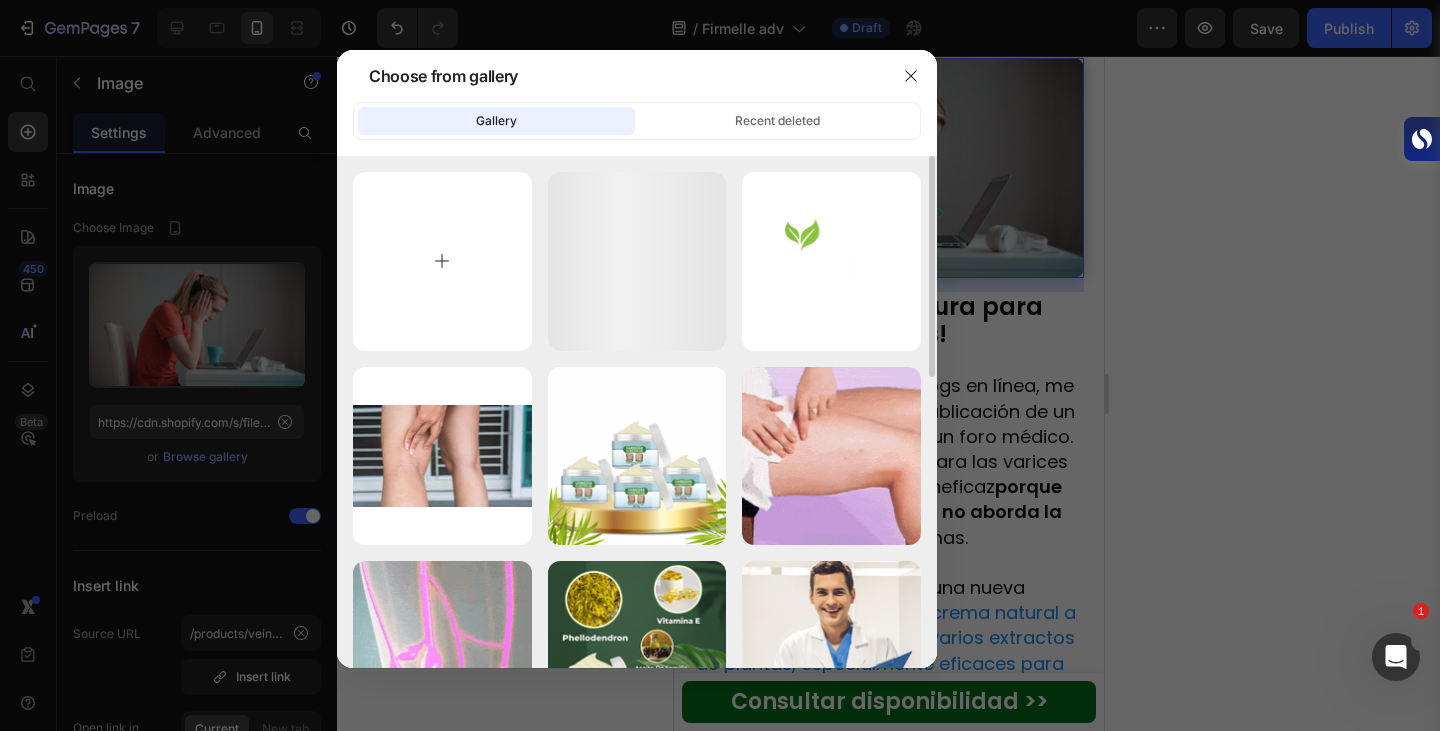 click at bounding box center (442, 261) 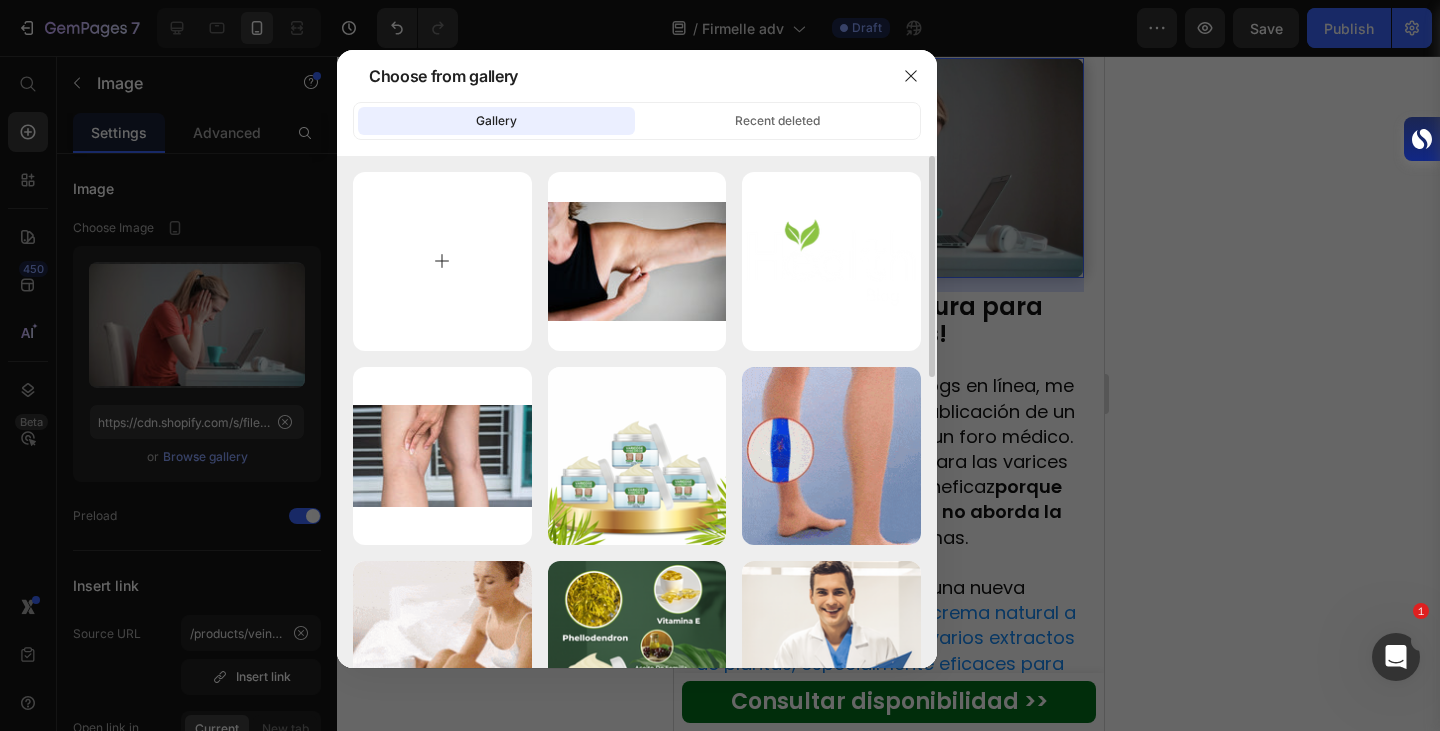 type on "C:\fakepath\[FILENAME].png" 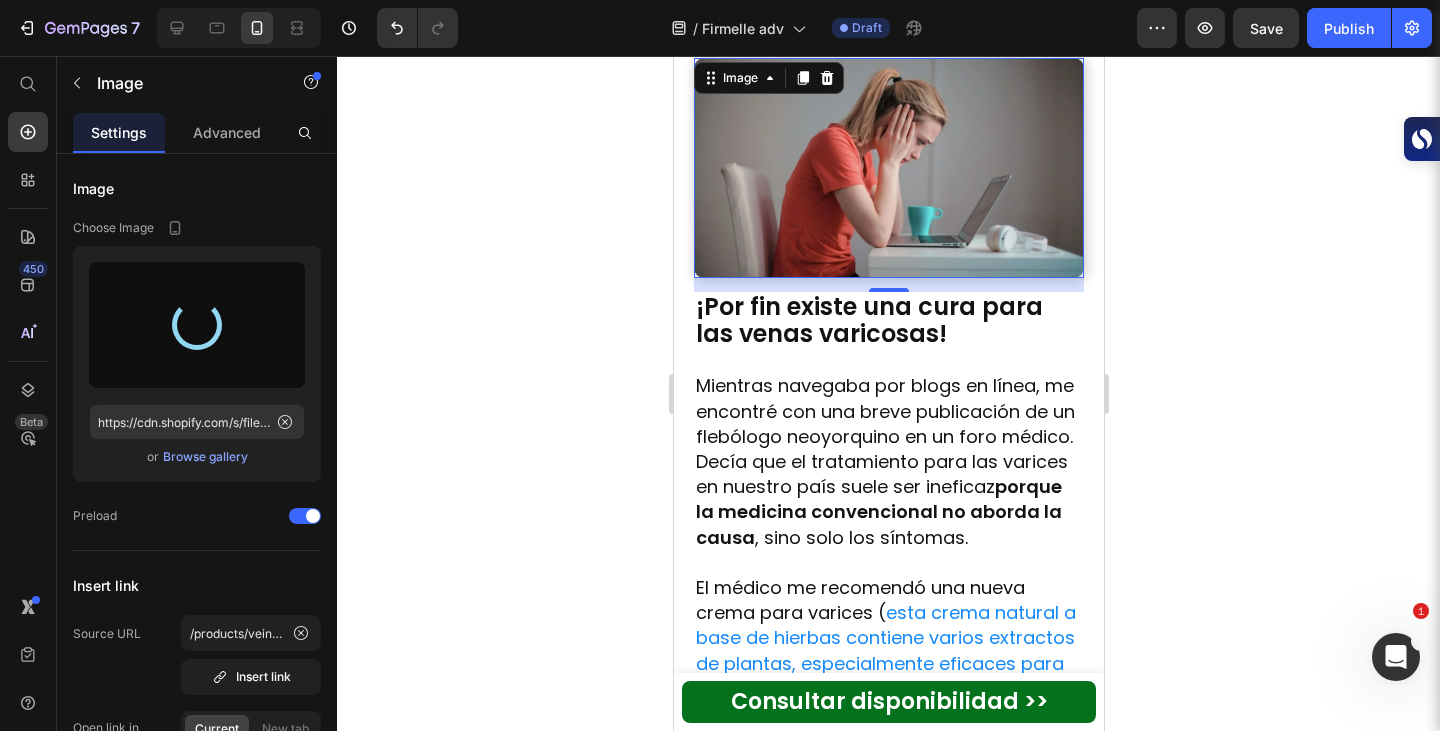 type on "https://cdn.shopify.com/s/files/1/0933/4426/8563/files/gempages_562195847559775236-689eba73-9a4b-4422-9597-00244499c861.png" 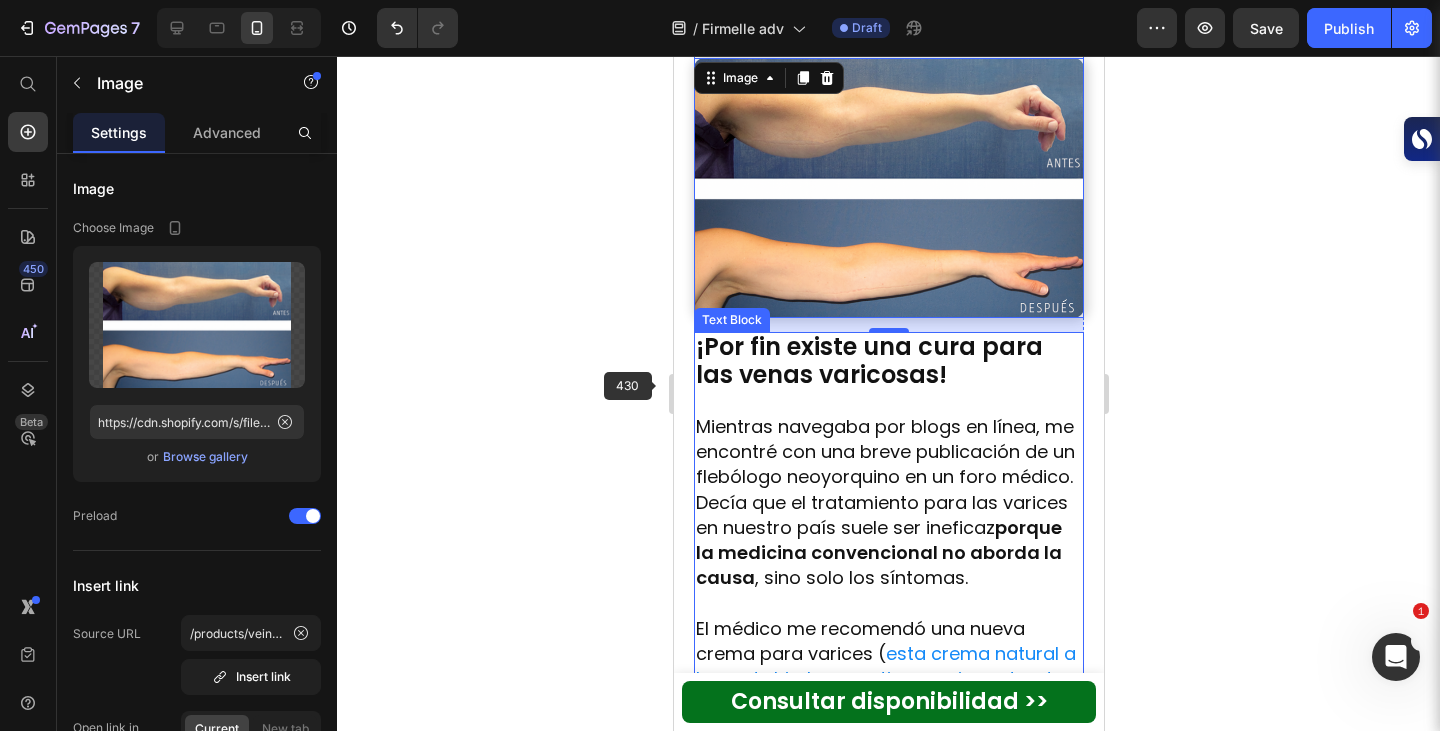 click on "Mientras navegaba por blogs en línea, me encontré con una breve publicación de un flebólogo neoyorquino en un foro médico. Decía que el tratamiento para las varices en nuestro país suele ser ineficaz porque la medicina convencional no aborda la causa, sino solo los síntomas." at bounding box center (888, 502) 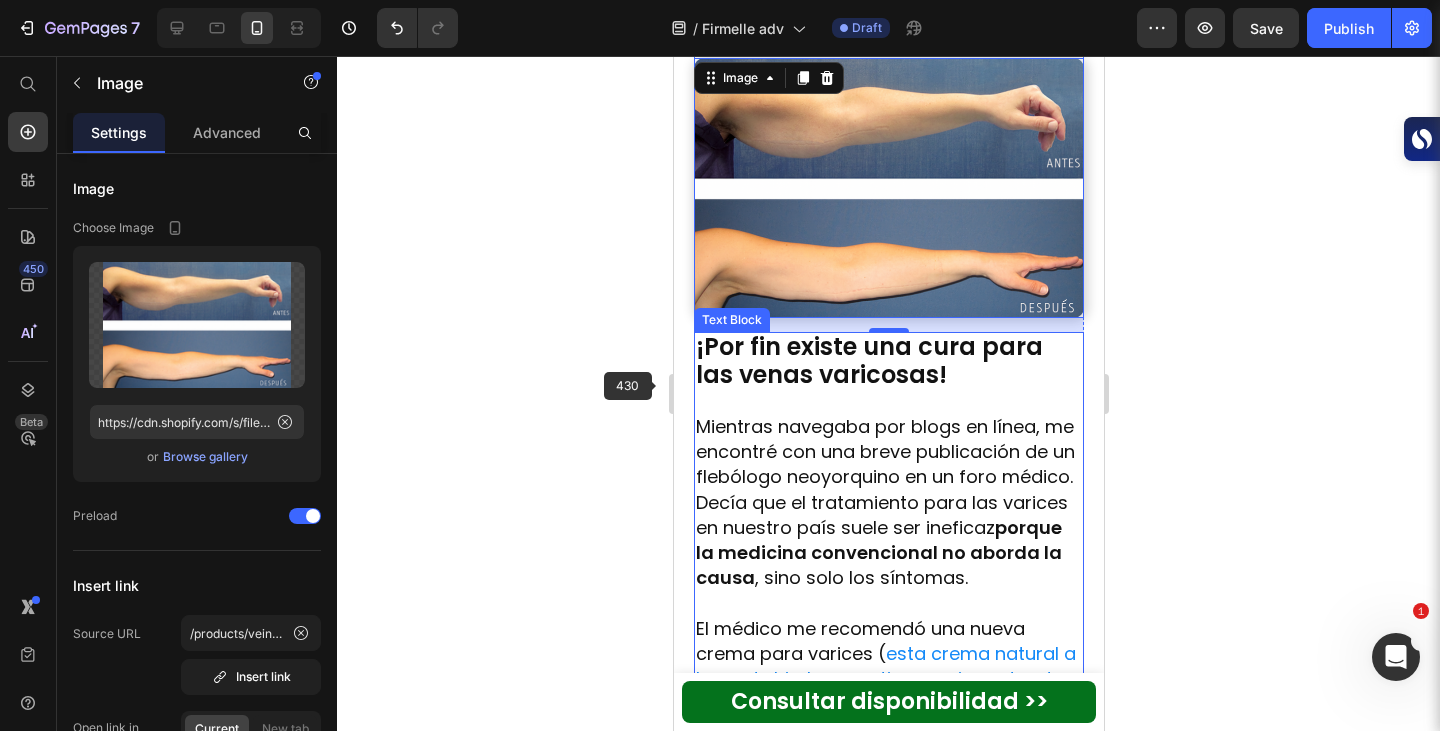 click on "Mientras navegaba por blogs en línea, me encontré con una breve publicación de un flebólogo neoyorquino en un foro médico. Decía que el tratamiento para las varices en nuestro país suele ser ineficaz porque la medicina convencional no aborda la causa, sino solo los síntomas." at bounding box center (888, 502) 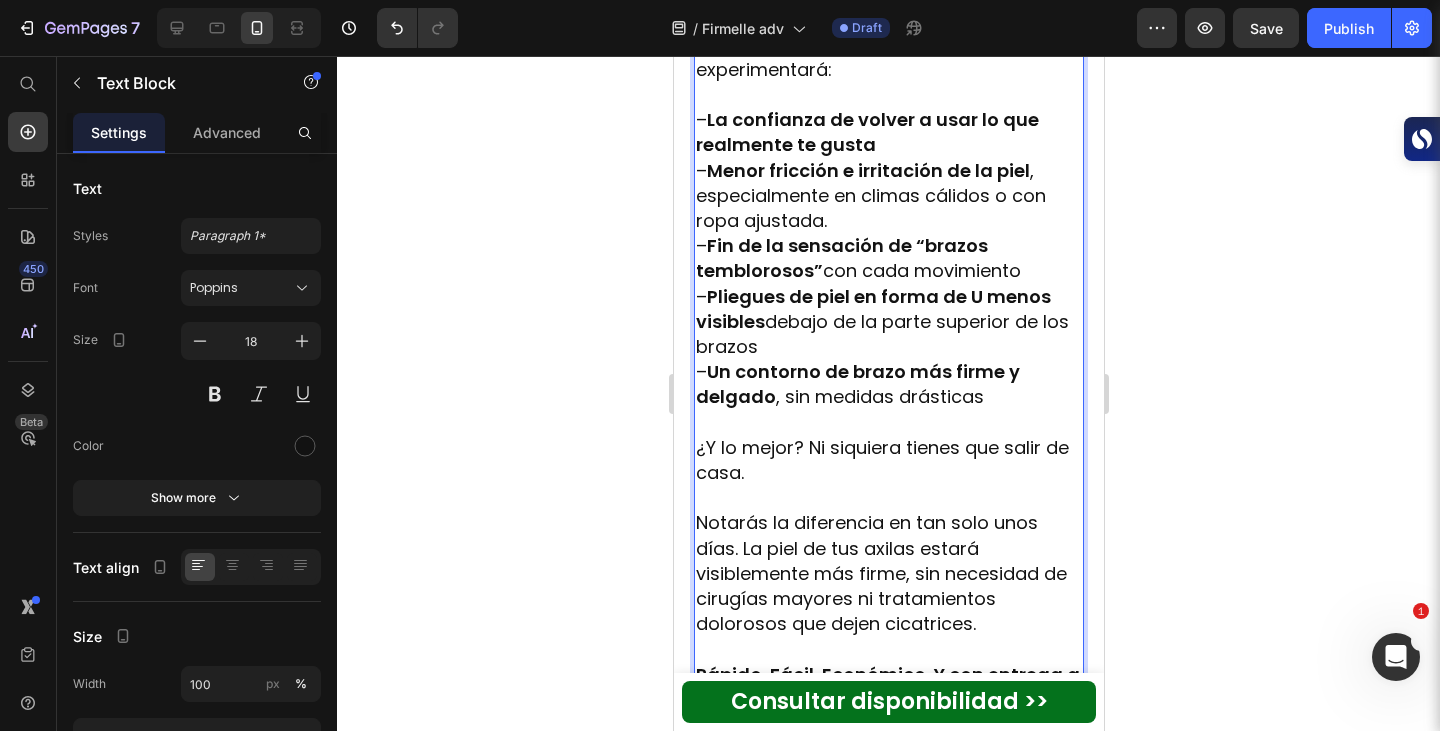 scroll, scrollTop: 2175, scrollLeft: 0, axis: vertical 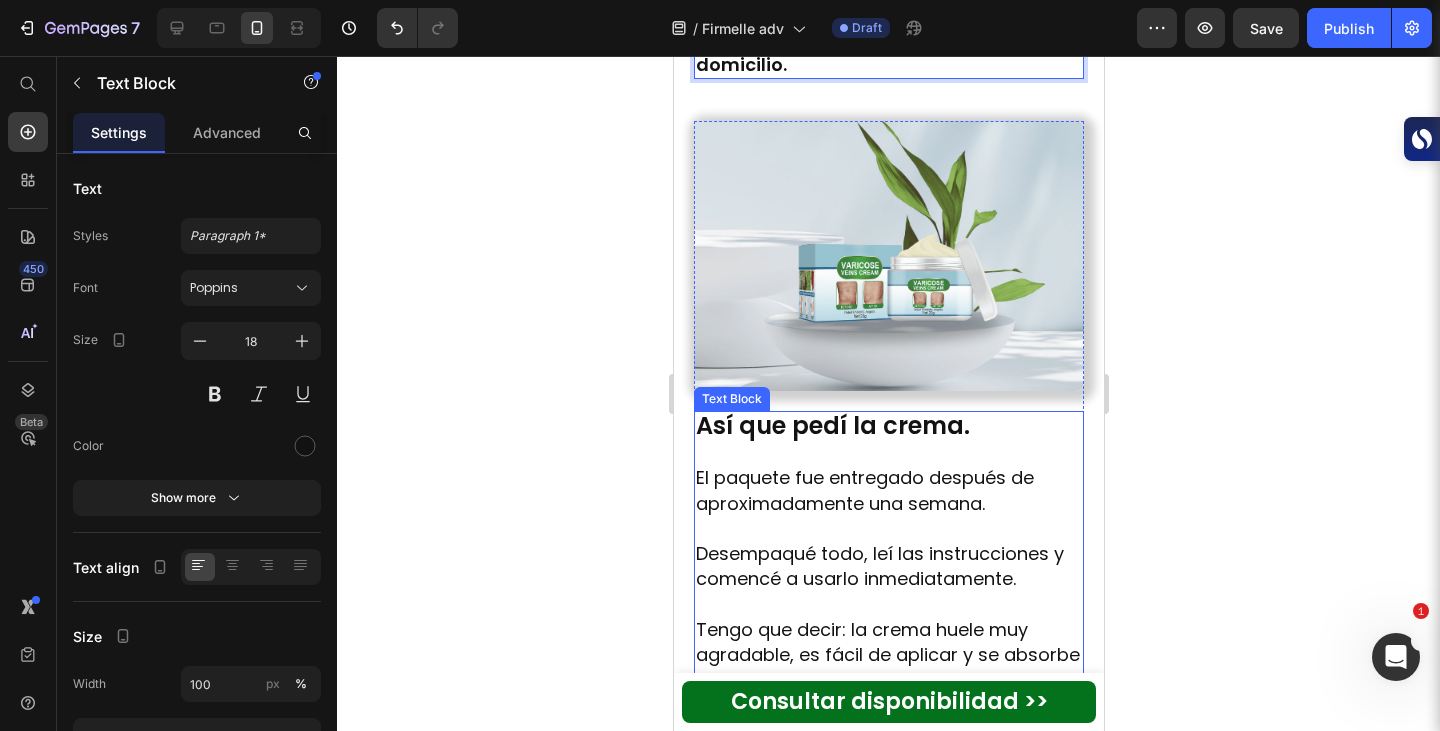 click on "El paquete fue entregado después de aproximadamente una semana." at bounding box center (888, 490) 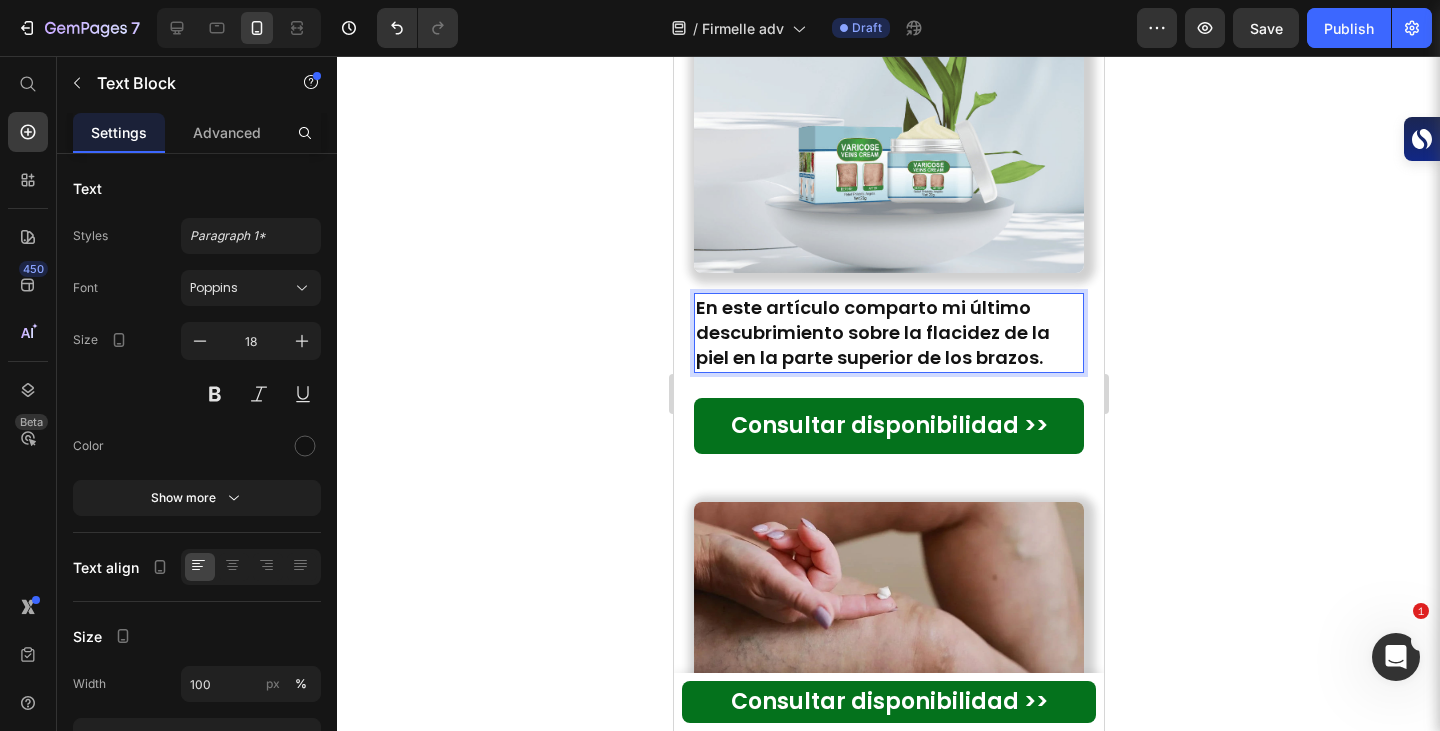 scroll, scrollTop: 2925, scrollLeft: 0, axis: vertical 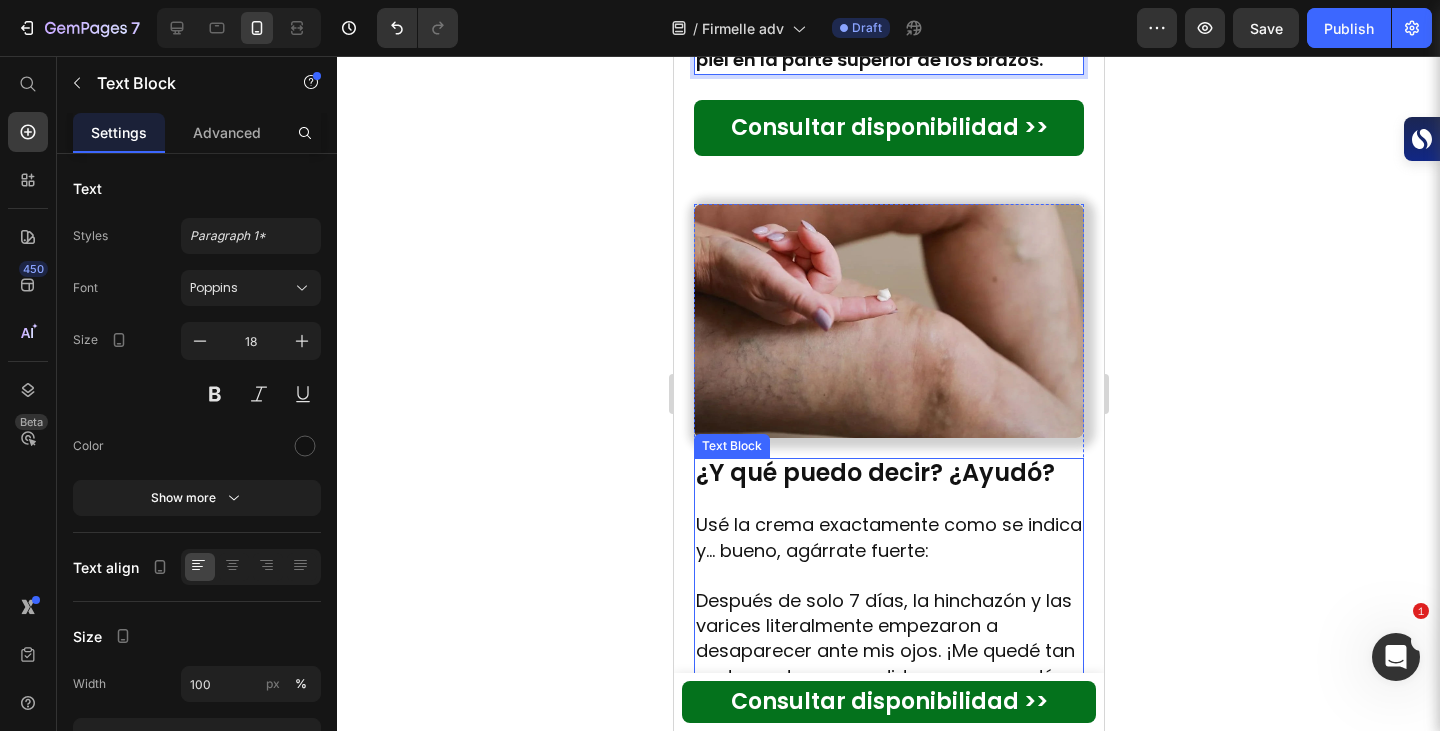 click at bounding box center (888, 575) 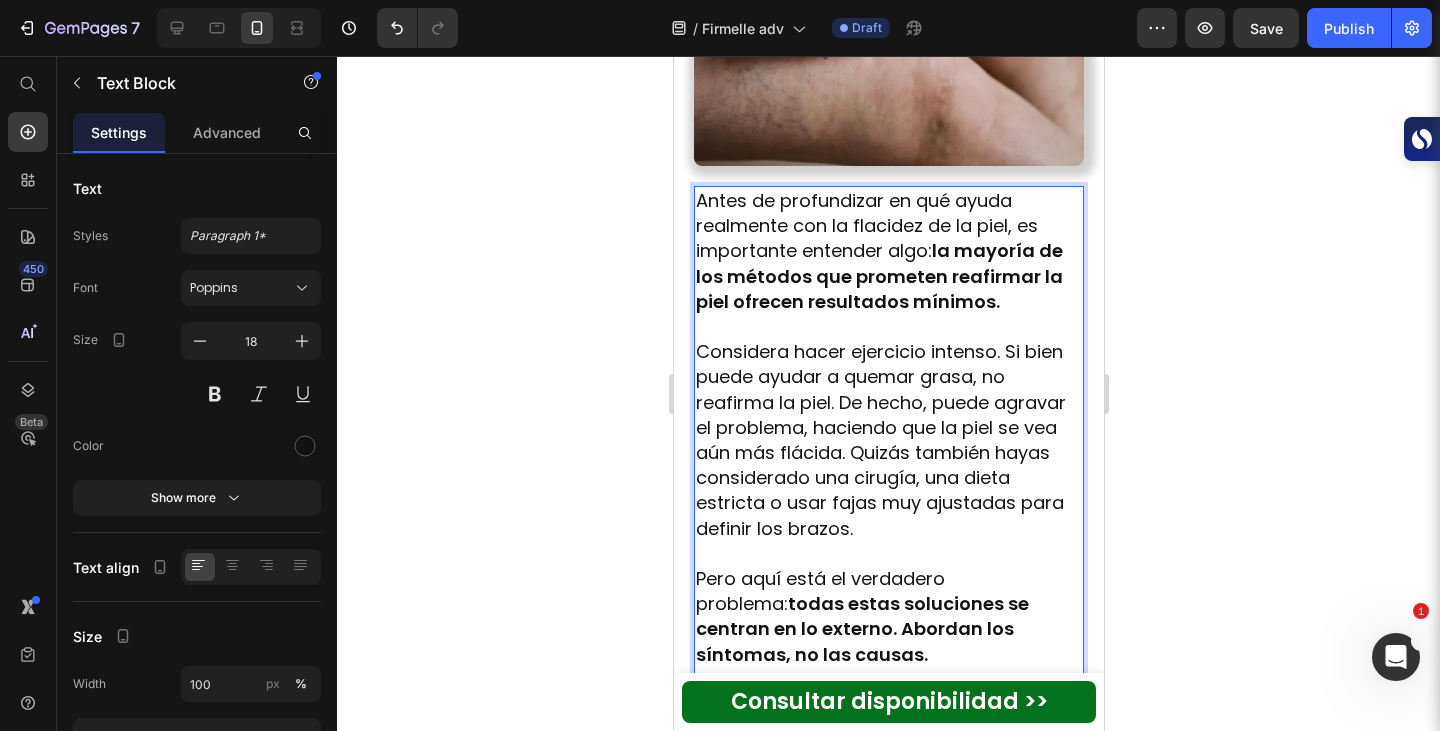 scroll, scrollTop: 3560, scrollLeft: 0, axis: vertical 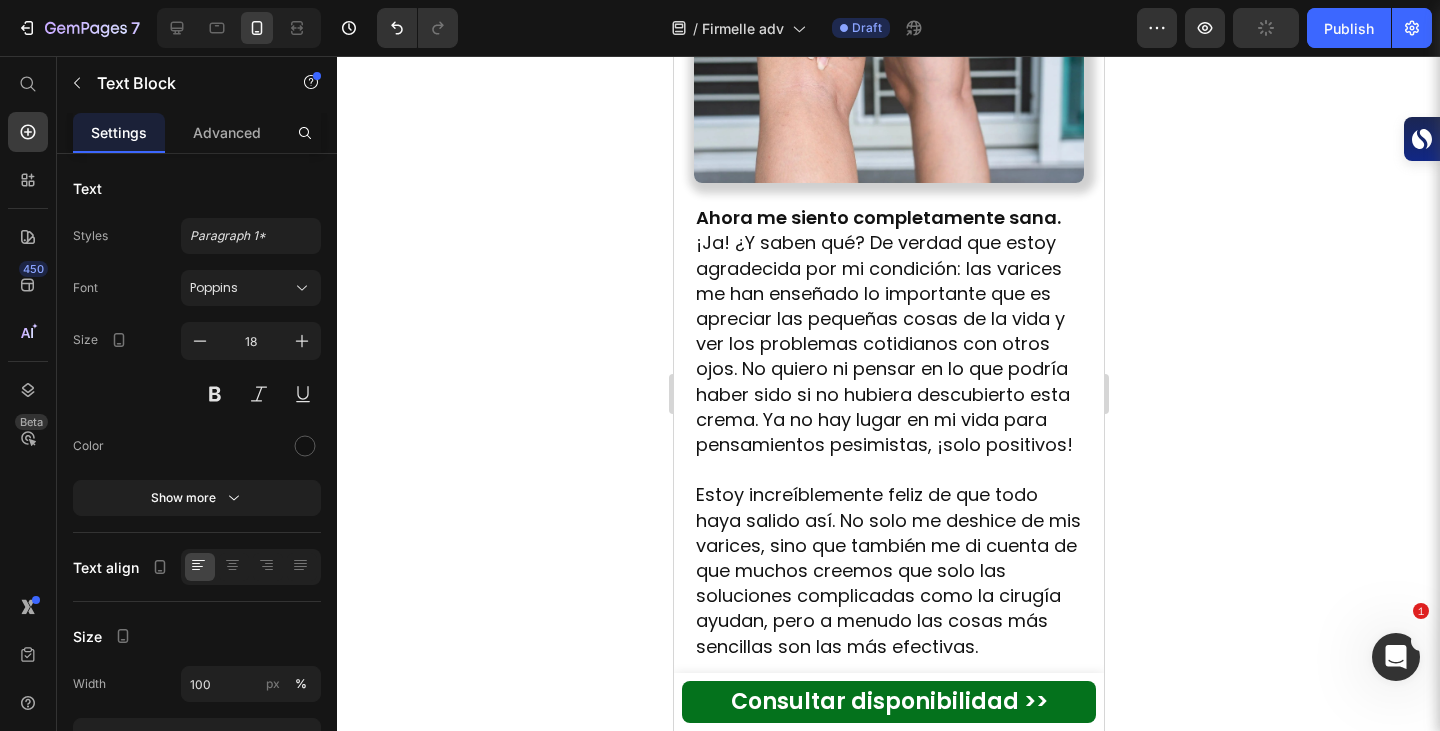 click on "Ahora me siento completamente sana.  ¡Ja! ¿Y saben qué? De verdad que estoy agradecida por mi condición: las varices me han enseñado lo importante que es apreciar las pequeñas cosas de la vida y ver los problemas cotidianos con otros ojos. No quiero ni pensar en lo que podría haber sido si no hubiera descubierto esta crema. Ya no hay lugar en mi vida para pensamientos pesimistas, ¡solo positivos!" at bounding box center (888, 331) 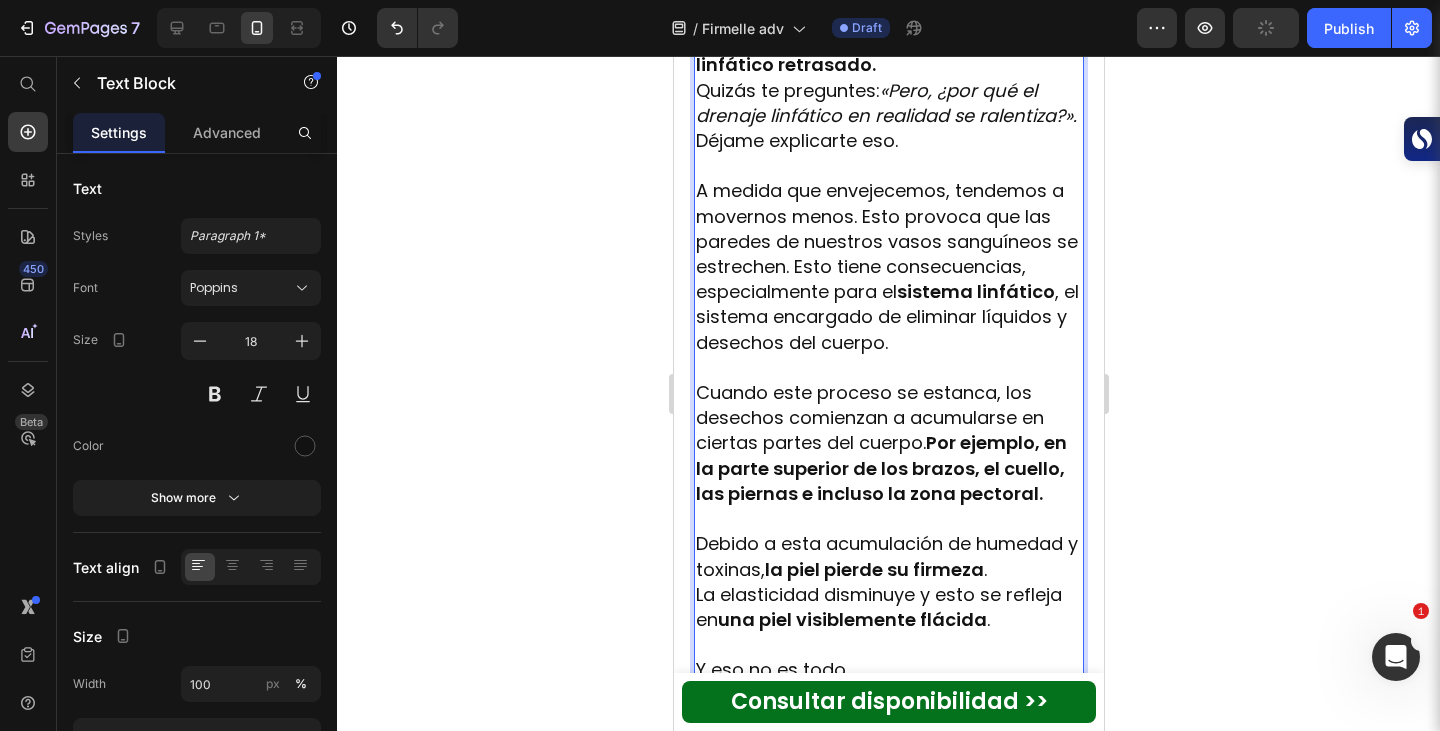 scroll, scrollTop: 4201, scrollLeft: 0, axis: vertical 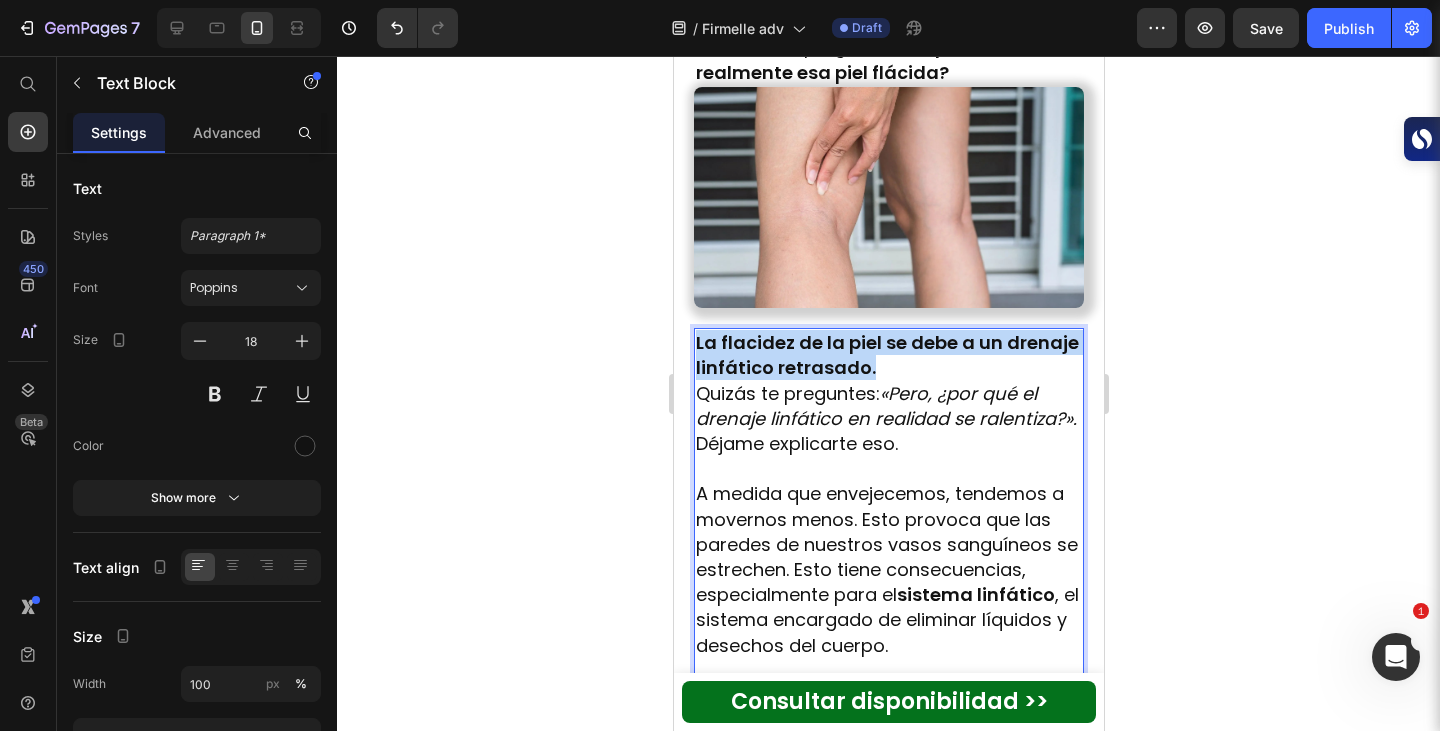 drag, startPoint x: 978, startPoint y: 341, endPoint x: 668, endPoint y: 312, distance: 311.3535 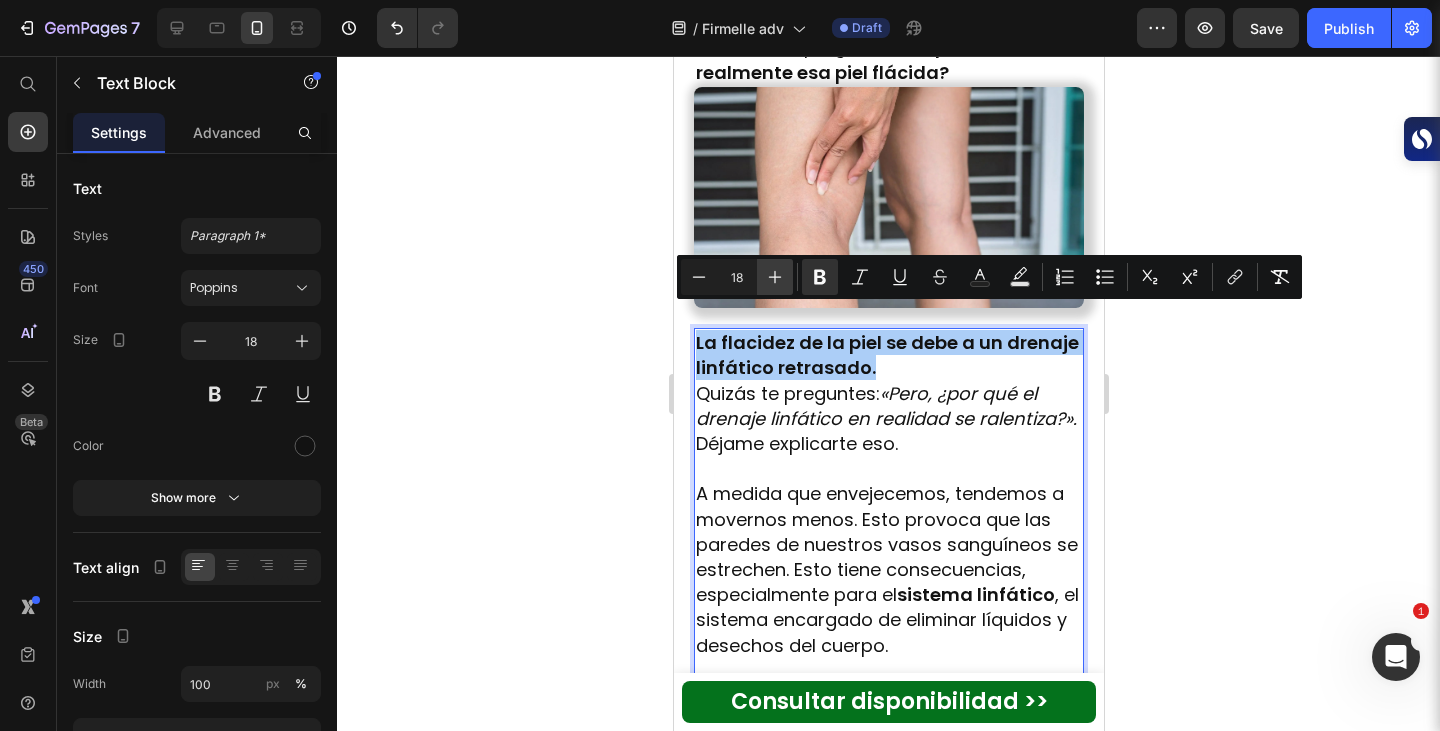 click 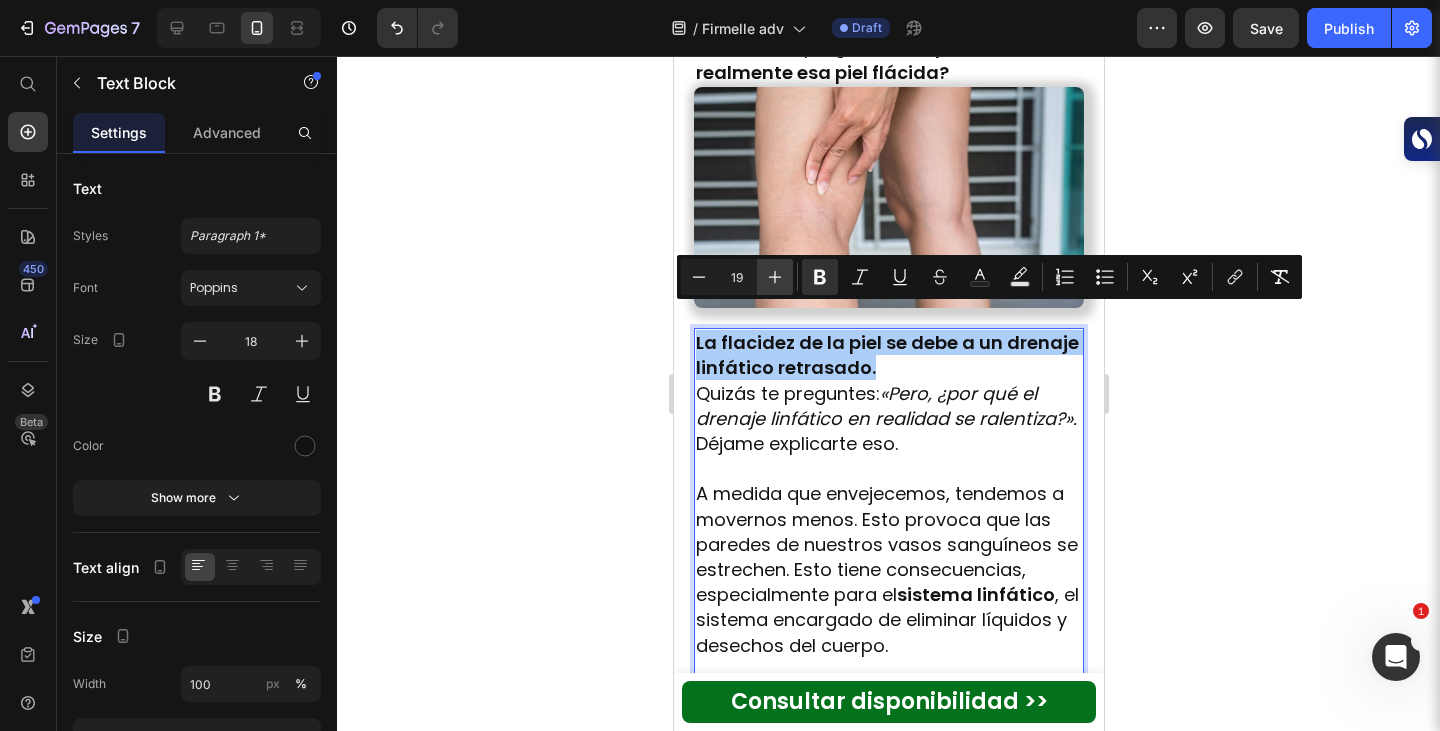 click 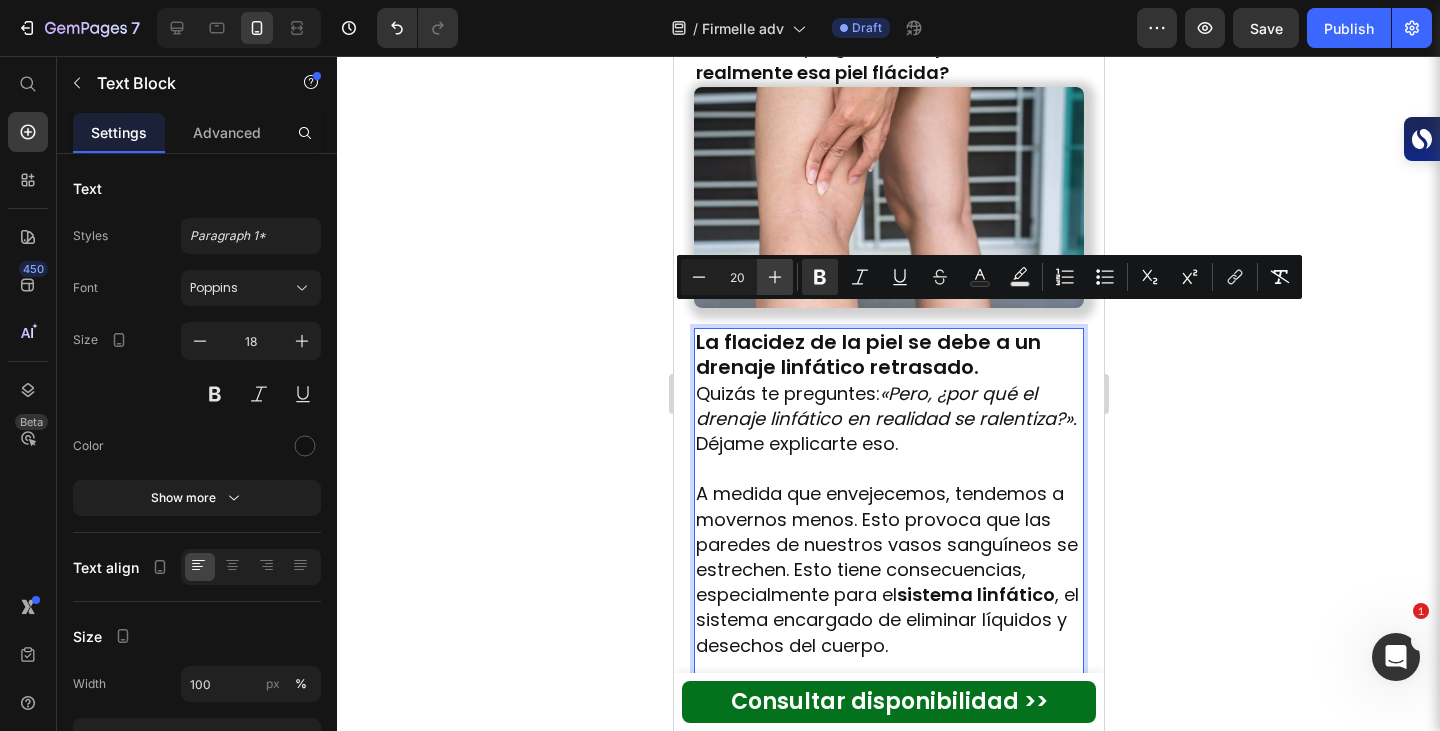 click 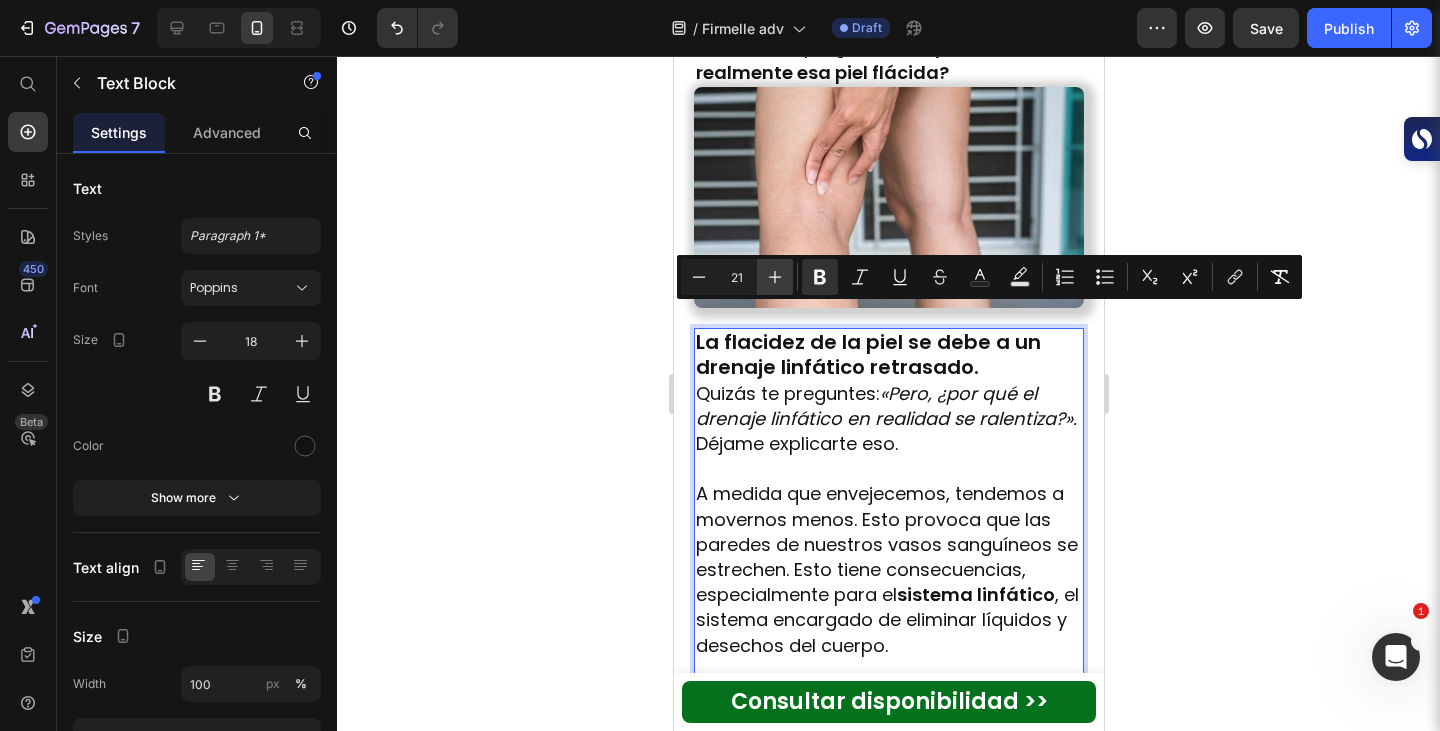 click 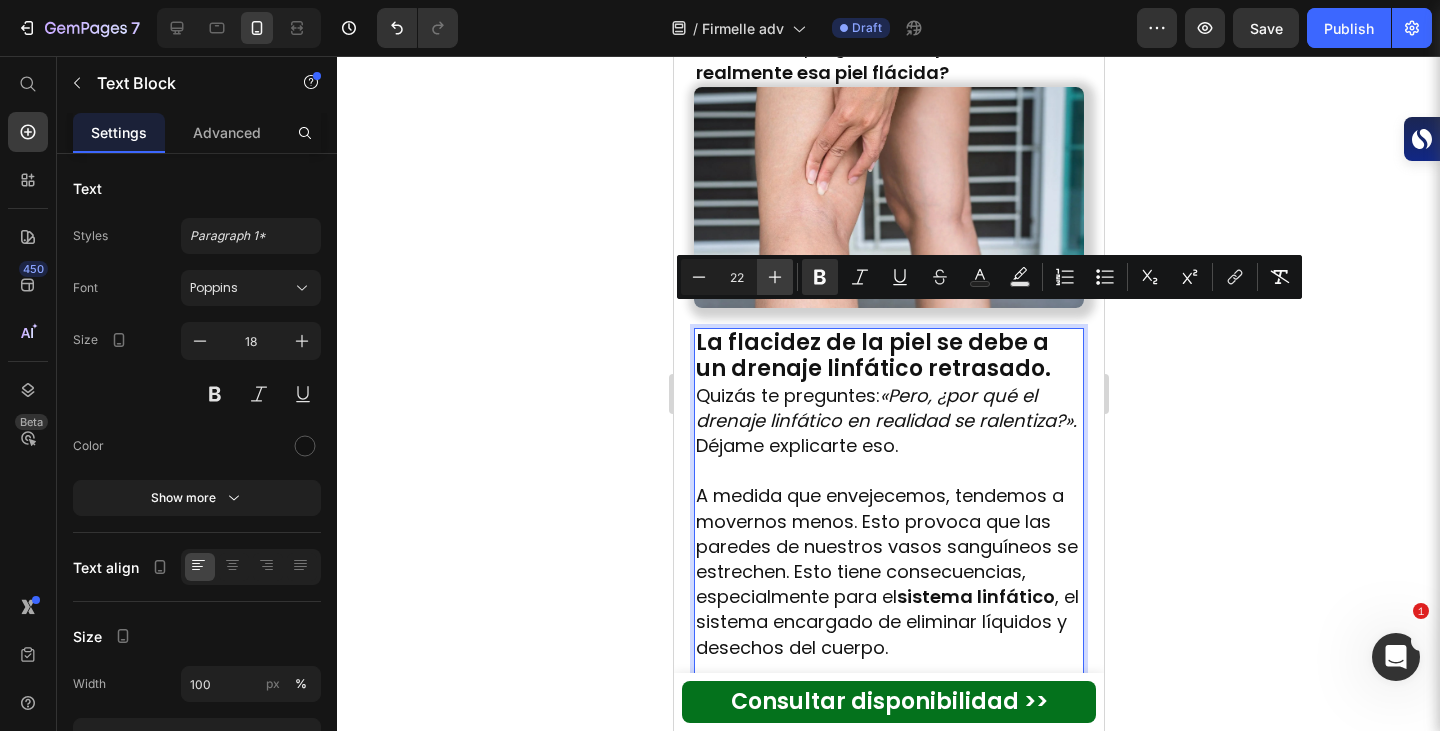 click 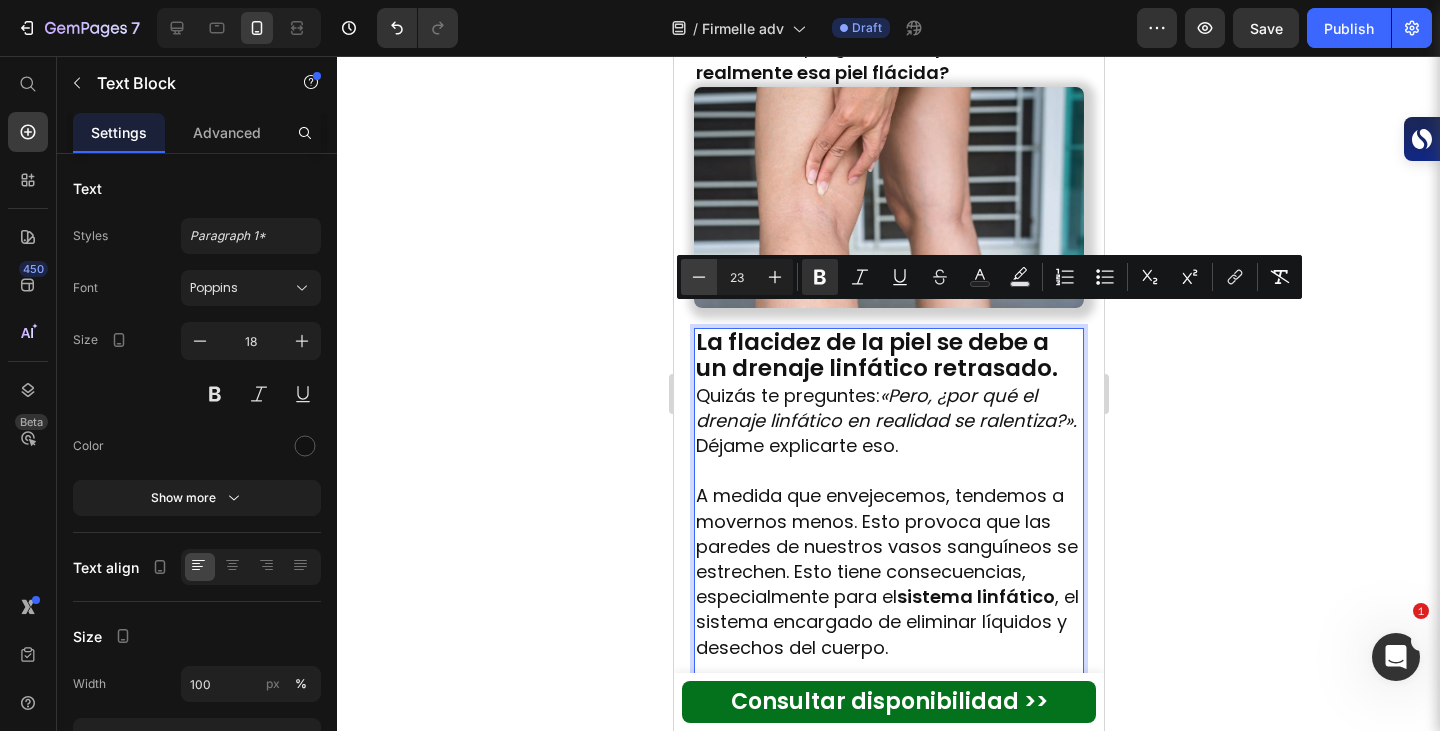 click on "Minus" at bounding box center [699, 277] 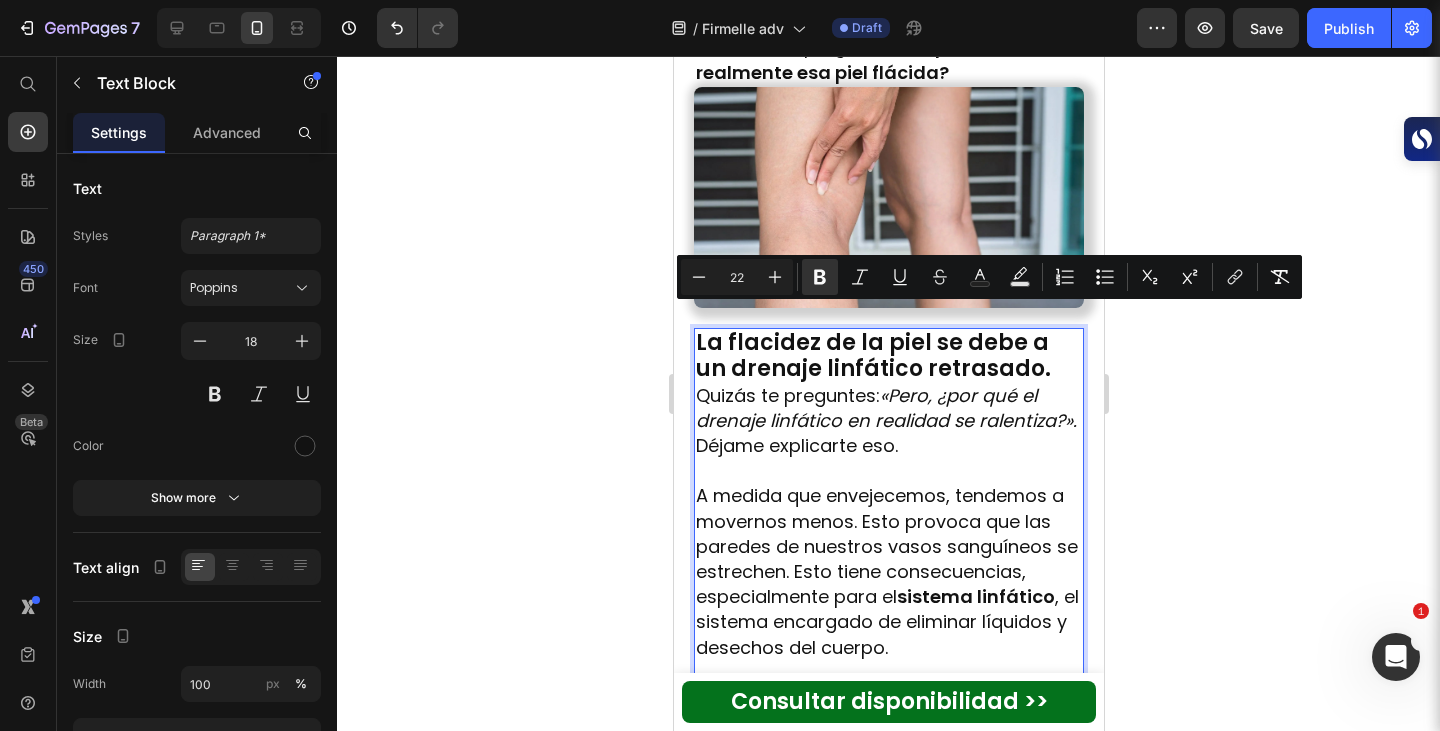 click on "La flacidez de la piel se debe a un drenaje linfático retrasado." at bounding box center [888, 356] 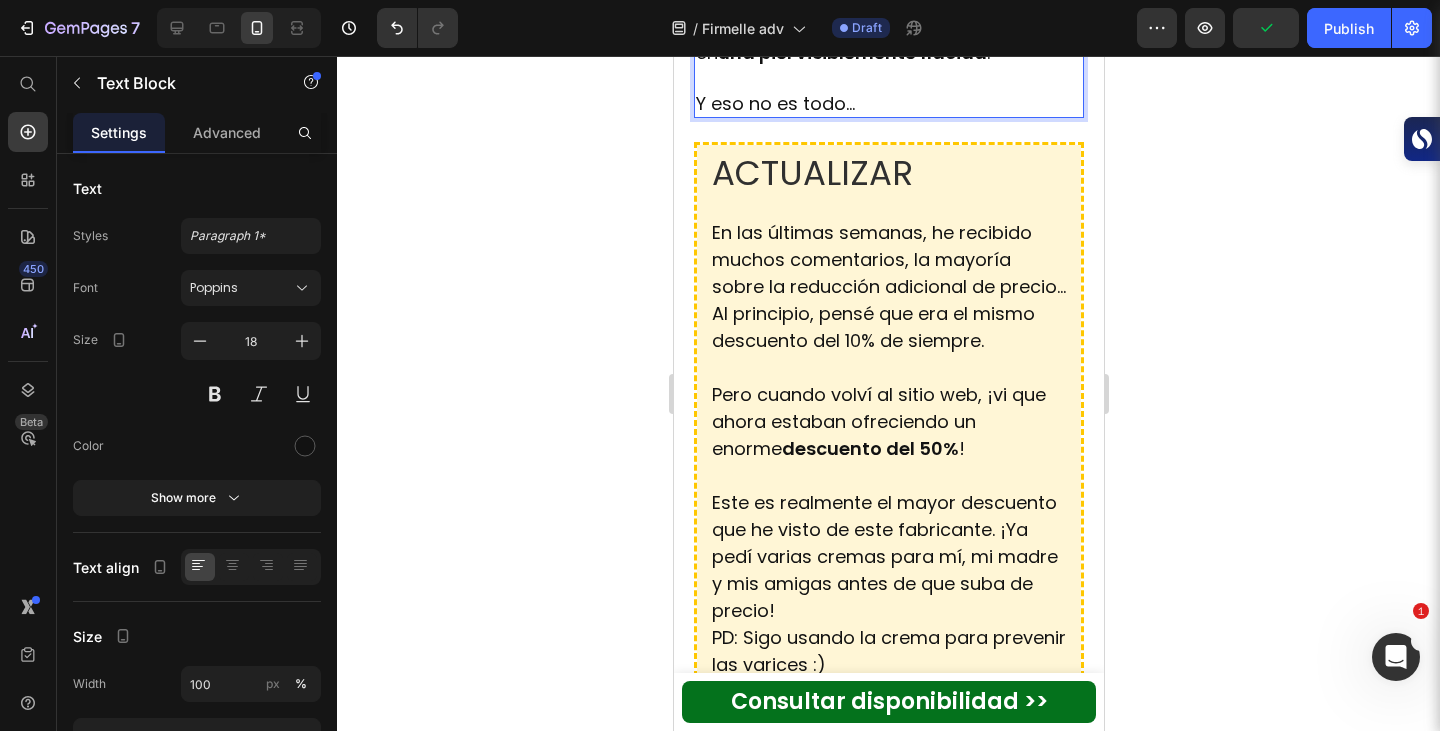 scroll, scrollTop: 5103, scrollLeft: 0, axis: vertical 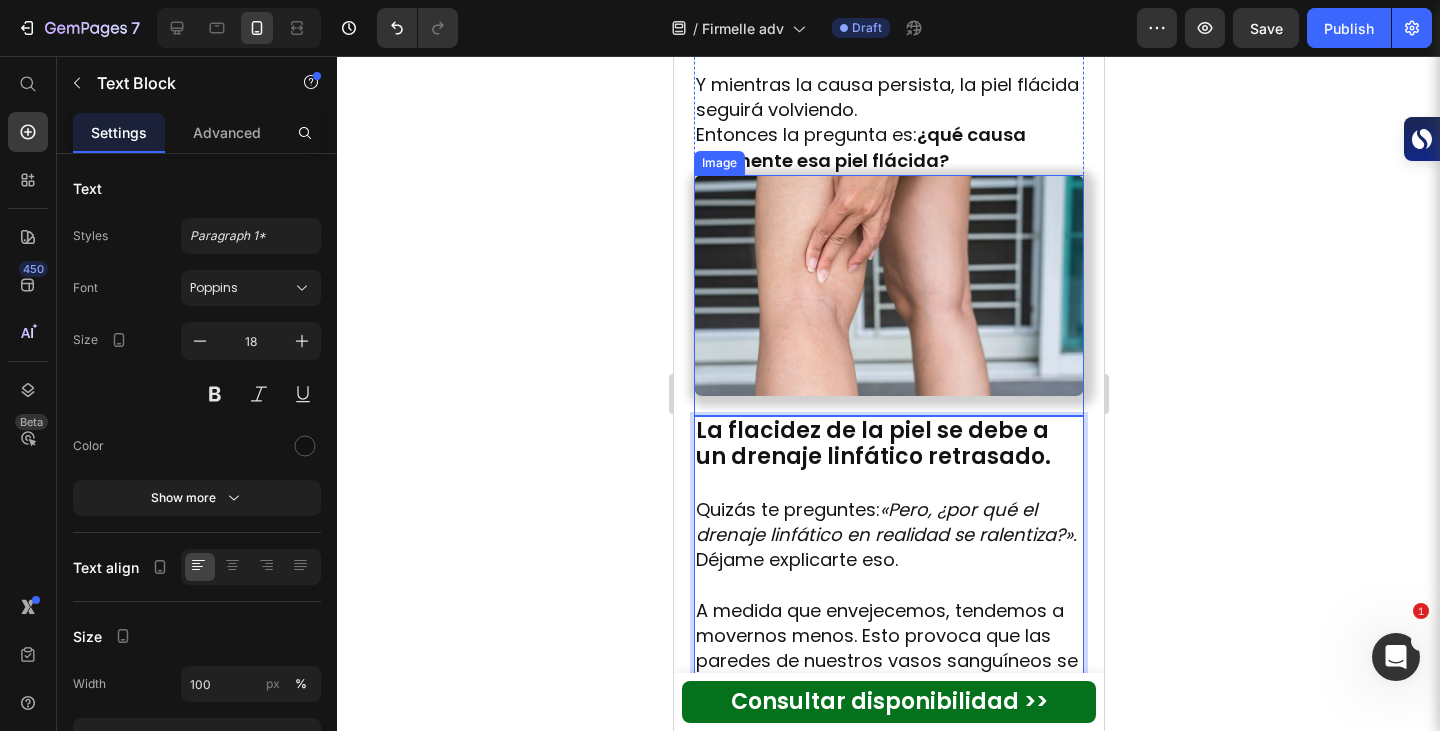 click at bounding box center [888, 295] 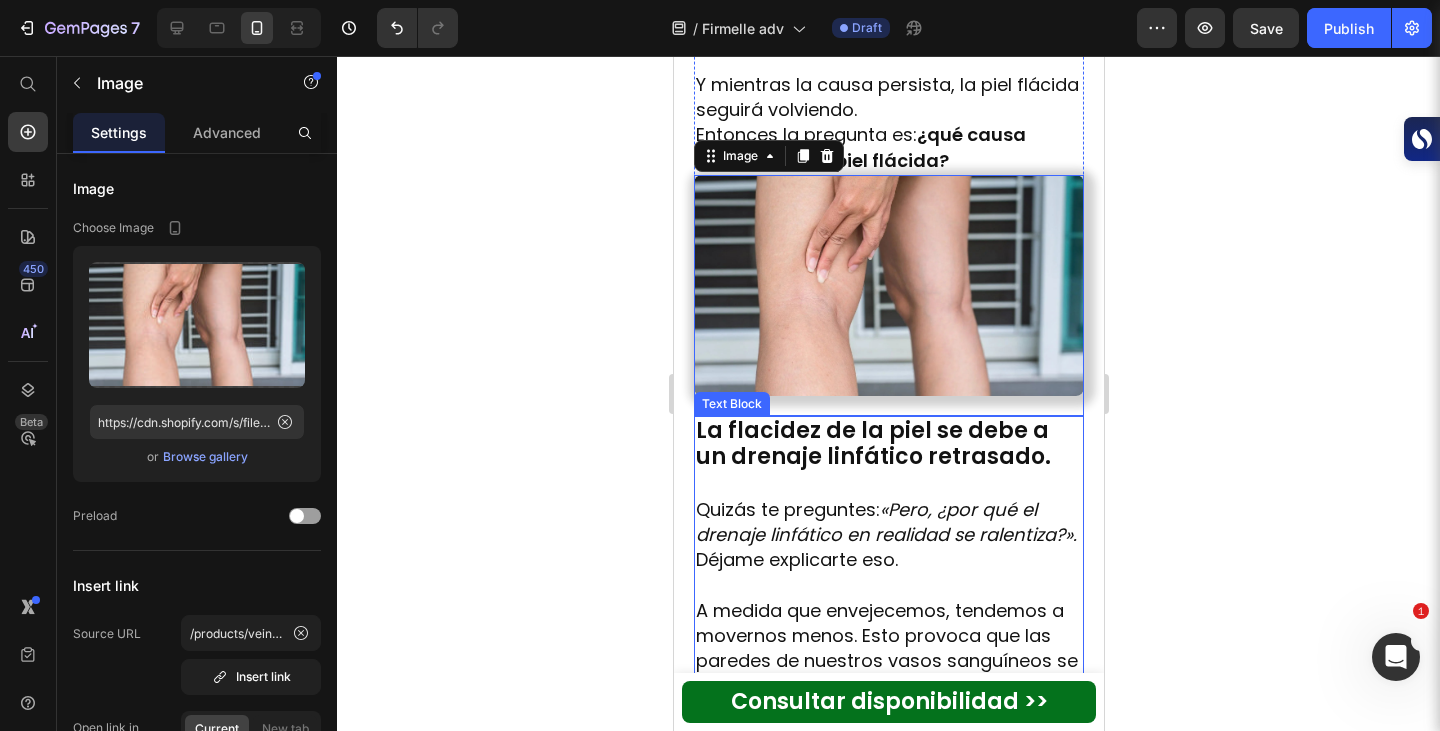 scroll, scrollTop: 0, scrollLeft: 0, axis: both 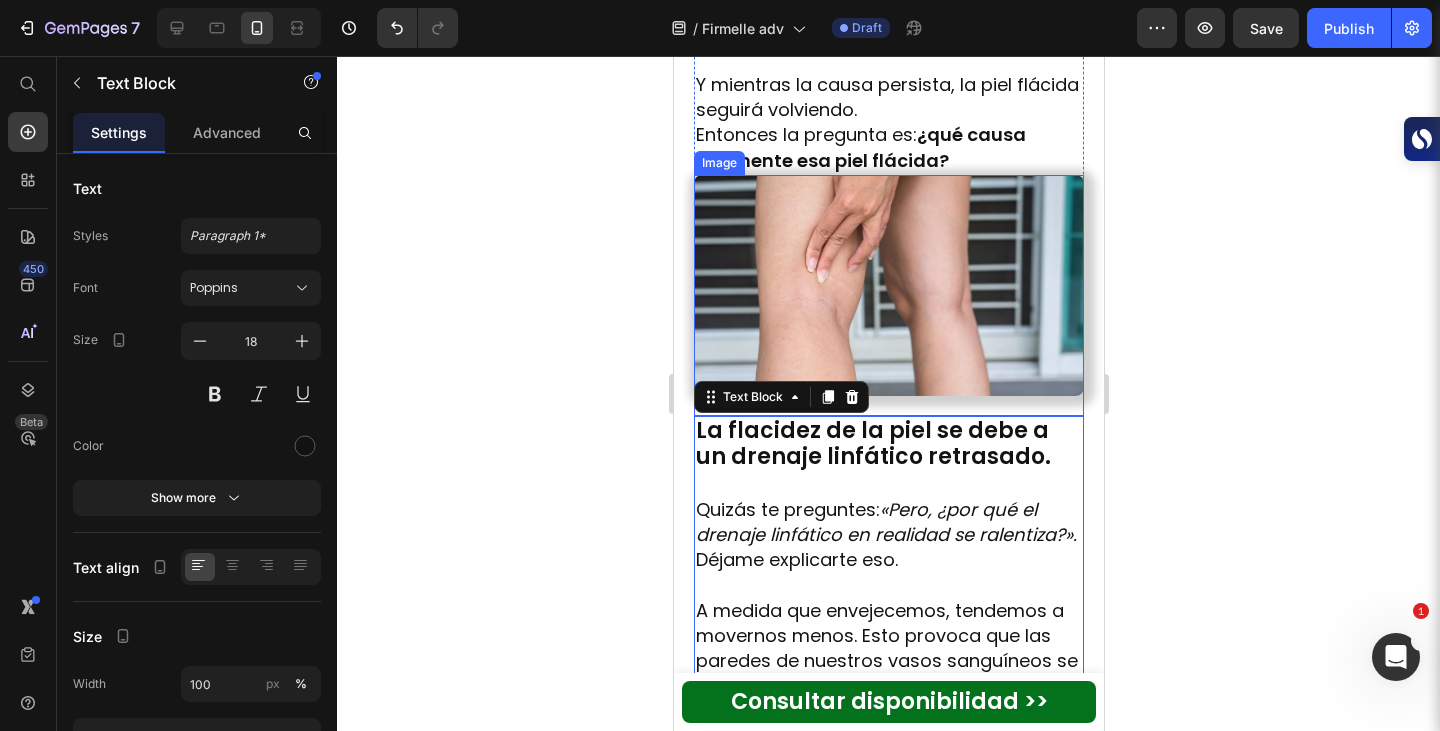 click at bounding box center [888, 295] 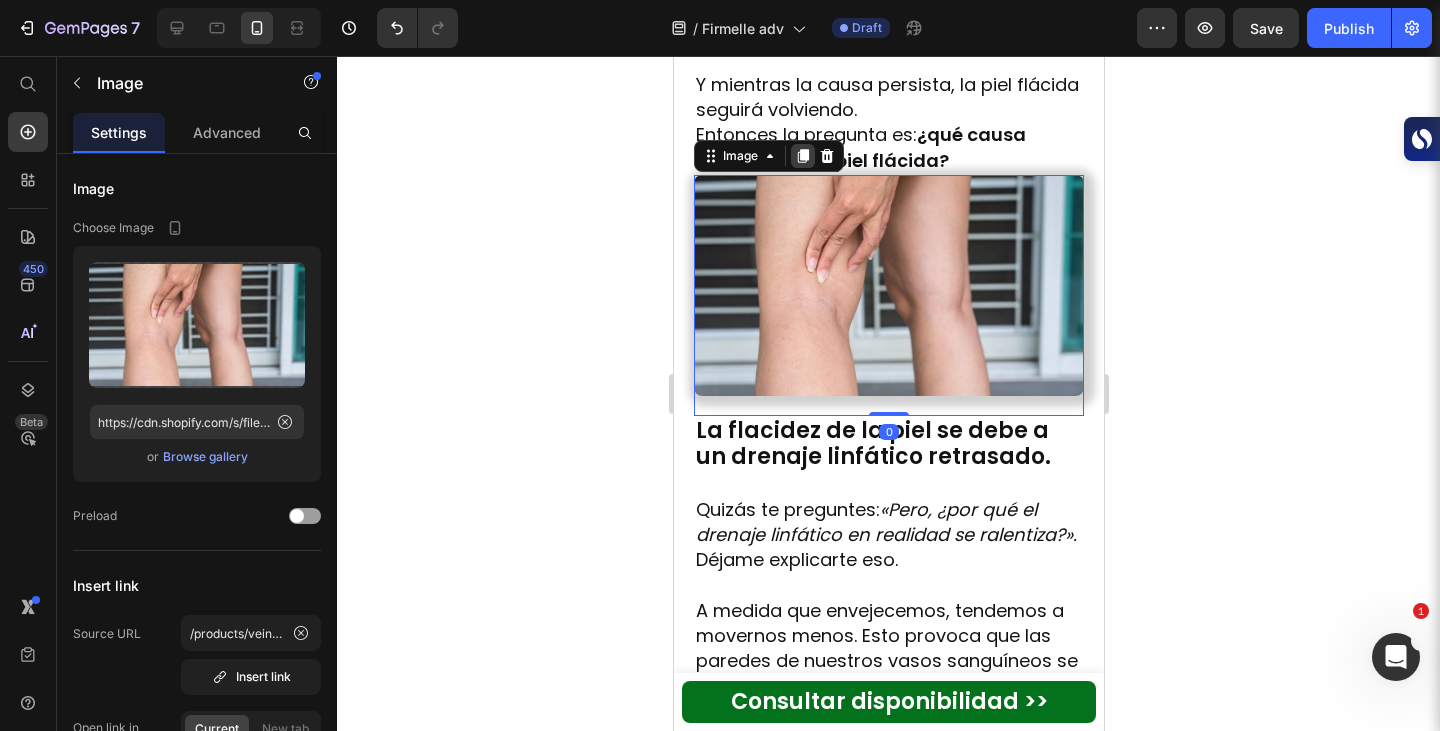 click 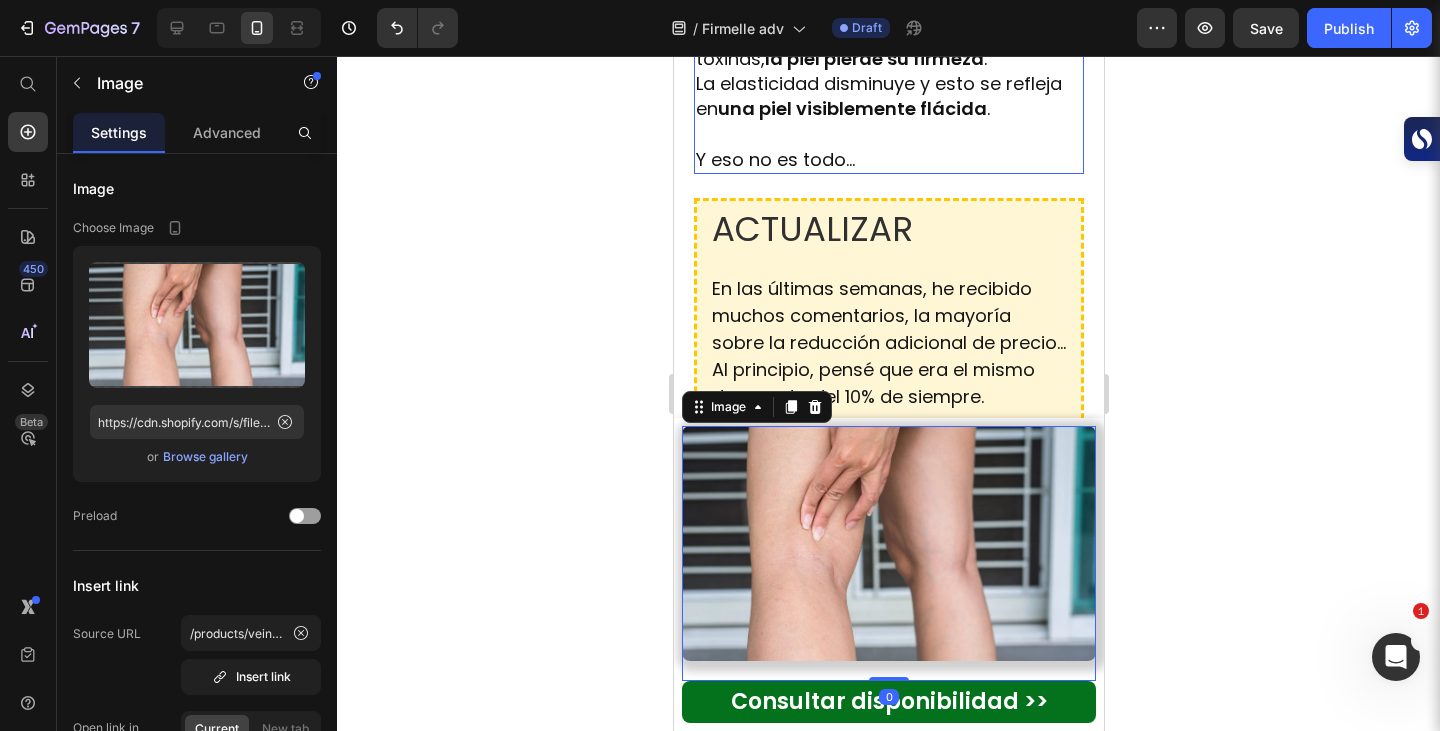 scroll, scrollTop: 4954, scrollLeft: 0, axis: vertical 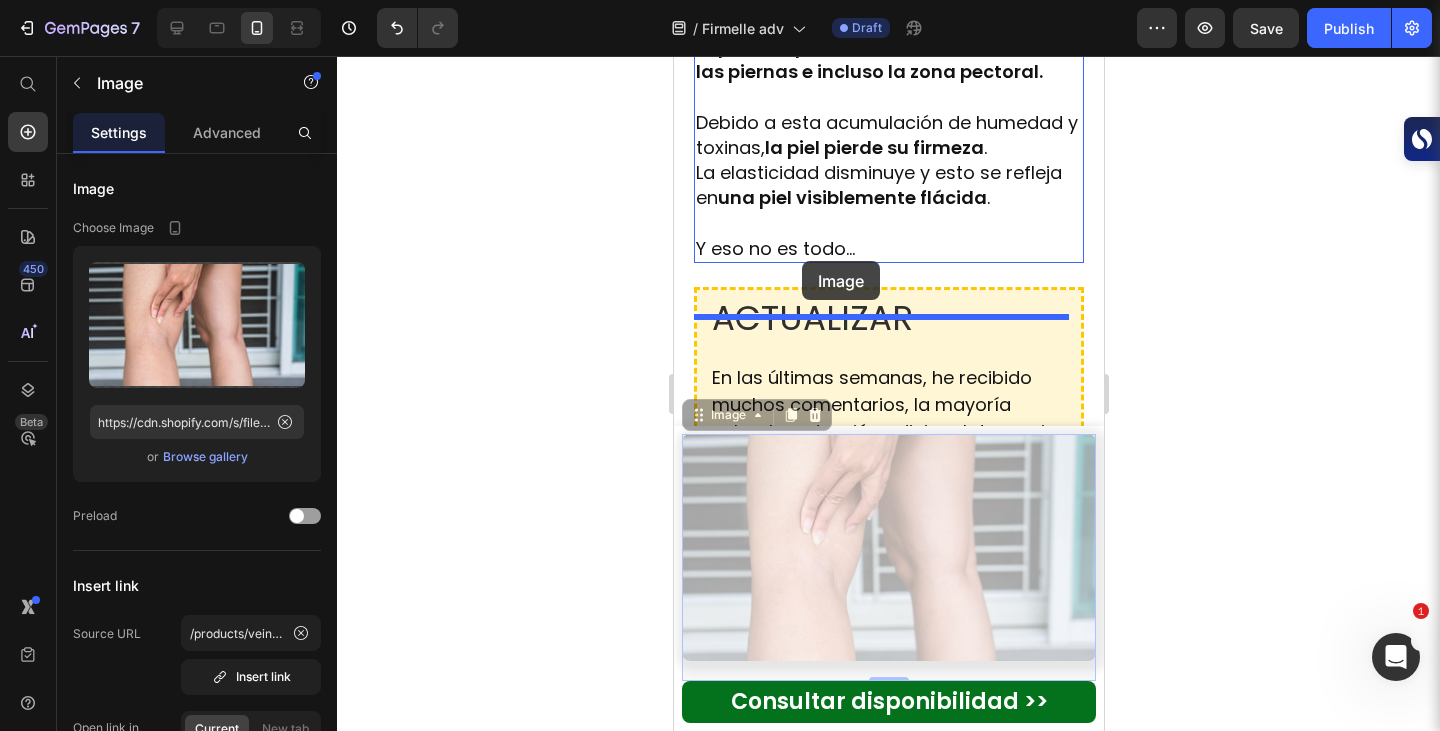 drag, startPoint x: 688, startPoint y: 417, endPoint x: 839, endPoint y: 278, distance: 205.23645 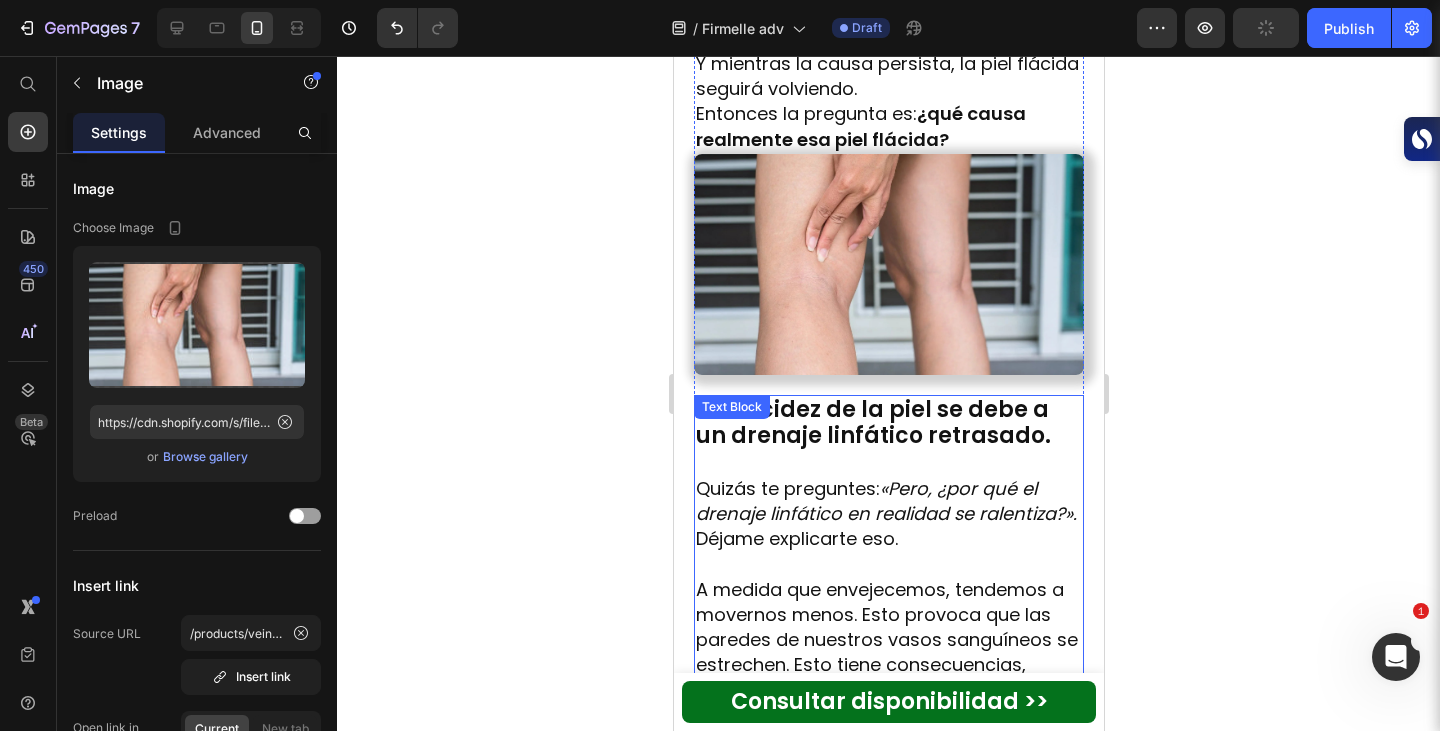 scroll, scrollTop: 4133, scrollLeft: 0, axis: vertical 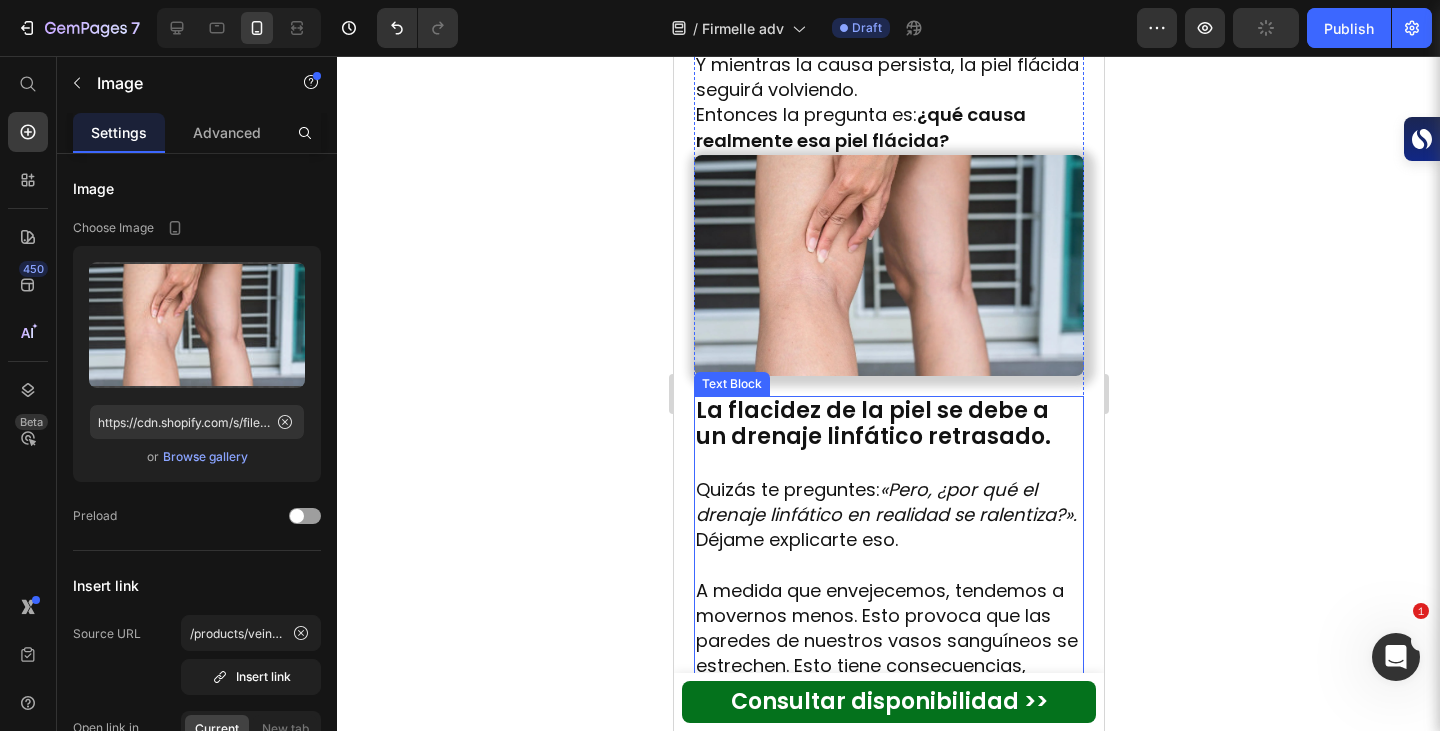 click at bounding box center [888, 464] 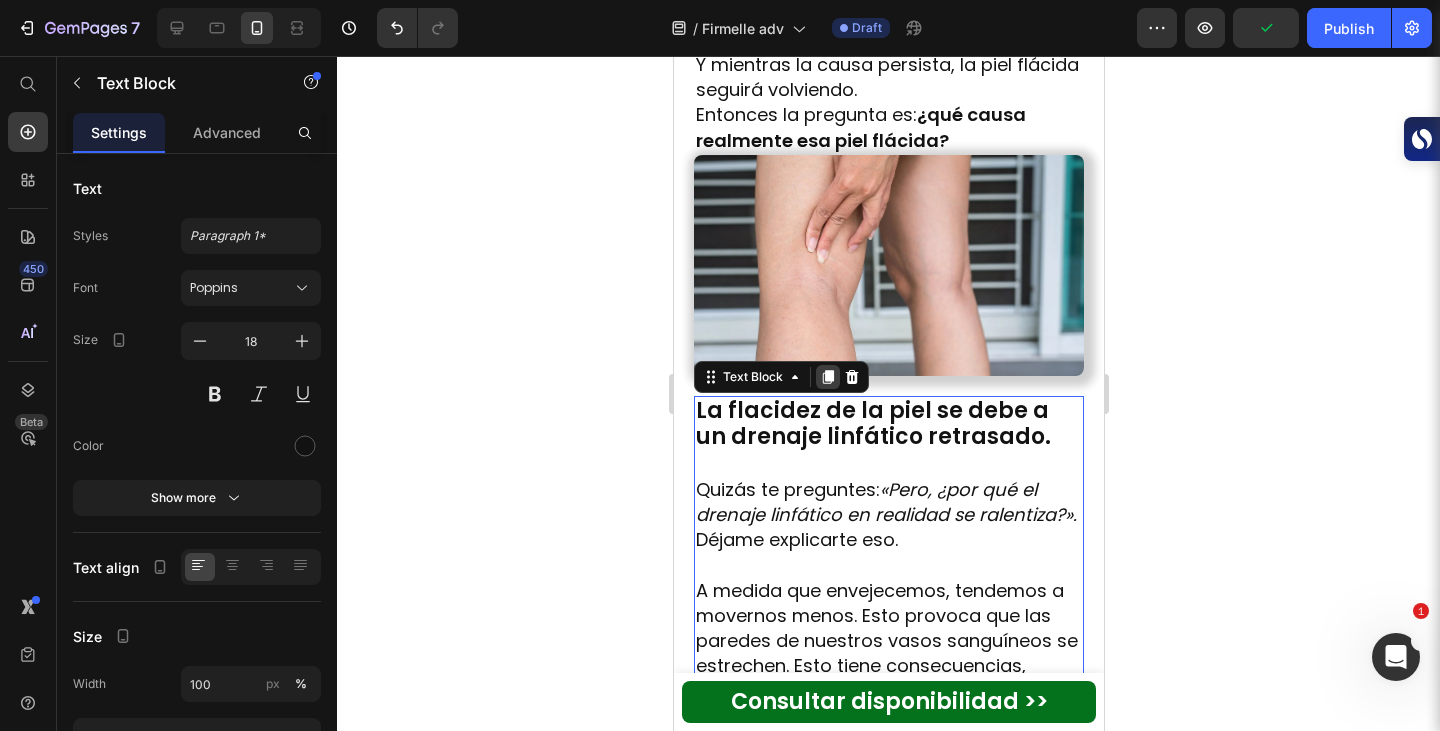 click 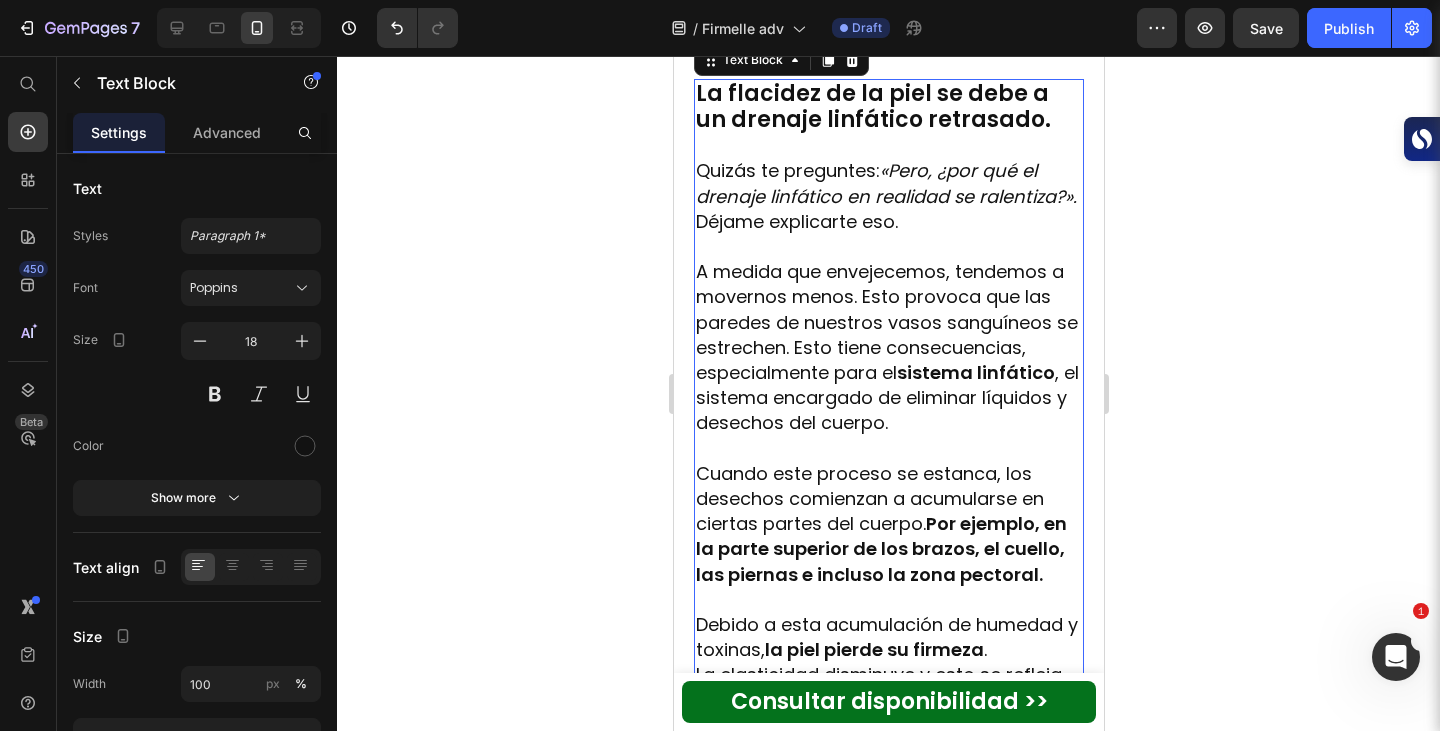 scroll, scrollTop: 5136, scrollLeft: 0, axis: vertical 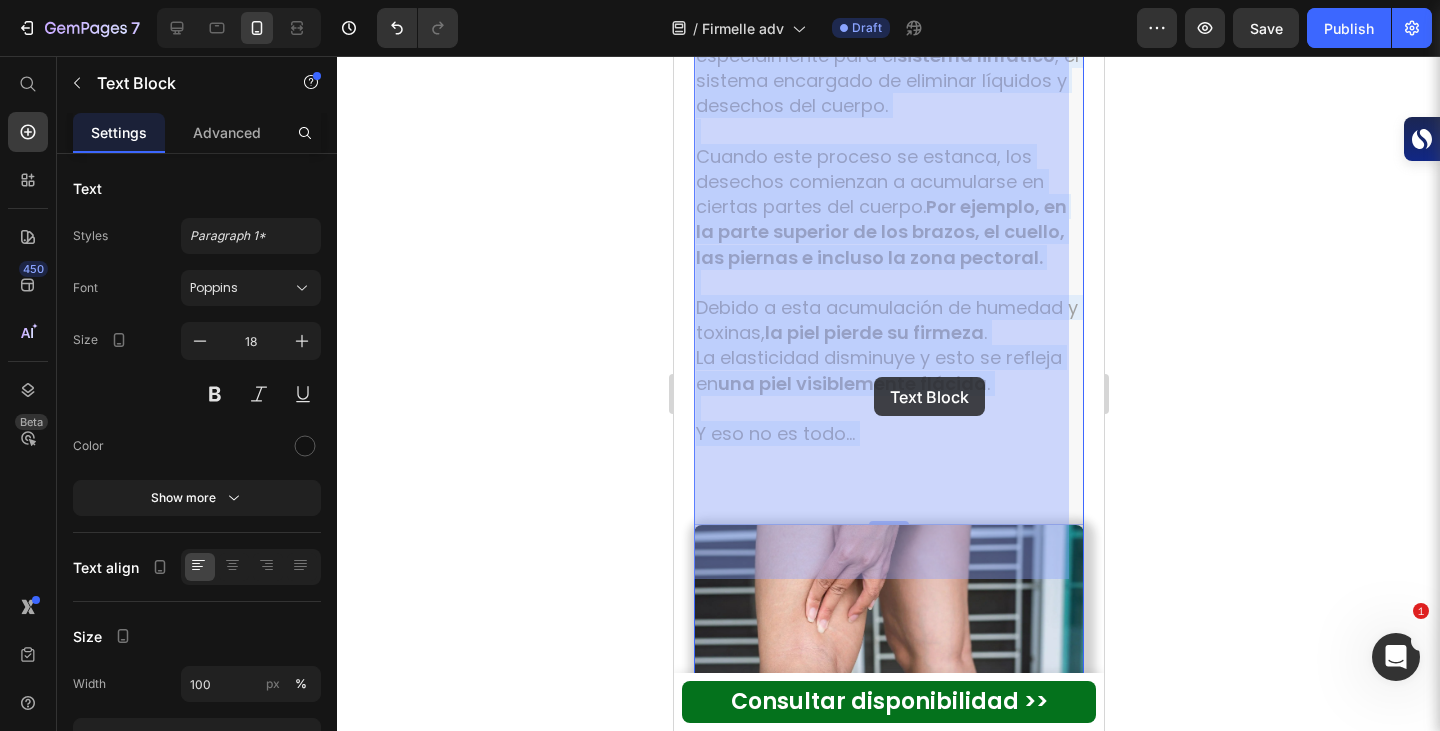 drag, startPoint x: 760, startPoint y: 213, endPoint x: 873, endPoint y: 376, distance: 198.33809 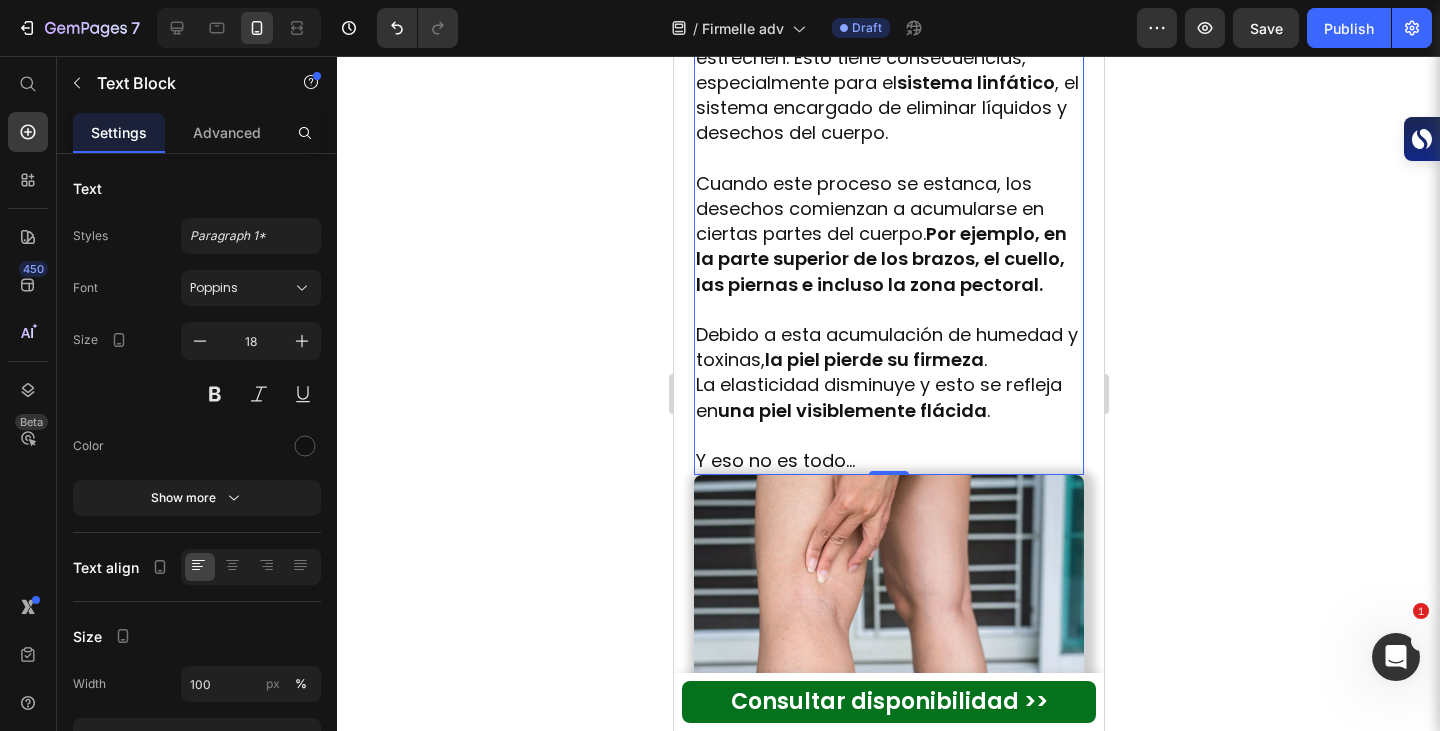 scroll, scrollTop: 5429, scrollLeft: 0, axis: vertical 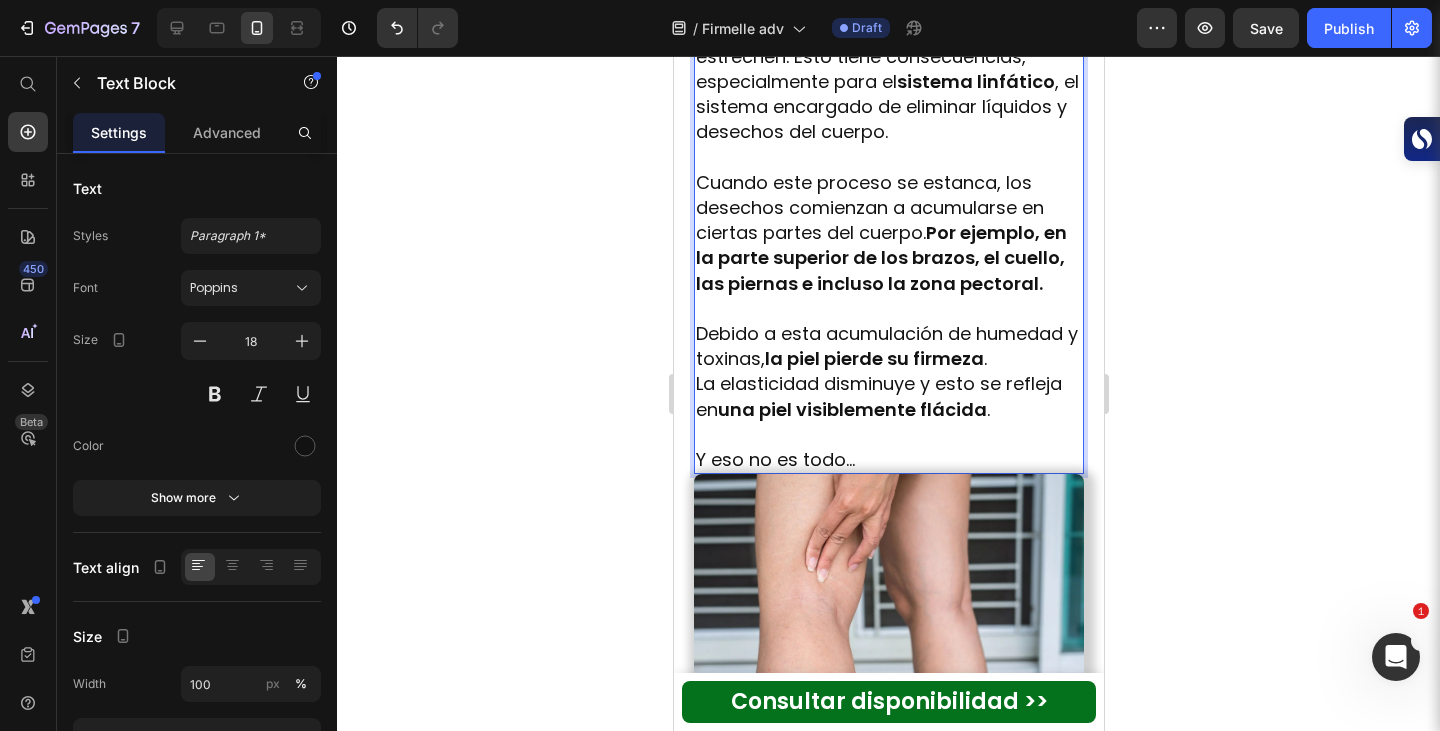 click at bounding box center (888, 434) 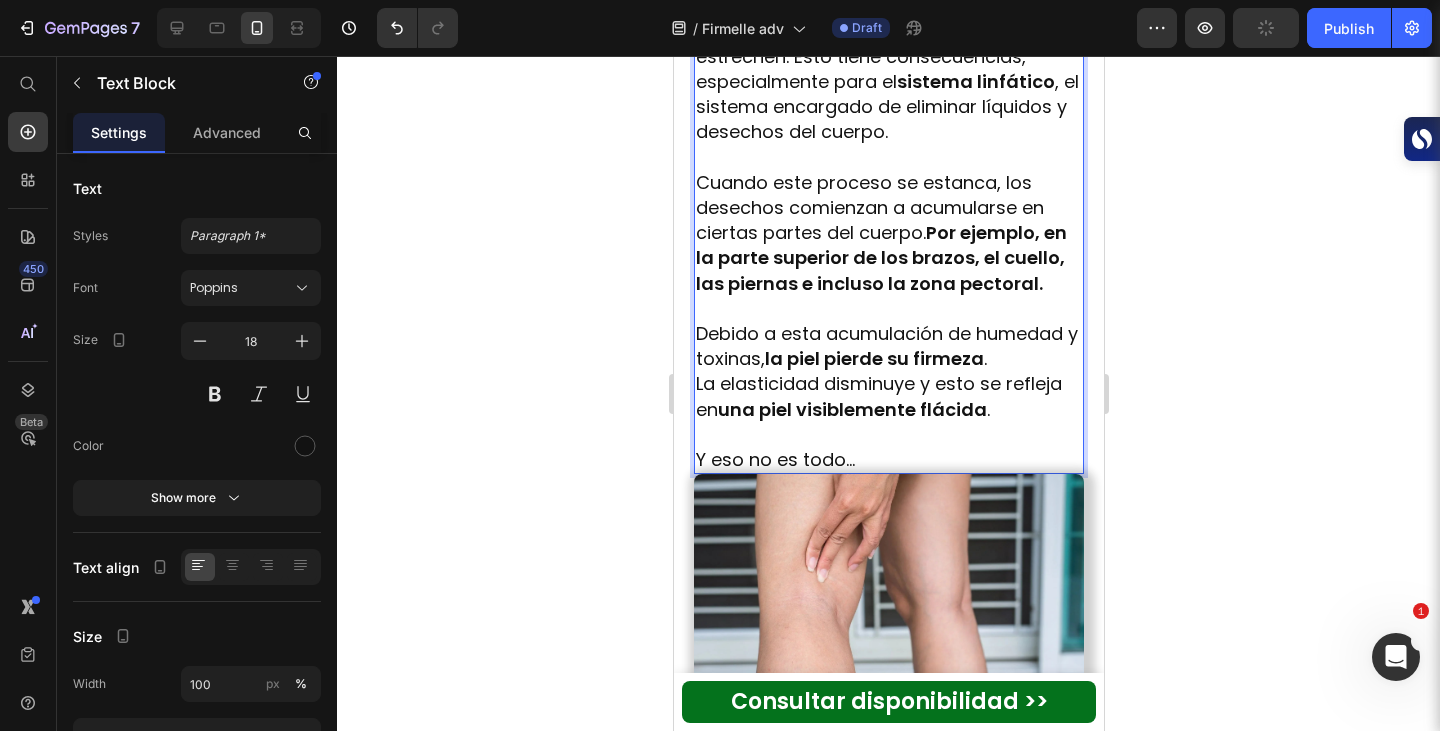 click on "Y eso no es todo…" at bounding box center [888, 459] 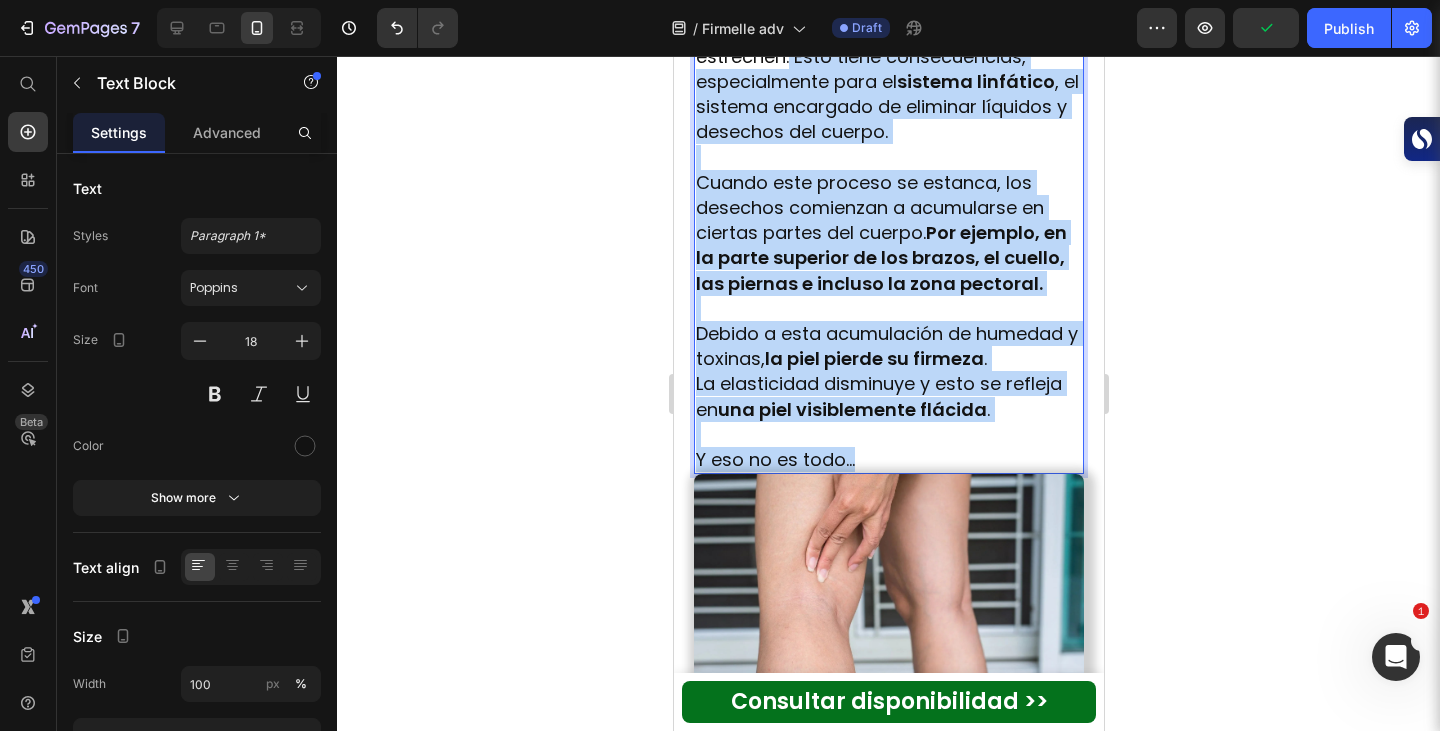 drag, startPoint x: 875, startPoint y: 592, endPoint x: 813, endPoint y: 135, distance: 461.18652 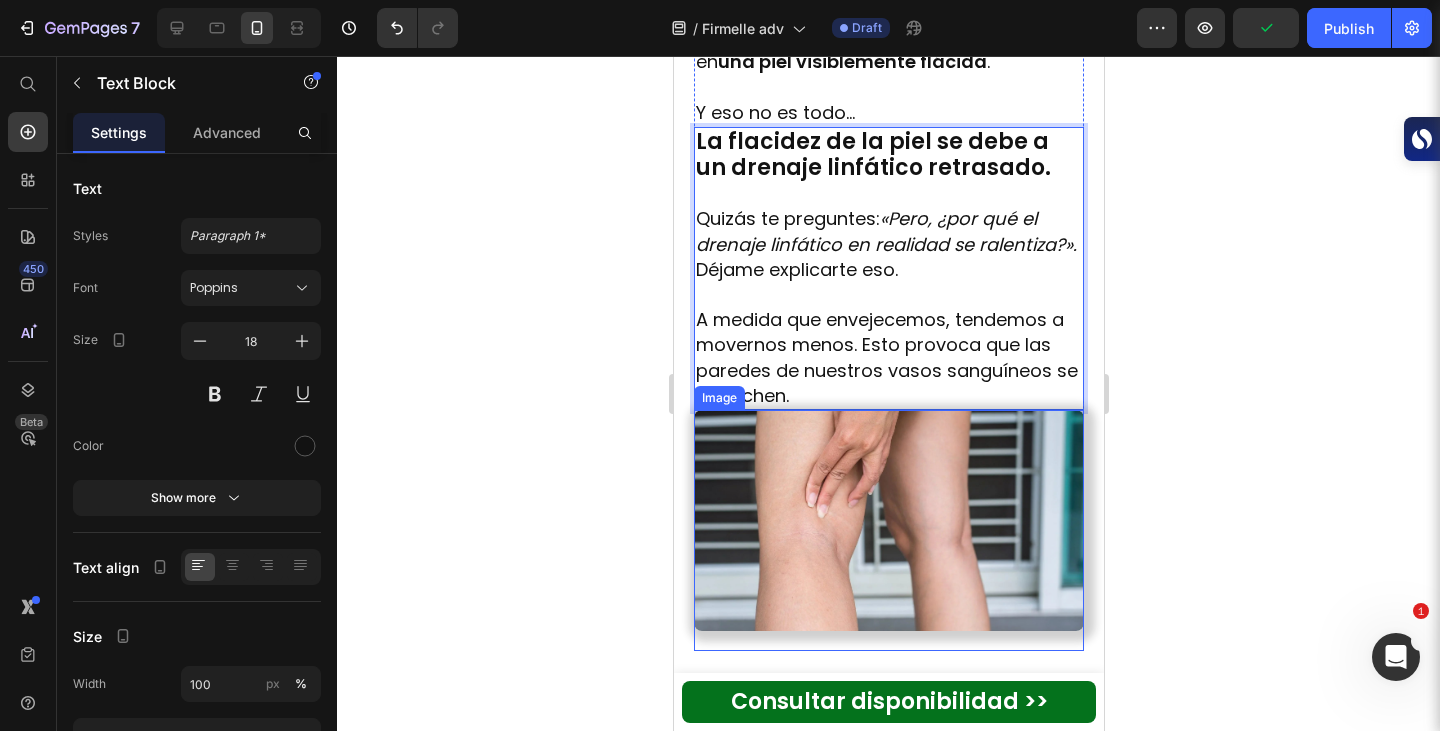 scroll, scrollTop: 5050, scrollLeft: 0, axis: vertical 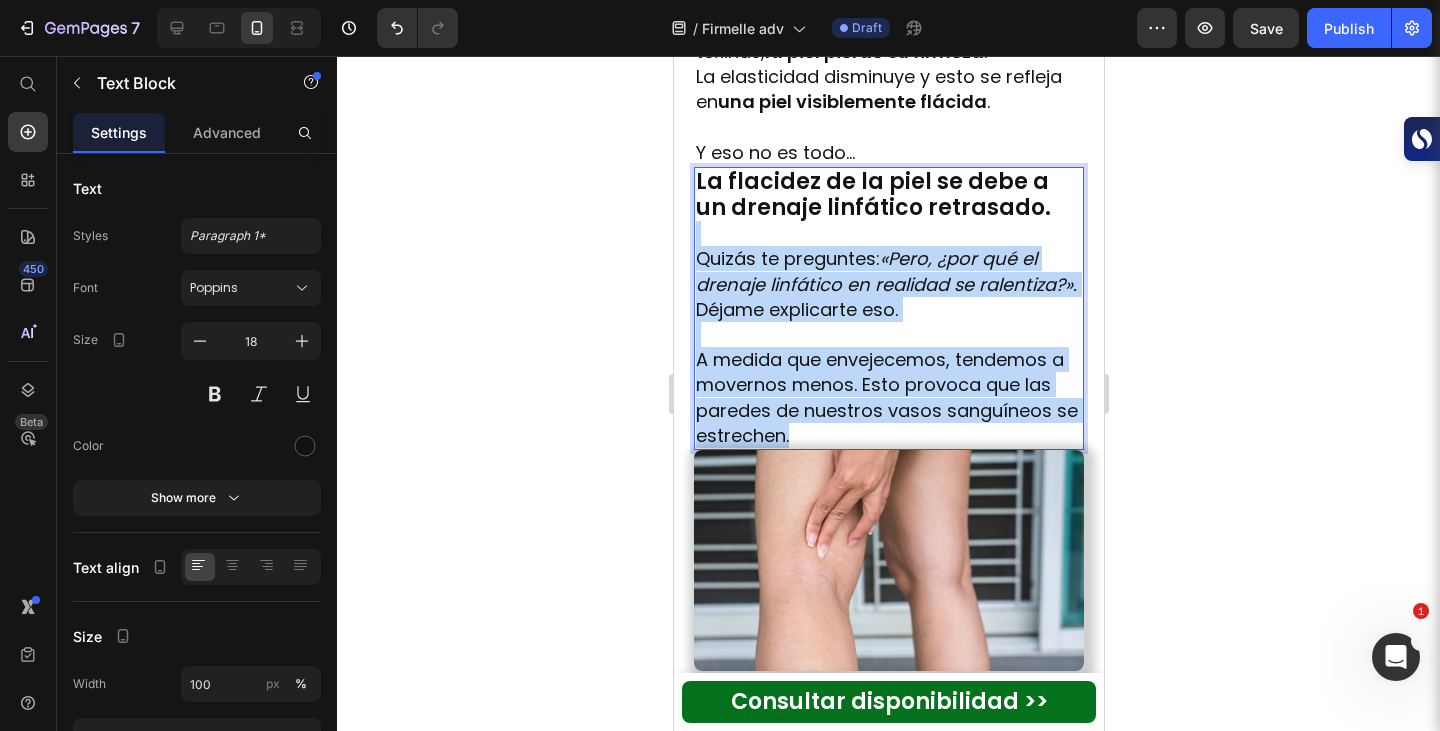 drag, startPoint x: 821, startPoint y: 513, endPoint x: 770, endPoint y: 278, distance: 240.47037 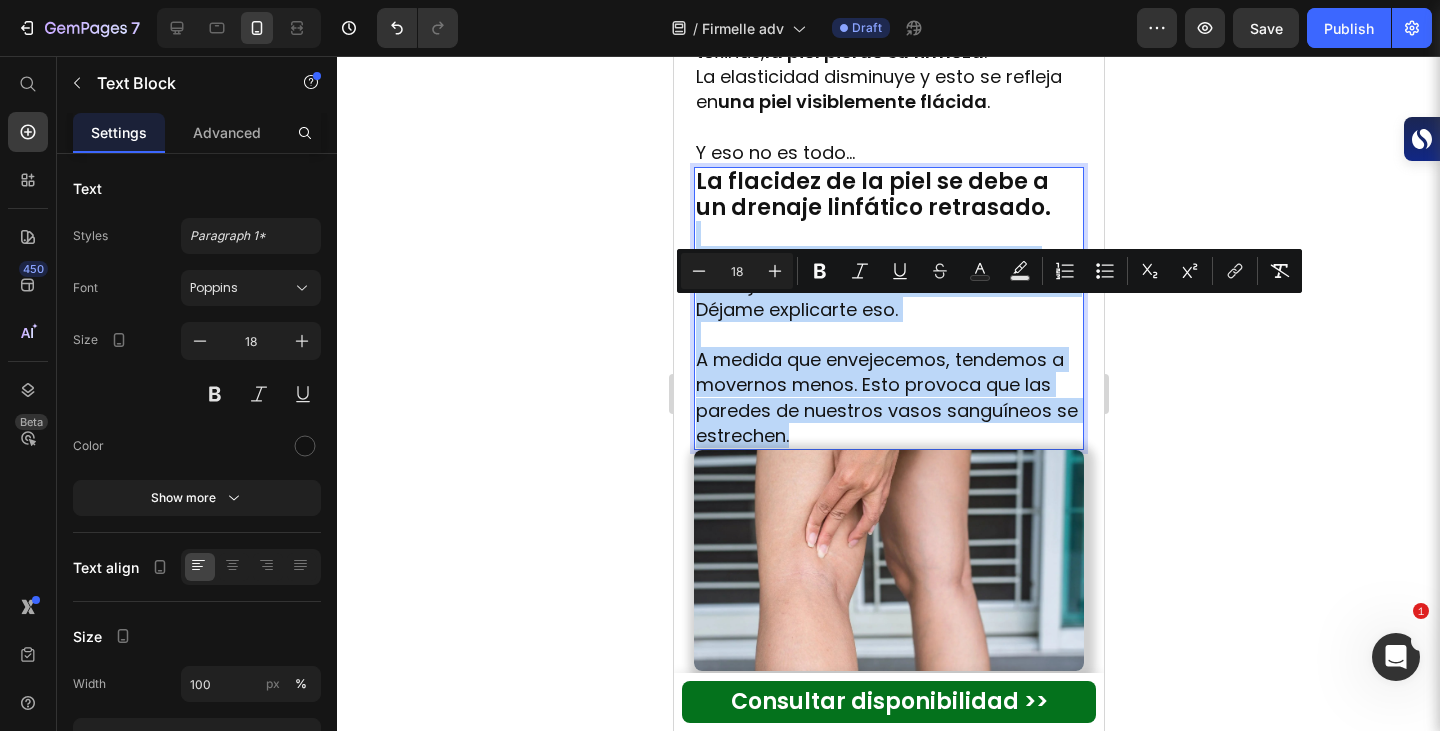 click at bounding box center [888, 334] 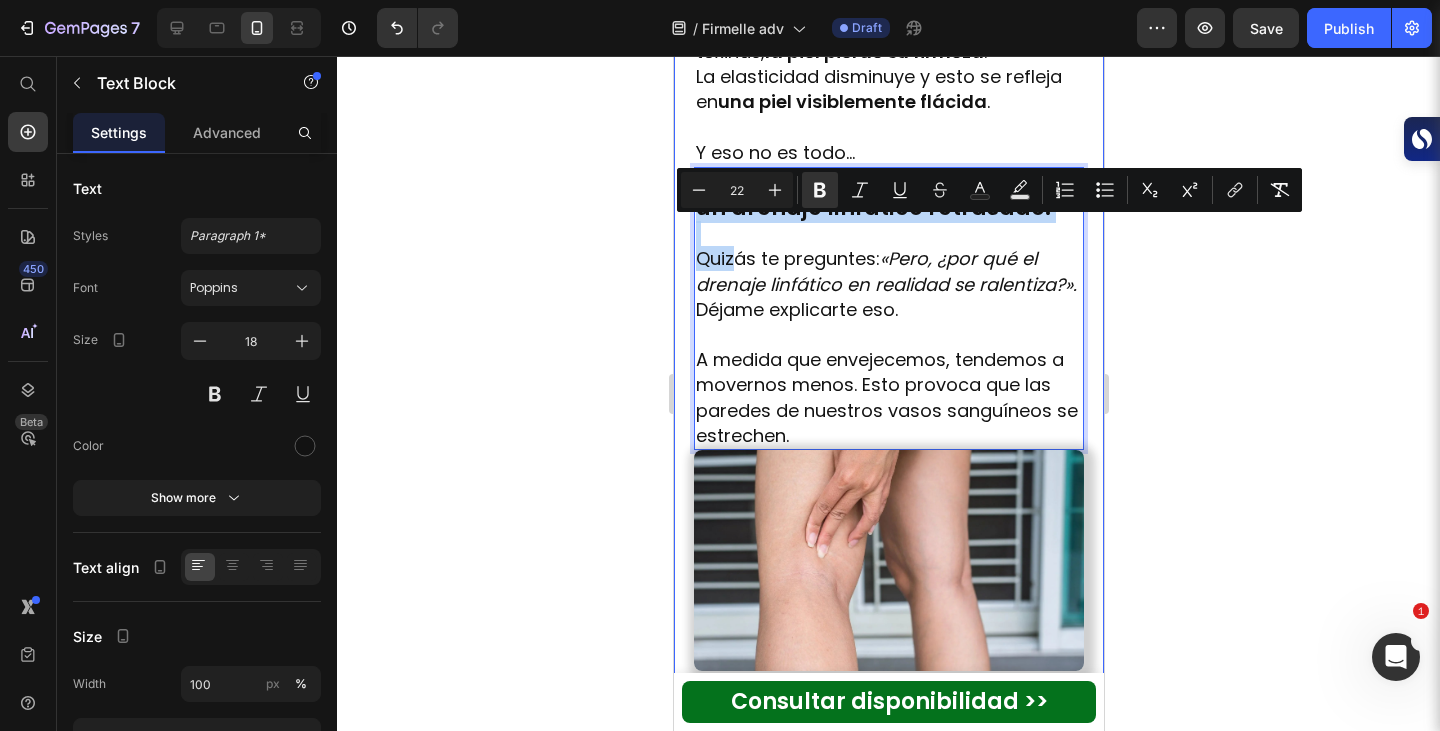 drag, startPoint x: 730, startPoint y: 311, endPoint x: 688, endPoint y: 227, distance: 93.914856 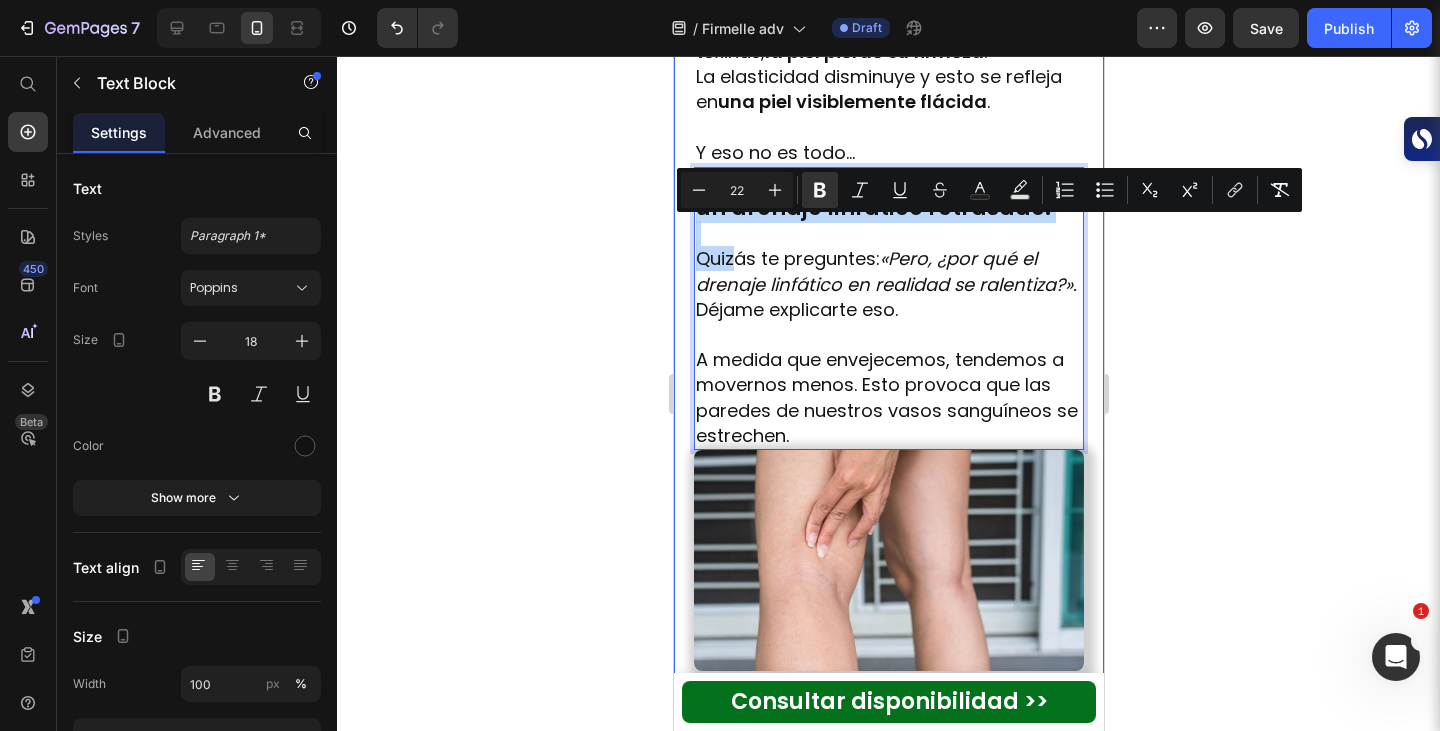 click on "Inicio > Salud > brazos flácidos Text Block ⁠⁠⁠⁠⁠⁠⁠ Cómo tonificar los brazos flácidos sin cirugía ni horas de entrenamiento Heading Consejo: Descubre cómo reafirmar tu piel y recuperar elasticidad fácilmente en casa, para que ya no tengas que esconder la parte superior de los brazos… Y todo esto sin entrenamientos intensivos ni procedimientos dolorosos con cicatrices visibles. Text Block Image Por el Dr. Roos Willems | 30 de enero de 2025 | 11:18 a.m. Text Block Image Image Image Image Image Image Image Image Image Image Image Image Marquee Brilla el sol, quieres ponerte la ropa de verano... pero en cuanto te miras al espejo, lo ves de inmediato: la piel flácida bajo los brazos. Y de repente te sientes insegura. Dejarás pasar ese vestido. ¿Y ese top de tirantes finos? ¡Ni hablar! Porque no importa lo bien que te sientas por dentro, tus brazos te están frenando. No está solo en tu cabeza. Afecta lo que vistes, cómo te mueves e incluso . Dr. Roos Willems Row" at bounding box center [888, -1332] 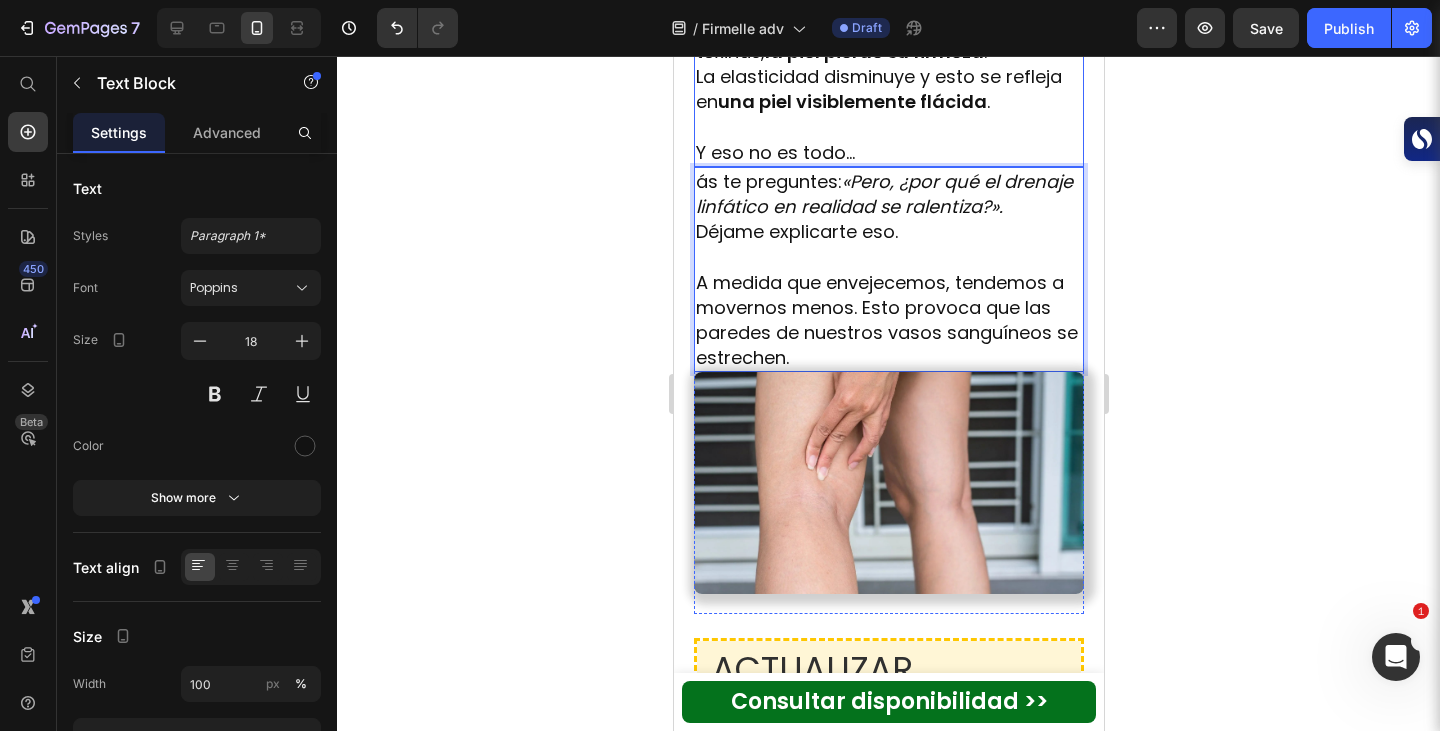 click on "una piel visiblemente flácida" at bounding box center [851, 101] 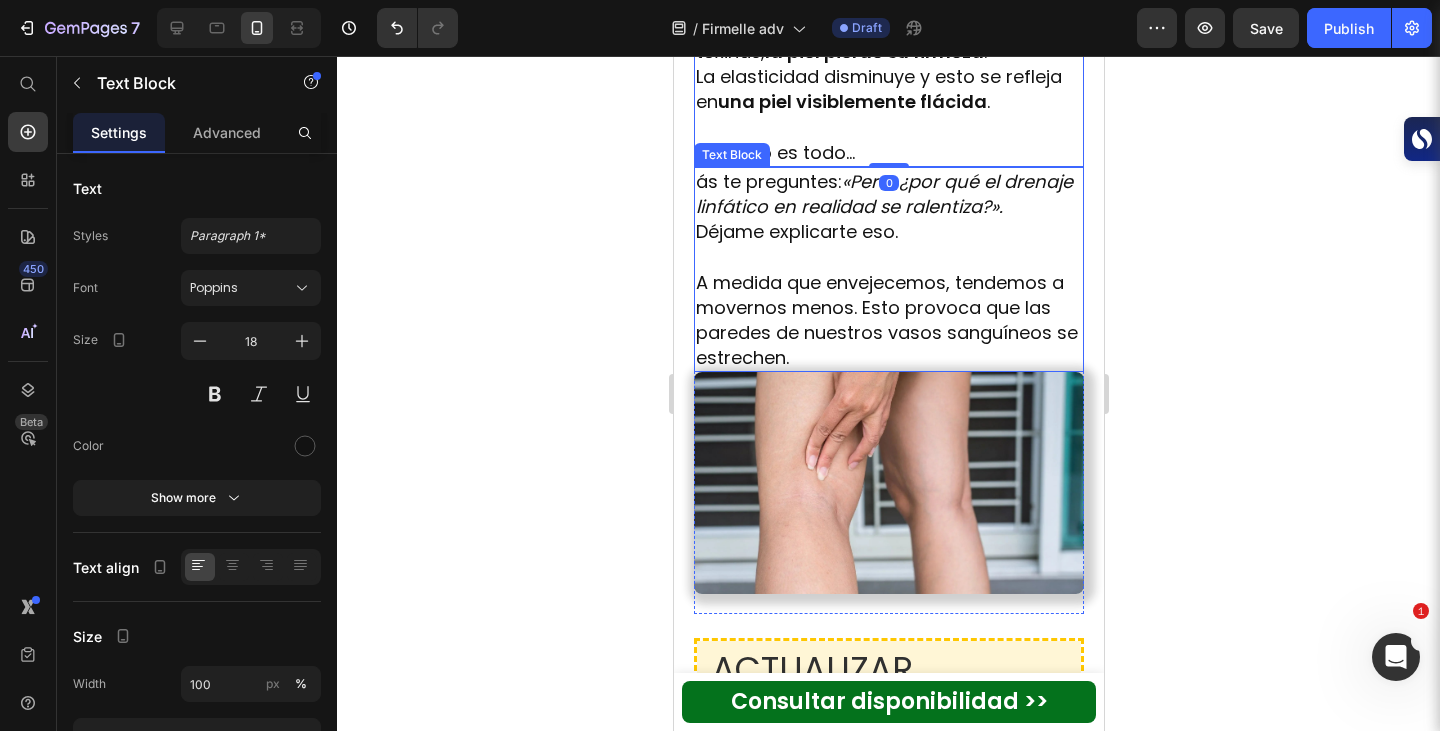 click on "Déjame explicarte eso." at bounding box center [888, 231] 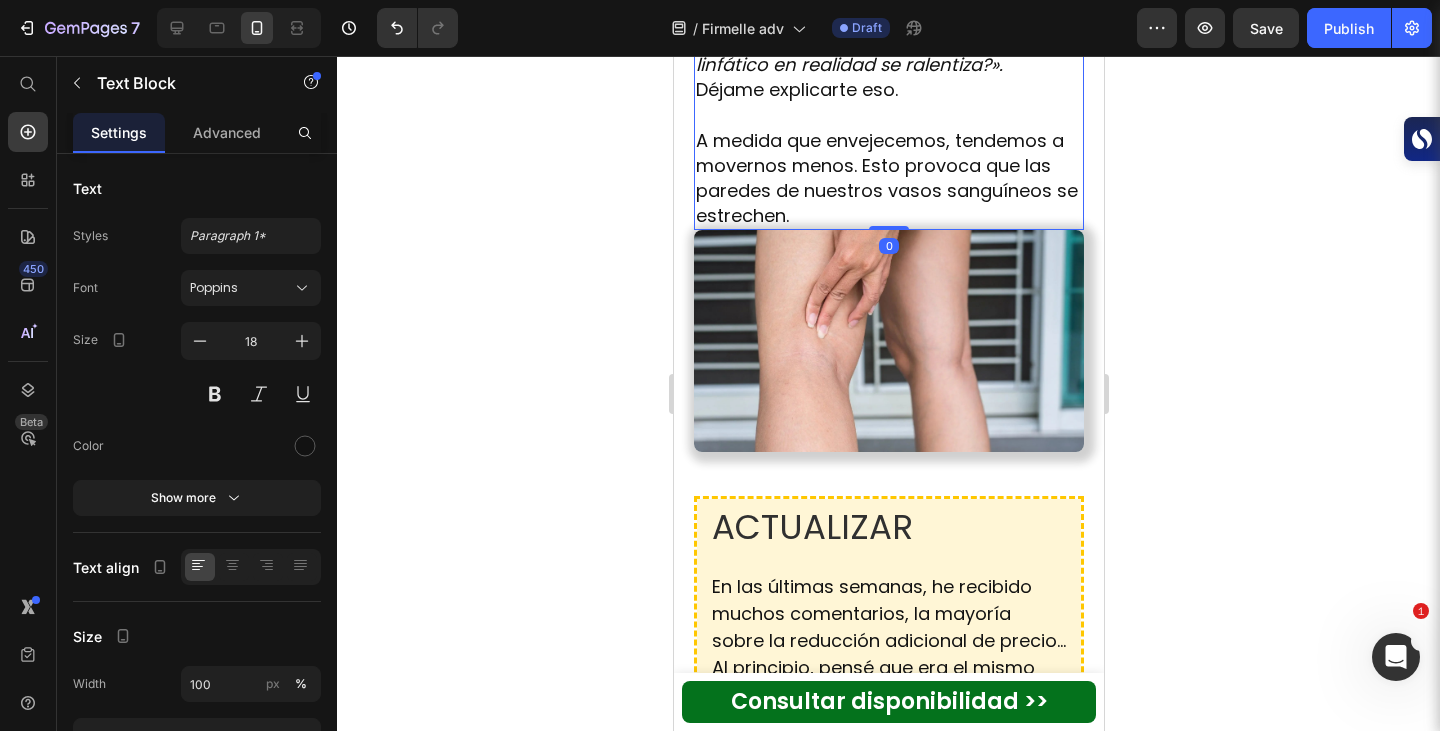 scroll, scrollTop: 5143, scrollLeft: 0, axis: vertical 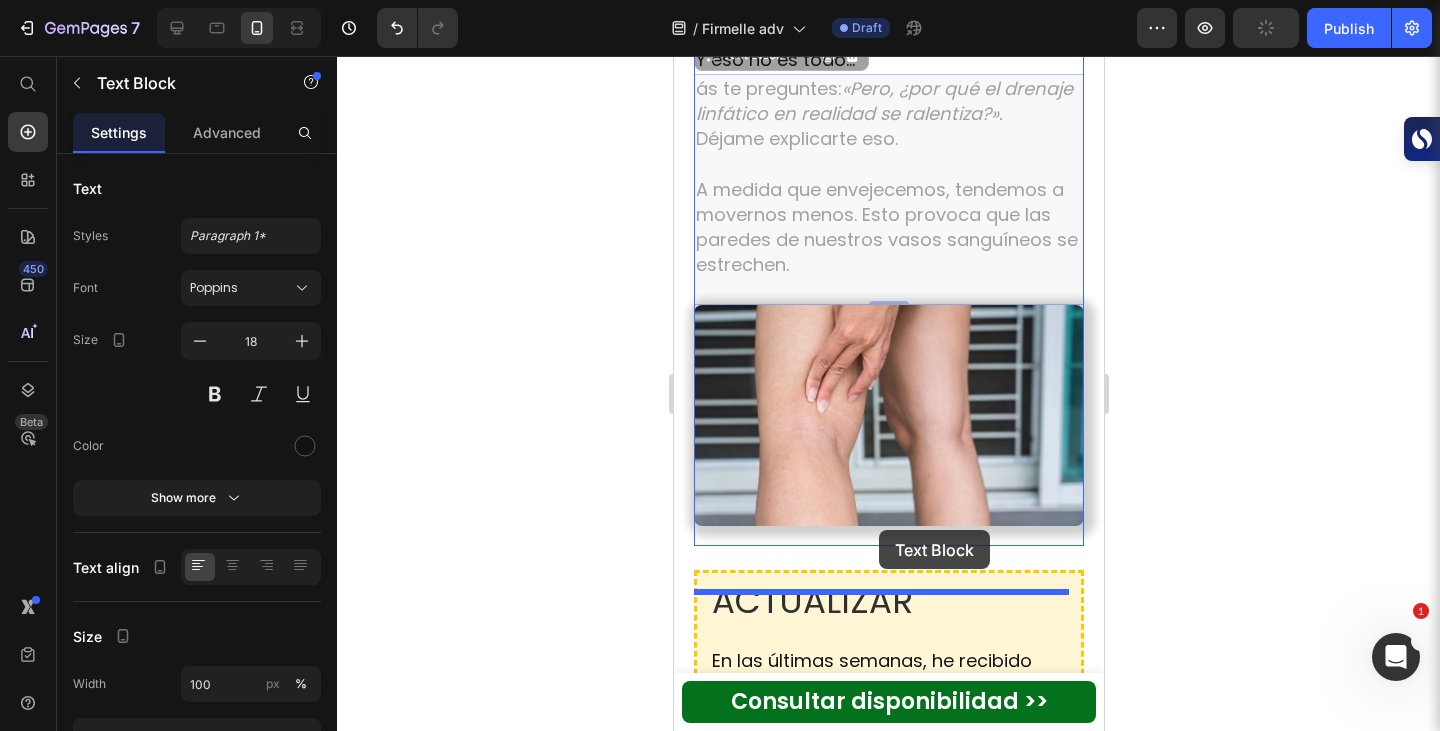 drag, startPoint x: 711, startPoint y: 108, endPoint x: 878, endPoint y: 529, distance: 452.91278 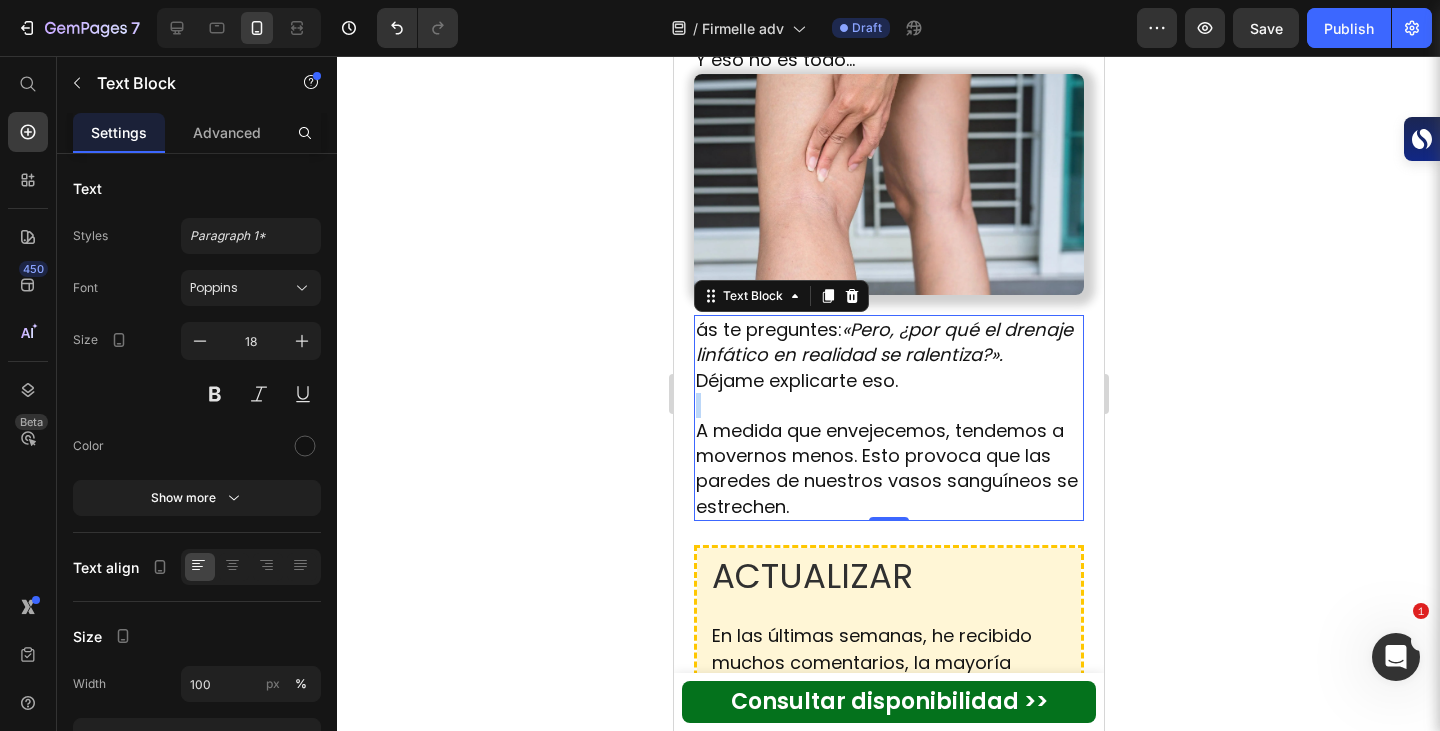 click at bounding box center (888, 405) 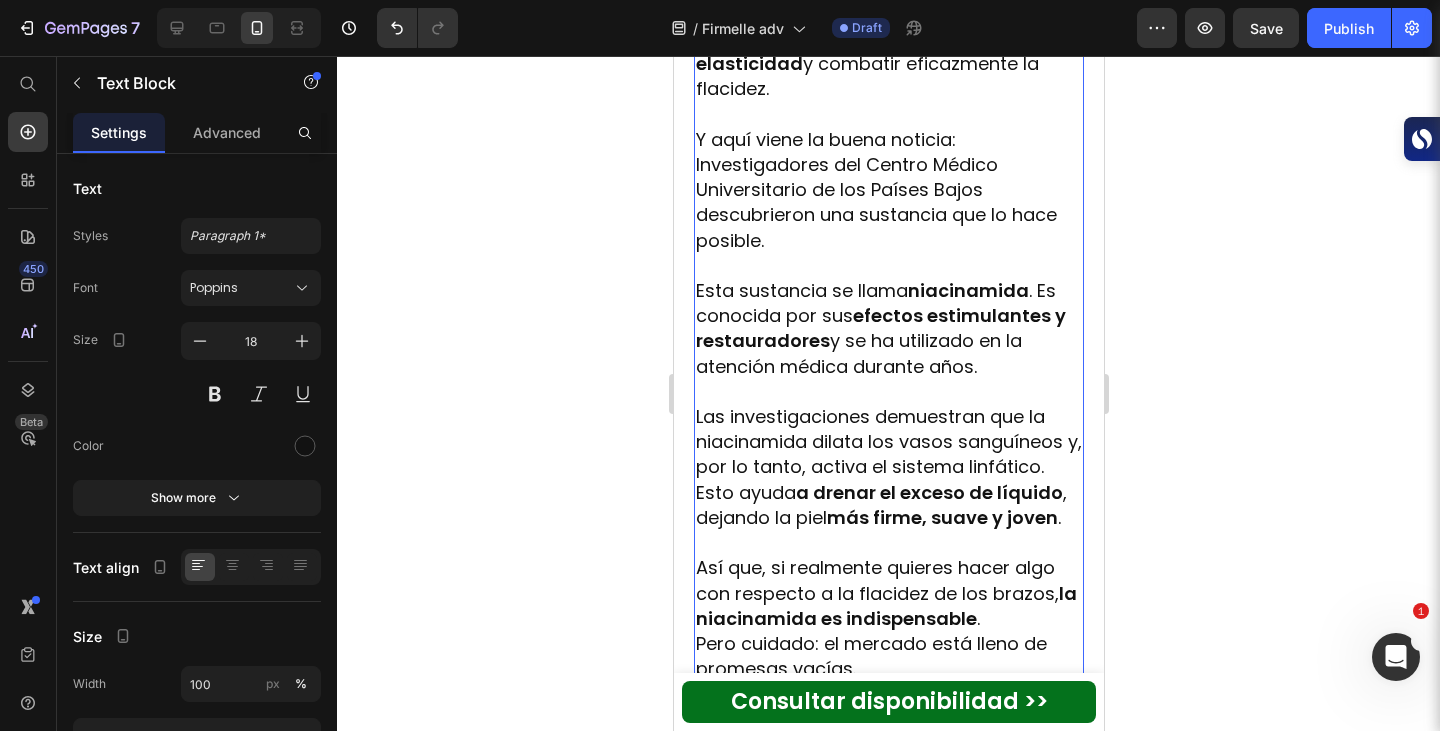 scroll, scrollTop: 5940, scrollLeft: 0, axis: vertical 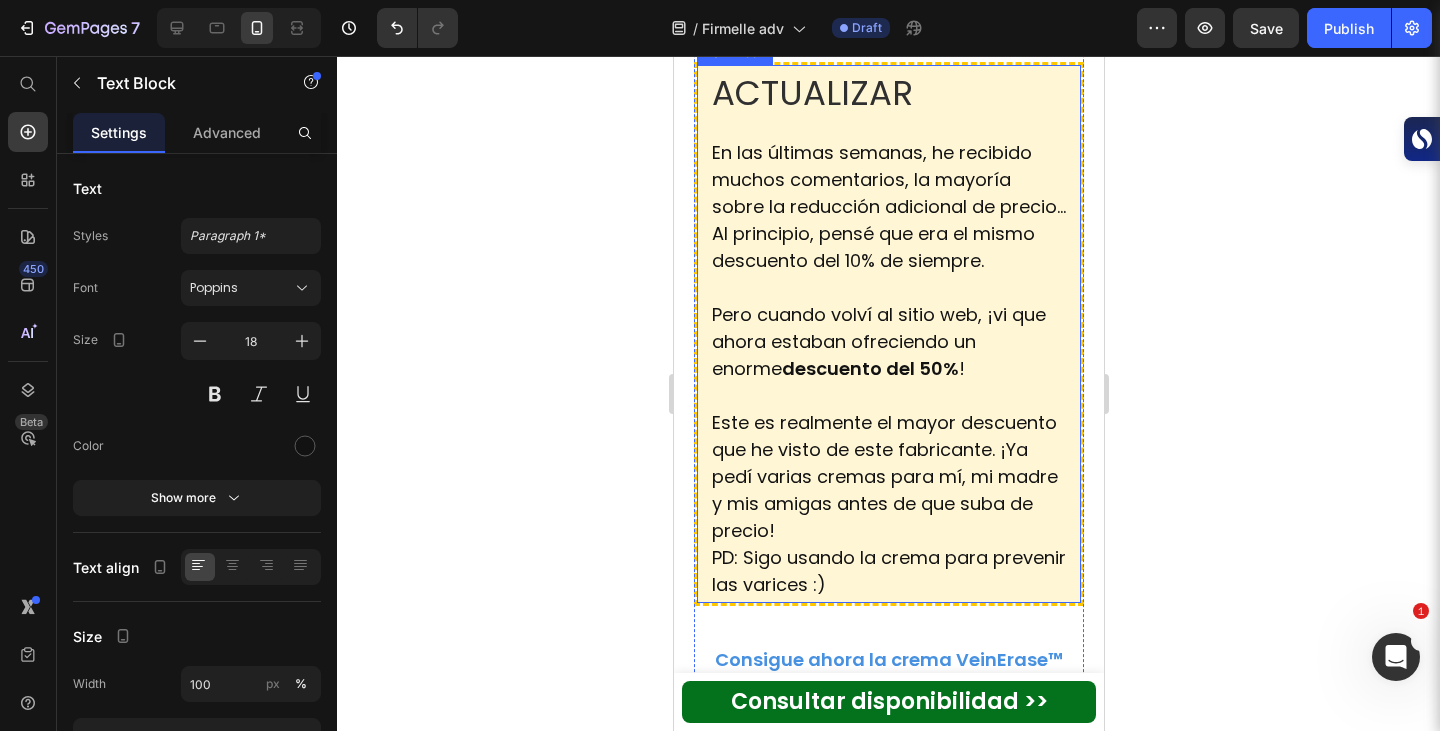 click on "En las últimas semanas, he recibido muchos comentarios, la mayoría sobre la reducción adicional de precio... Al principio, pensé que era el mismo descuento del 10% de siempre." at bounding box center (888, 206) 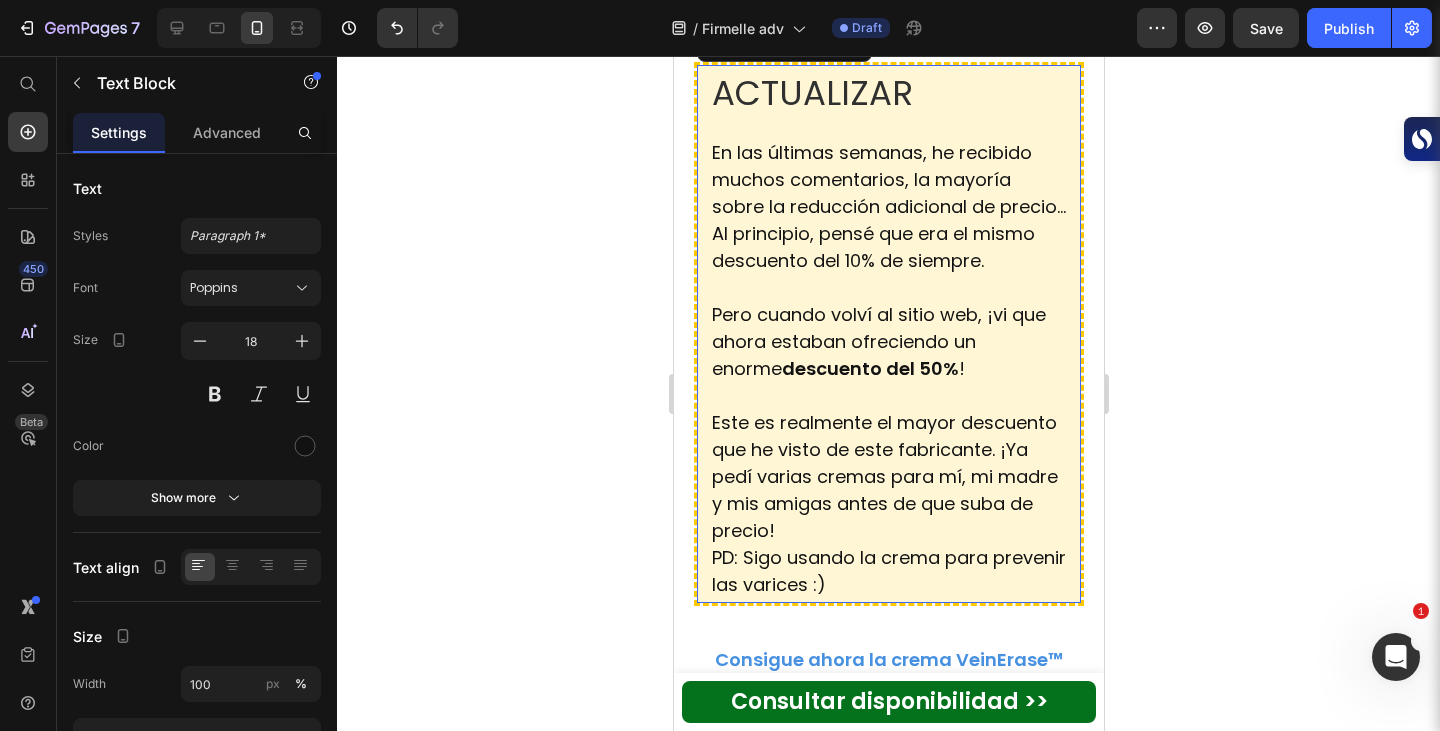 scroll, scrollTop: 0, scrollLeft: 0, axis: both 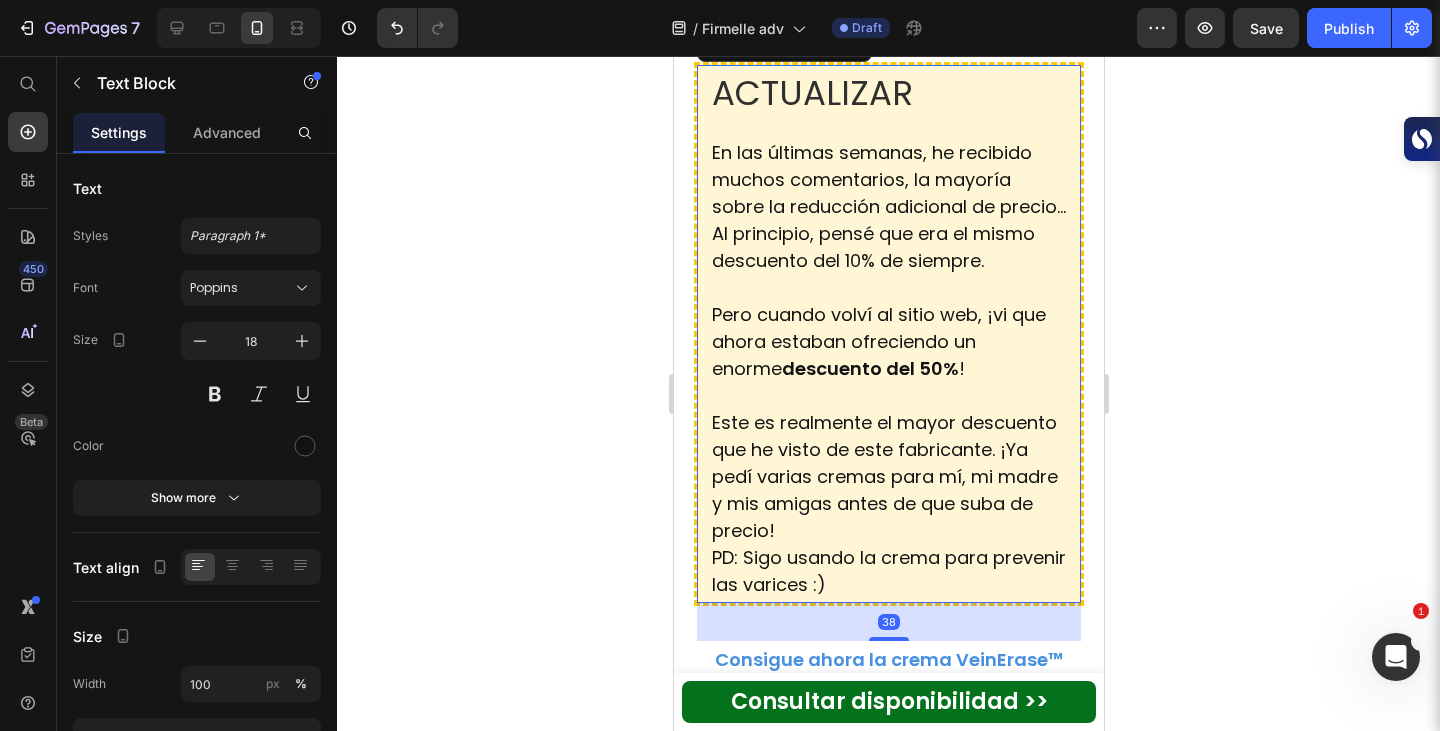 click 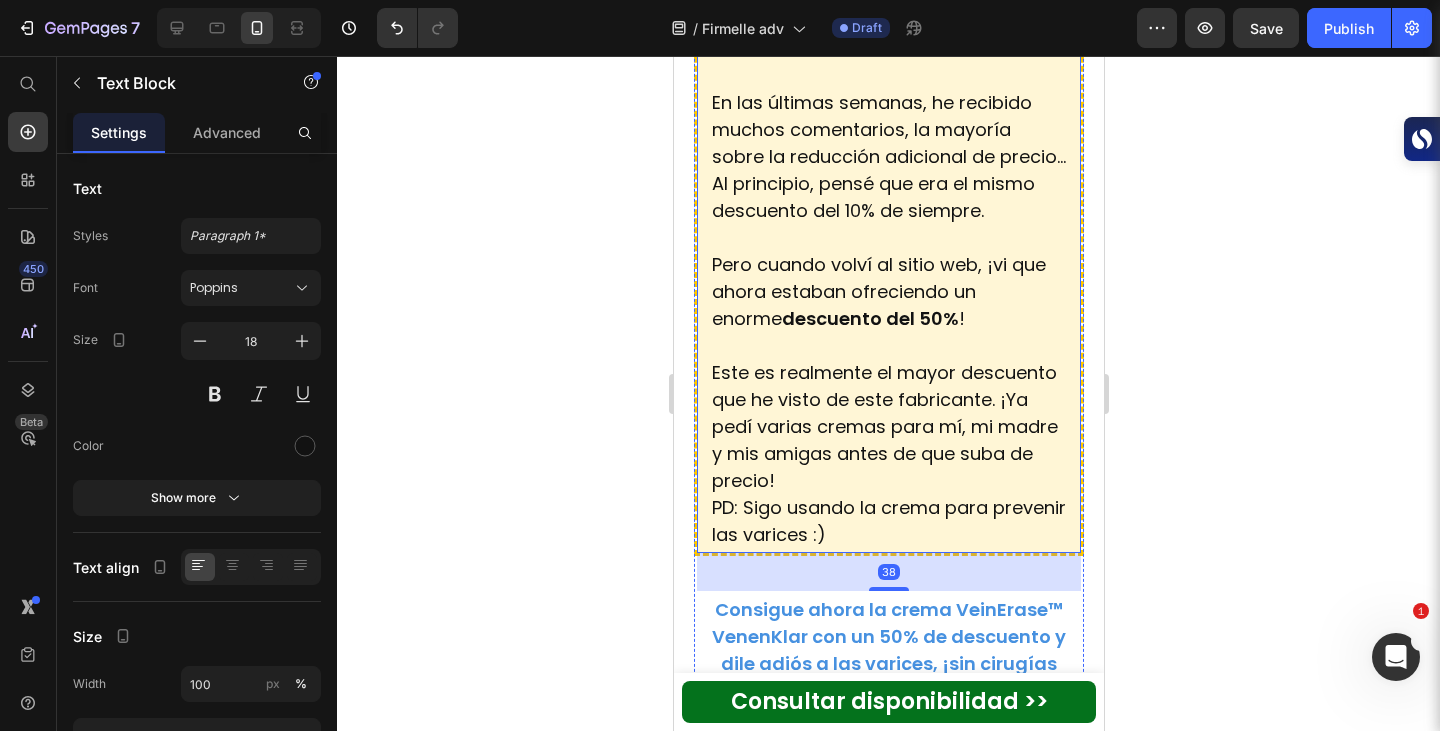scroll, scrollTop: 7200, scrollLeft: 0, axis: vertical 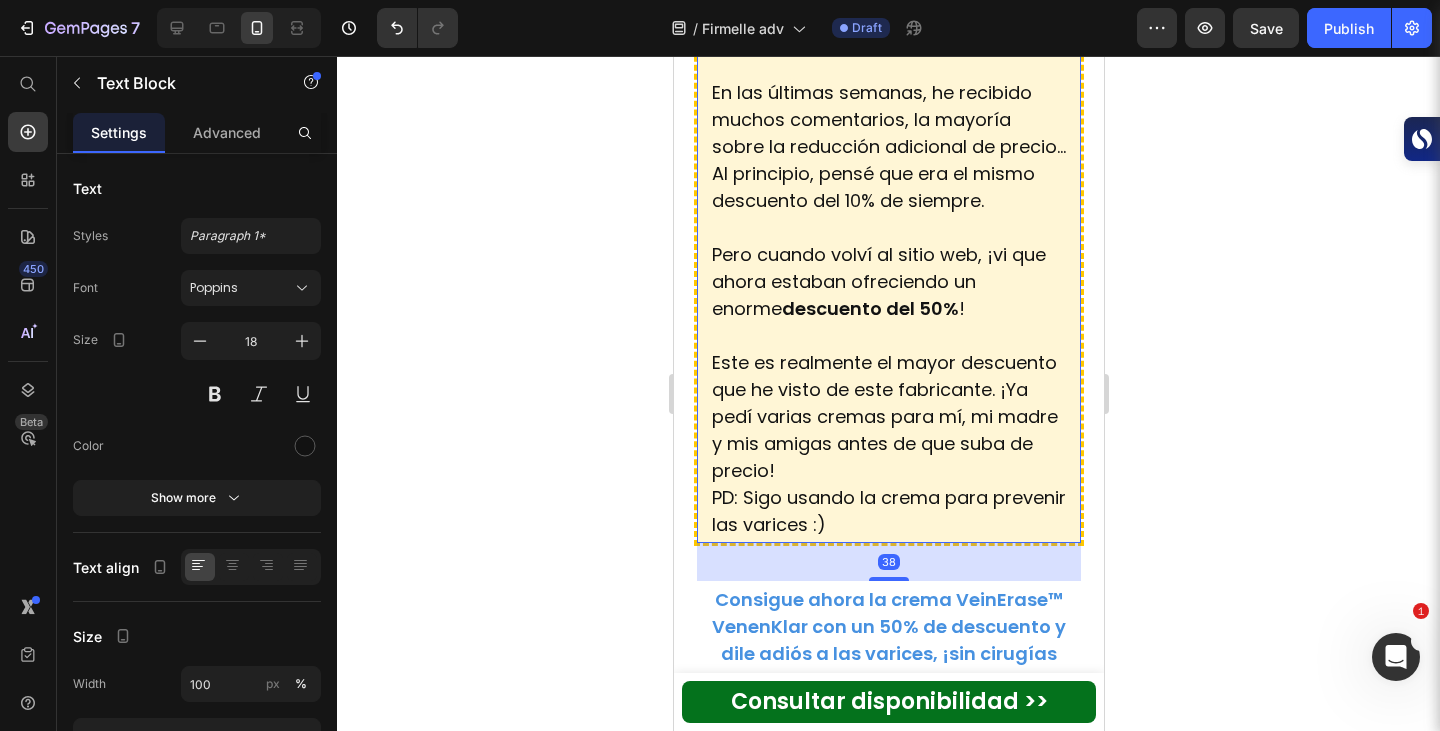 click 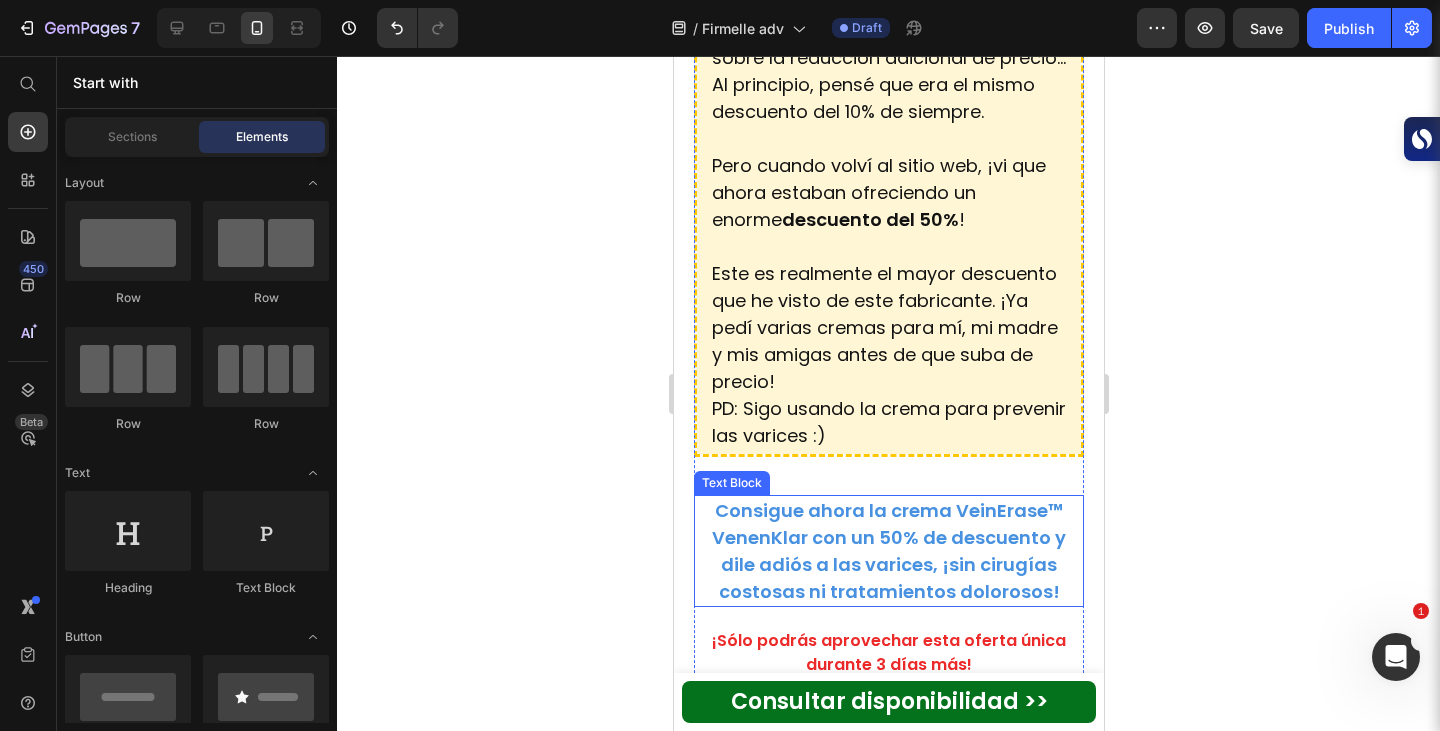 scroll, scrollTop: 6709, scrollLeft: 0, axis: vertical 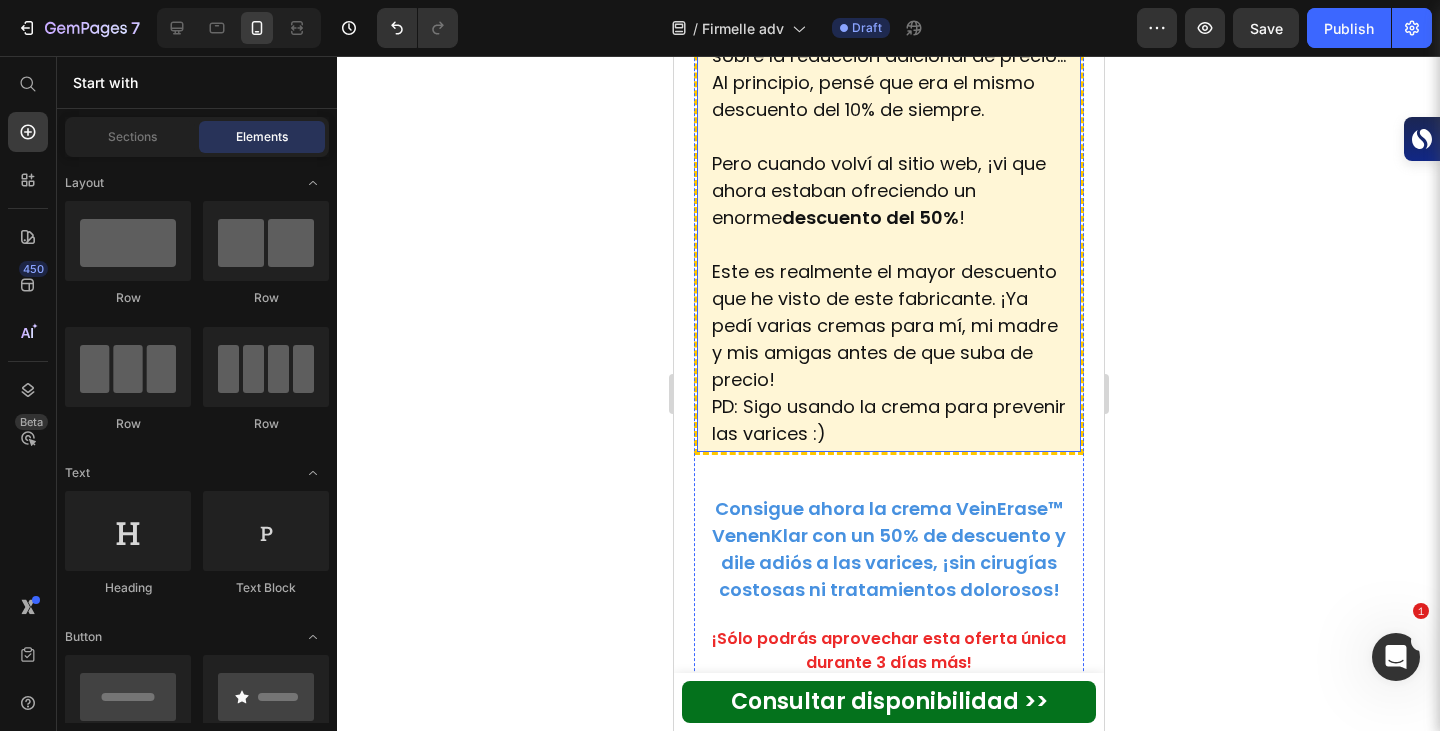click at bounding box center [888, 136] 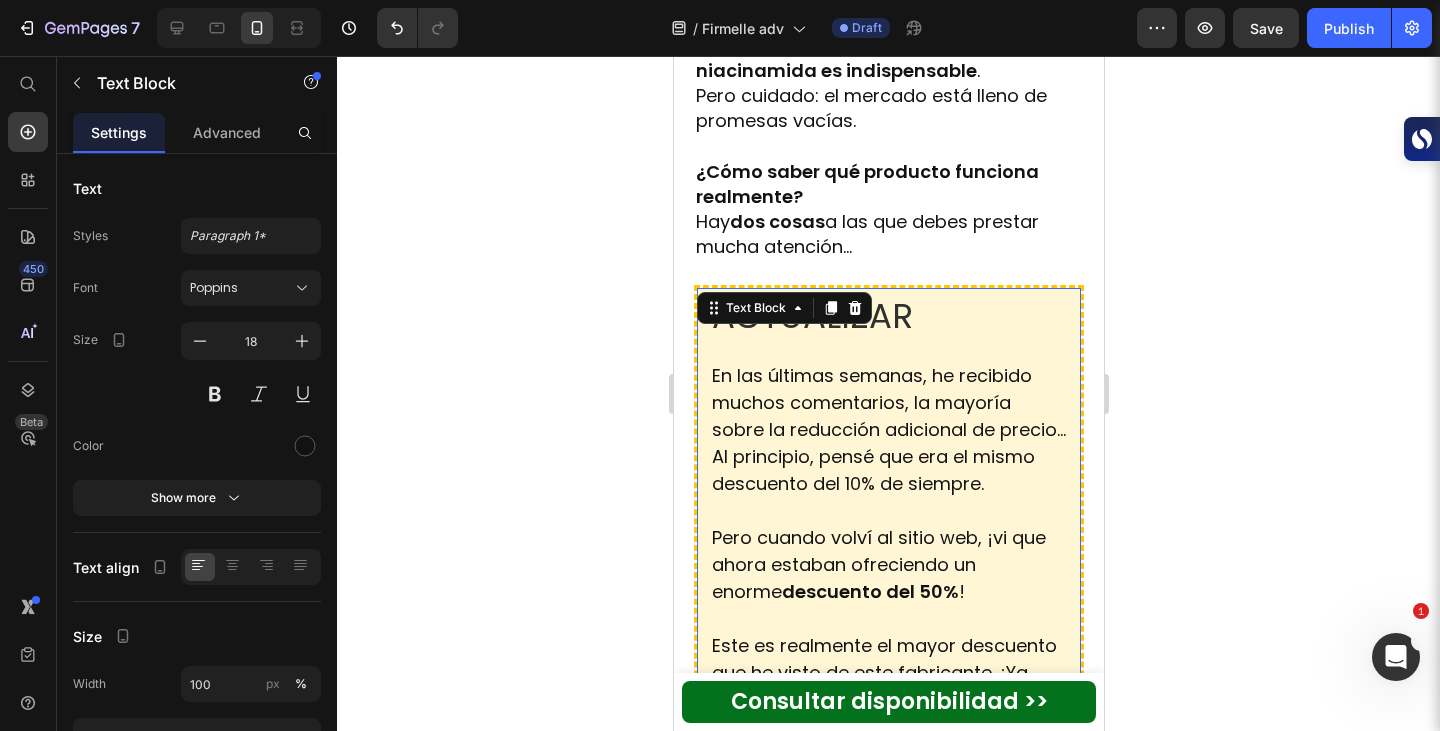 scroll, scrollTop: 6334, scrollLeft: 0, axis: vertical 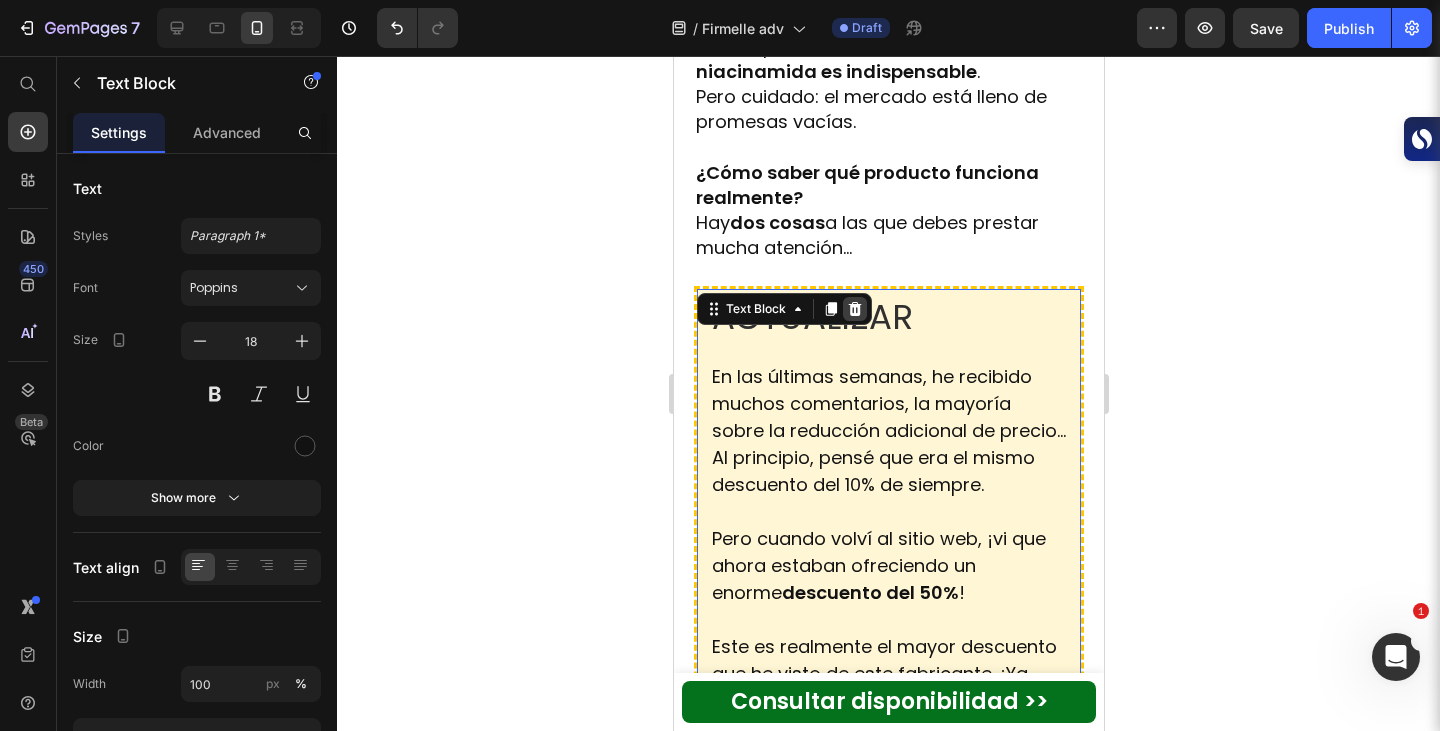 click at bounding box center [854, 309] 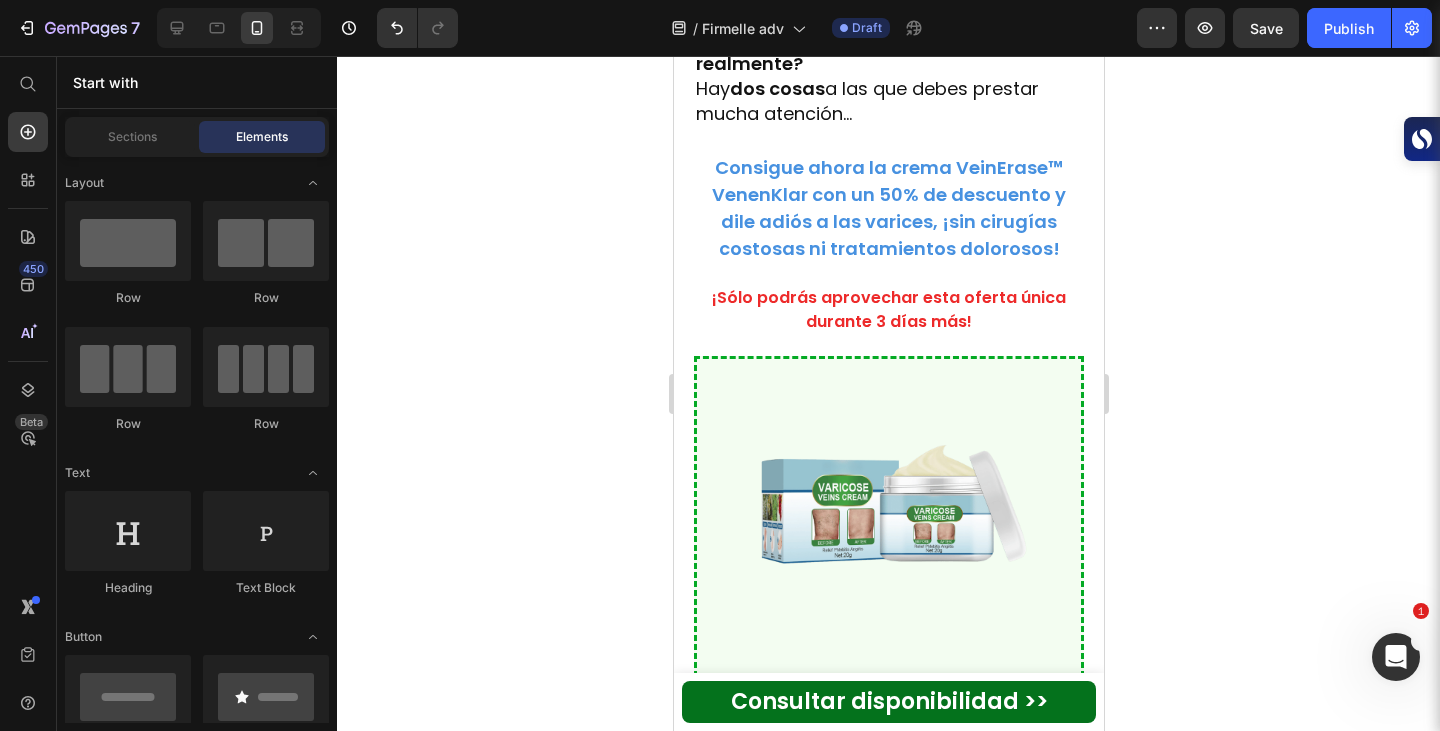 scroll, scrollTop: 6476, scrollLeft: 0, axis: vertical 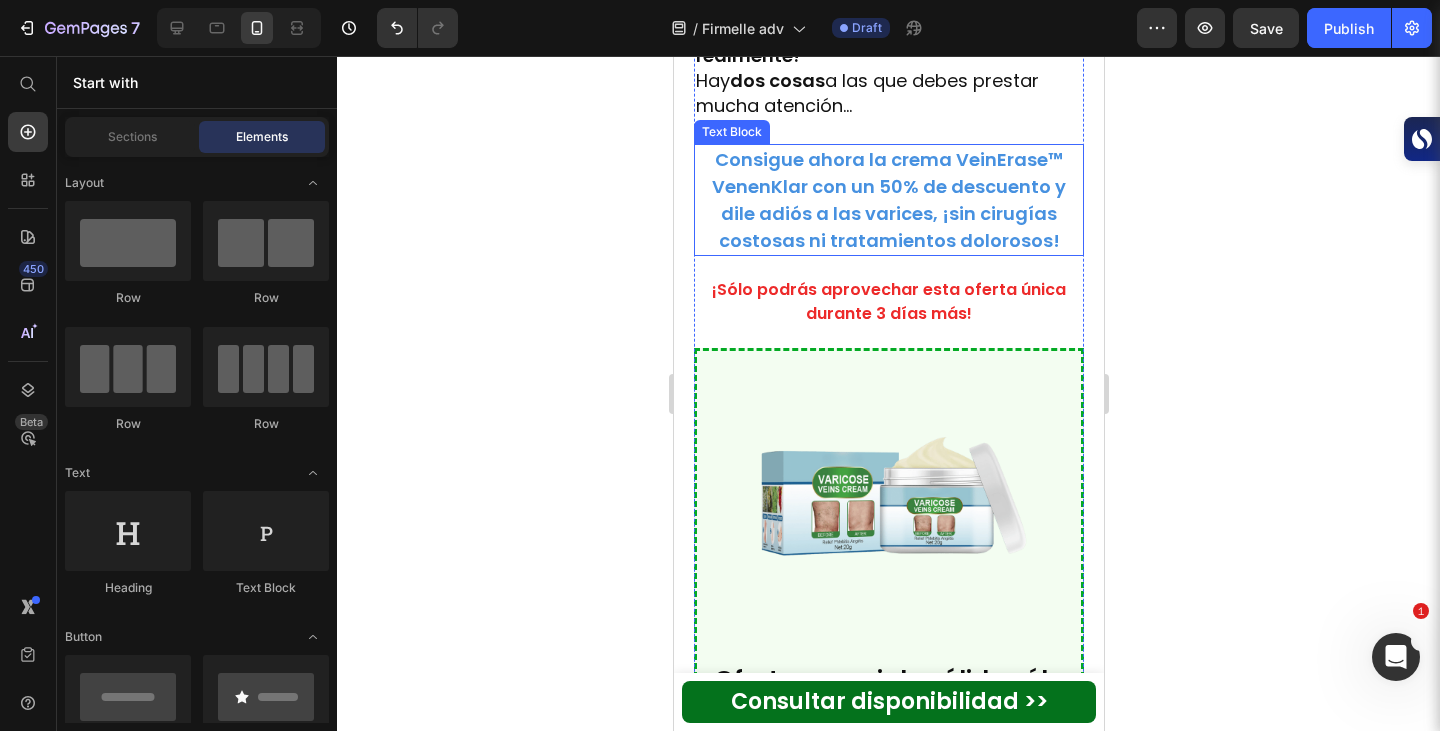 click on "Consigue ahora la crema VeinErase™ VenenKlar con un 50% de descuento y dile adiós a las varices, ¡sin cirugías costosas ni tratamientos dolorosos!" at bounding box center (888, 200) 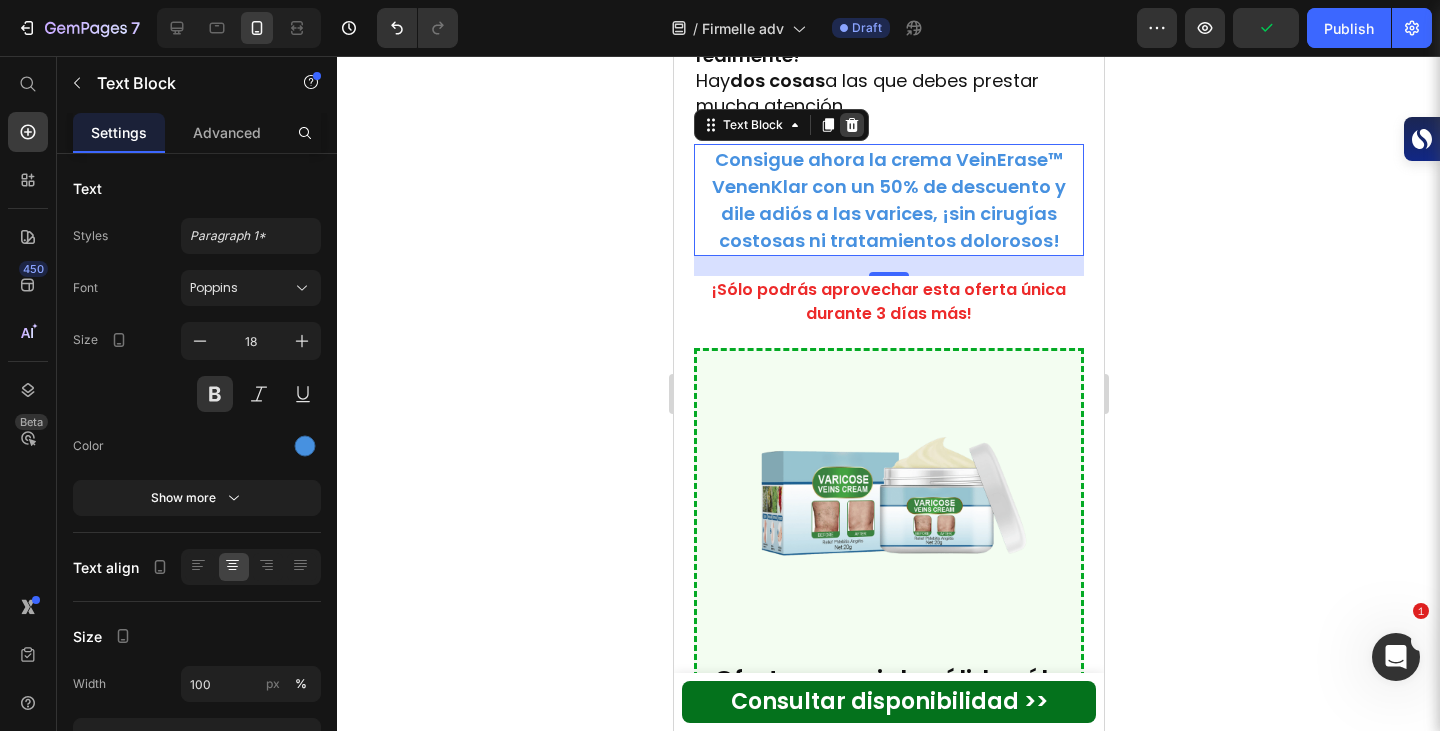 click 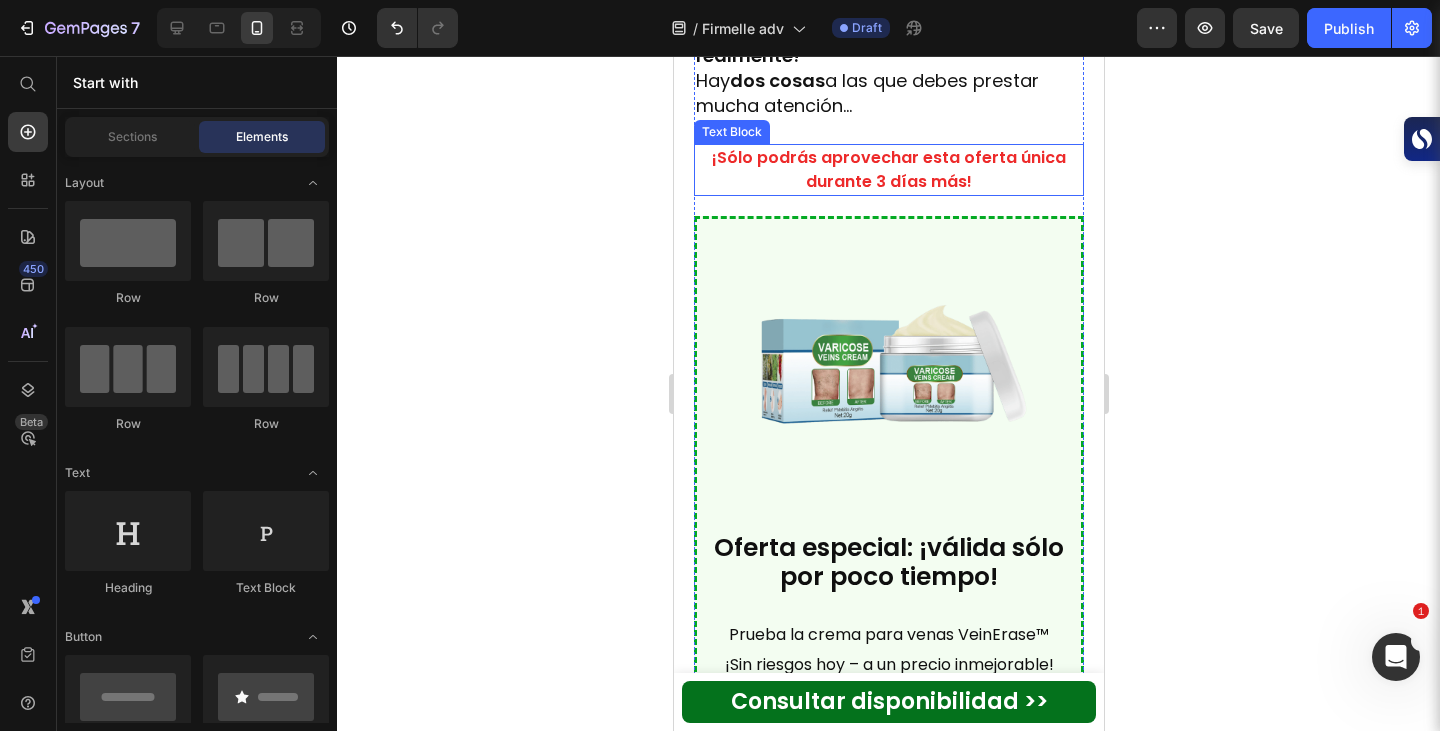 click on "¡Sólo podrás aprovechar esta oferta única durante 3 días más!" at bounding box center (888, 169) 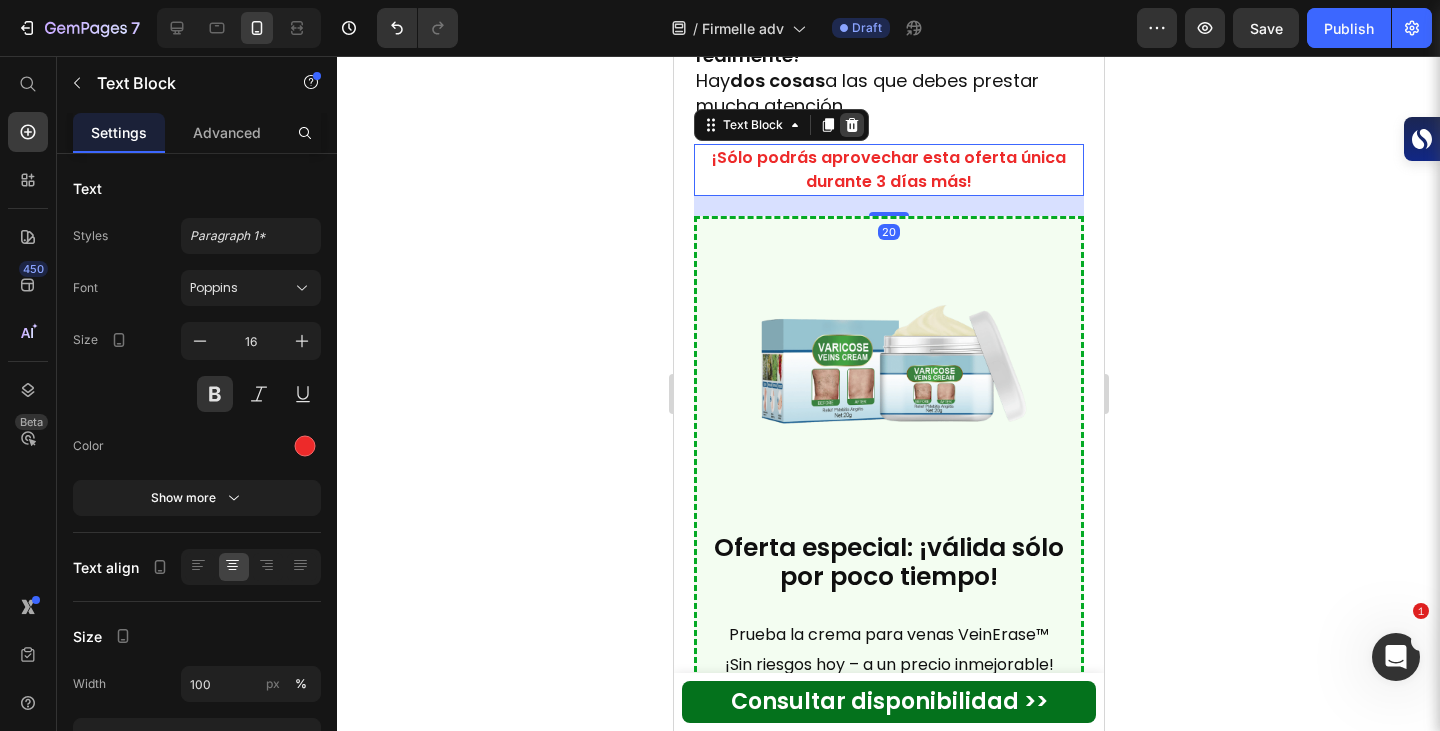 click 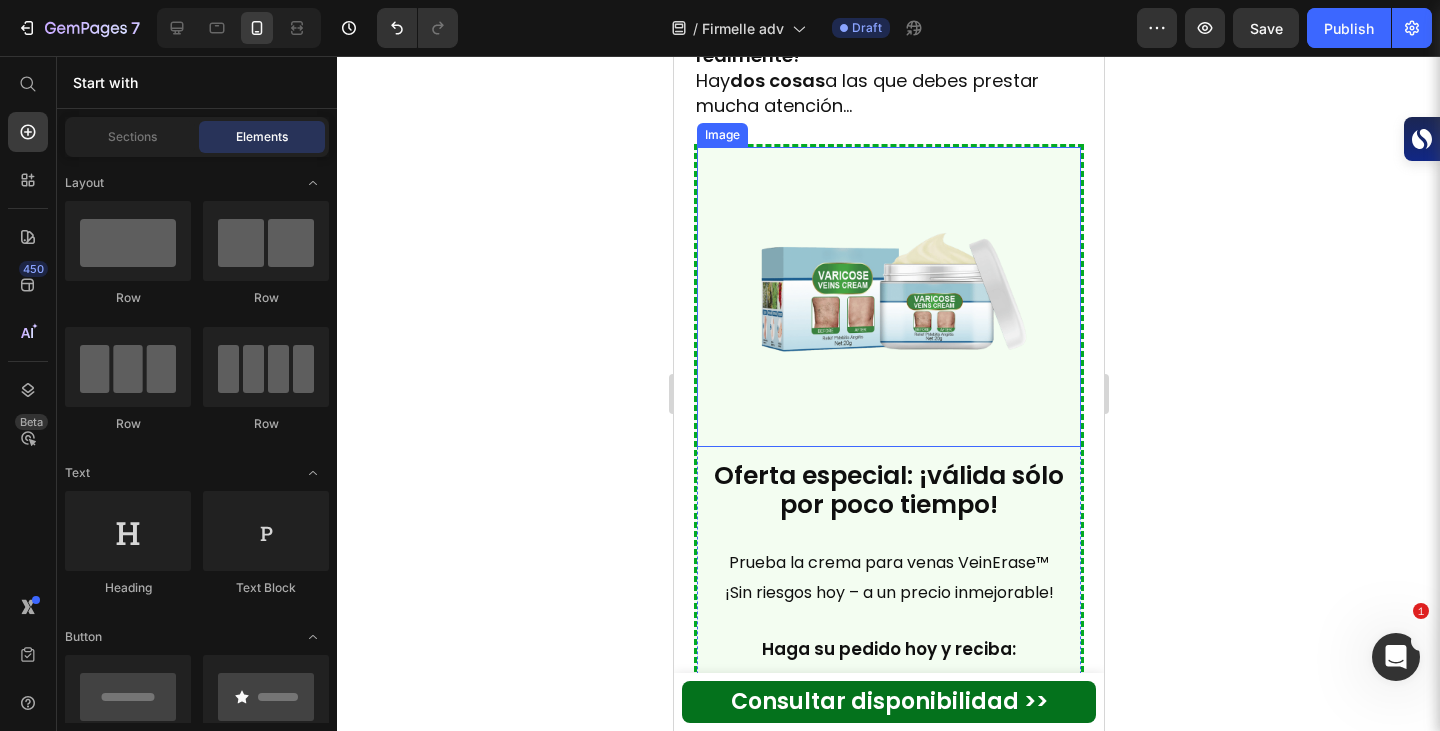 click at bounding box center (888, 297) 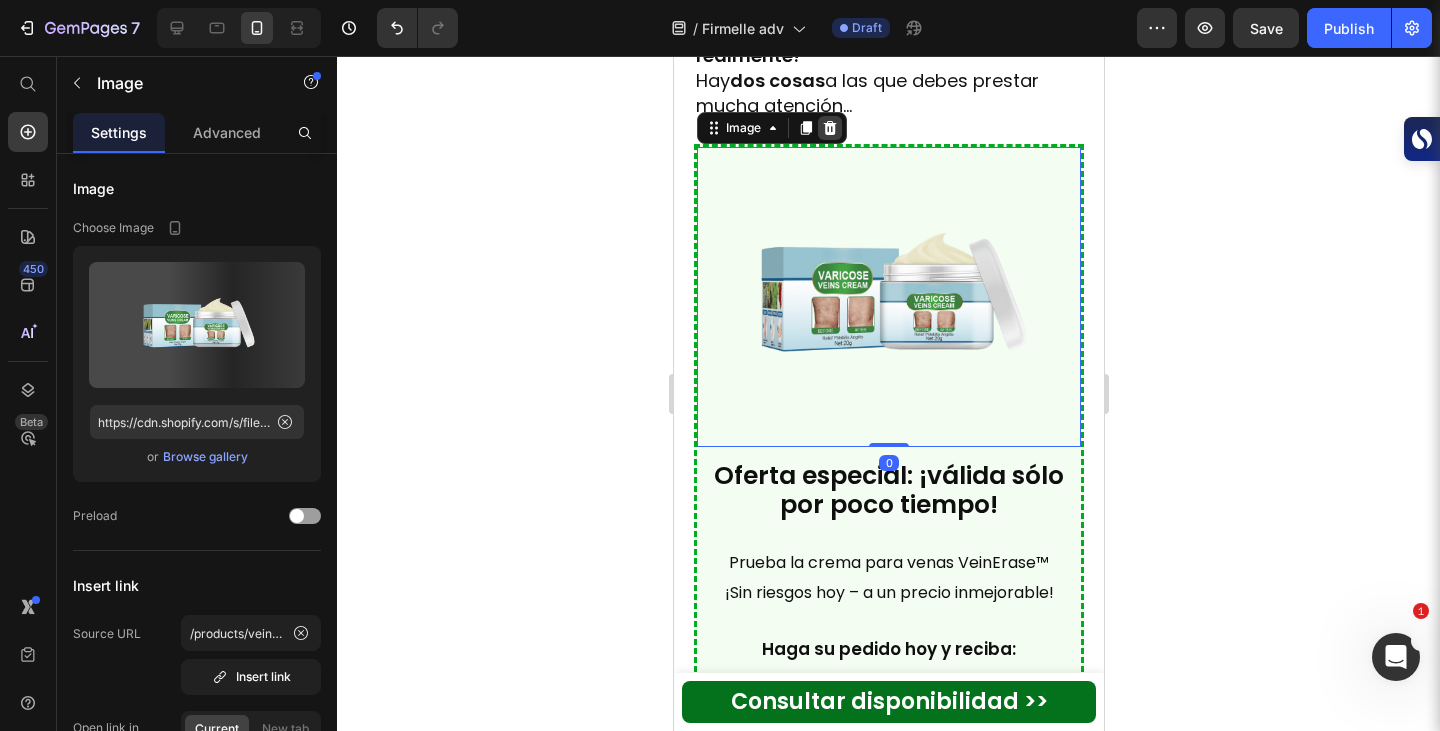 click 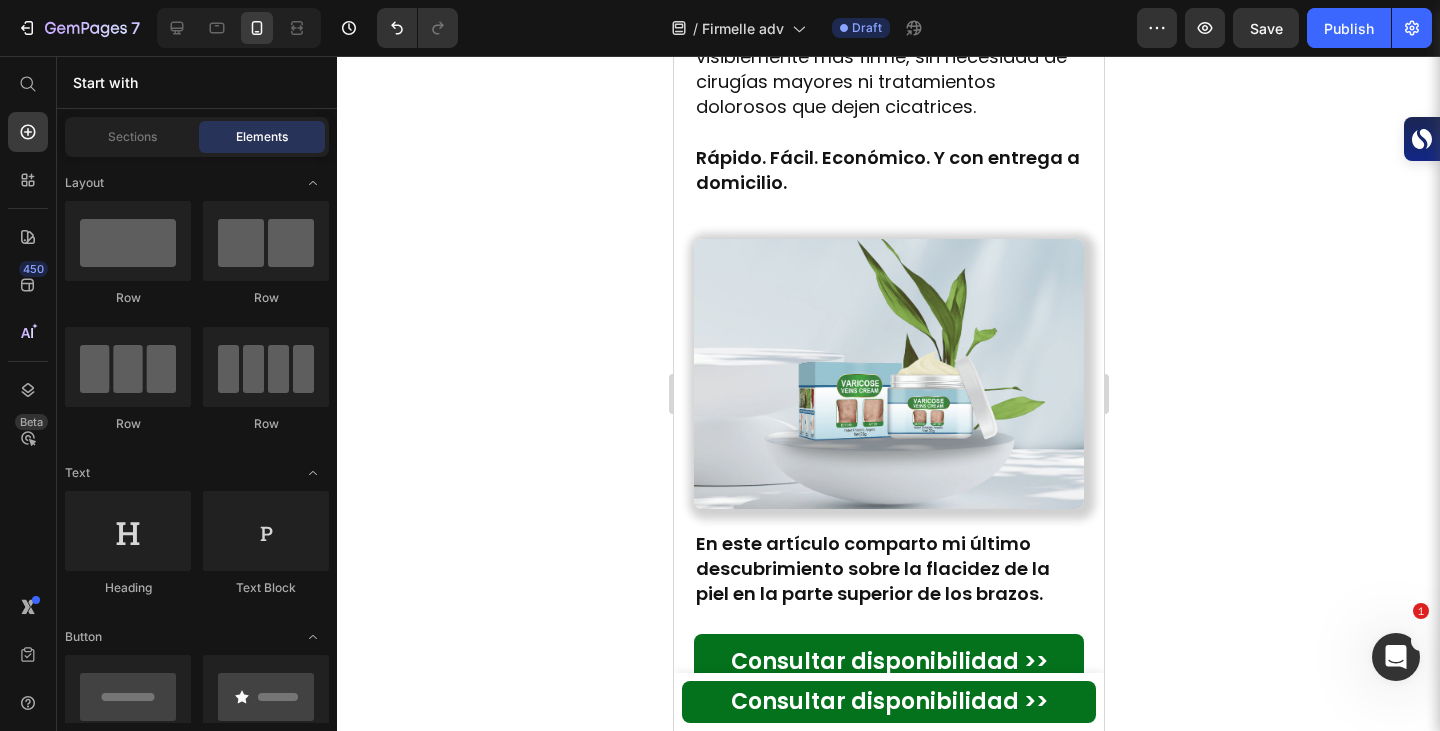 scroll, scrollTop: 2689, scrollLeft: 0, axis: vertical 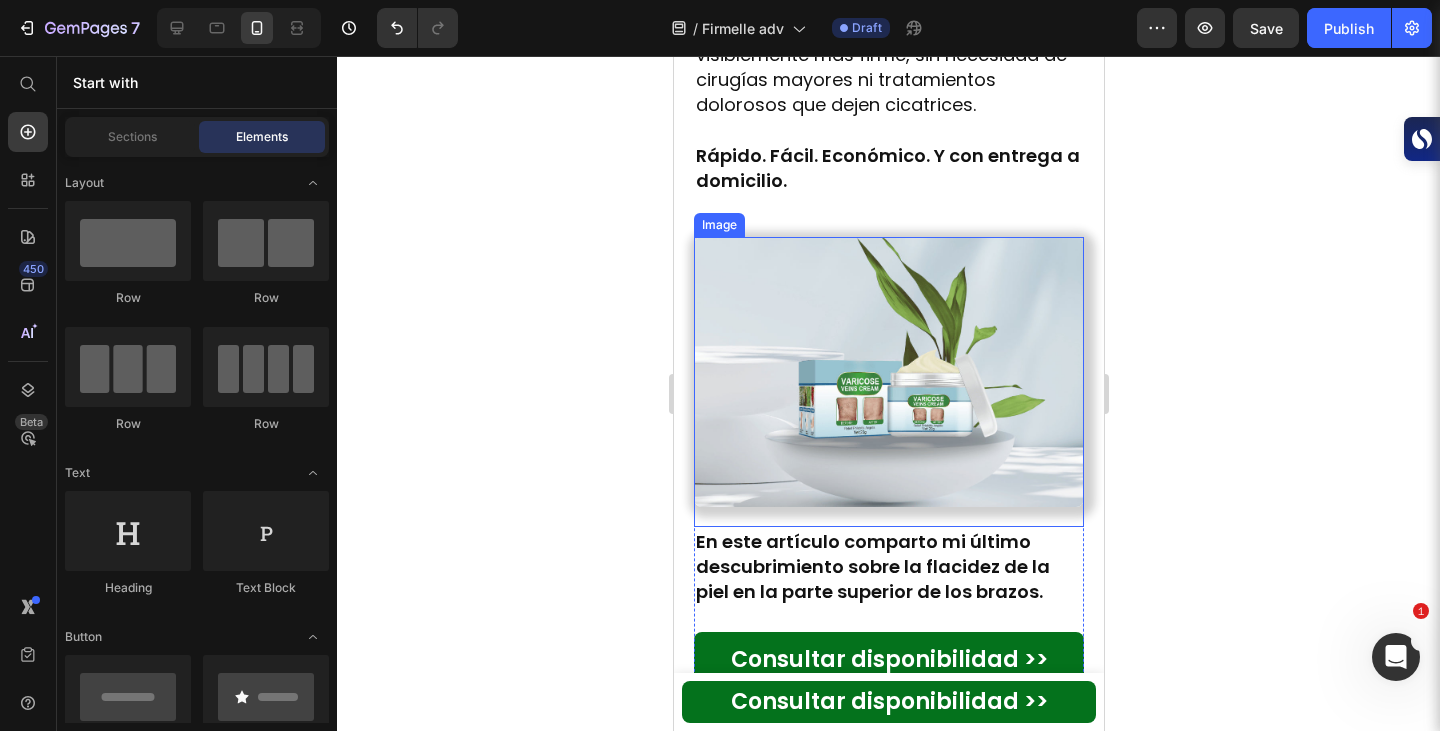click at bounding box center (888, 382) 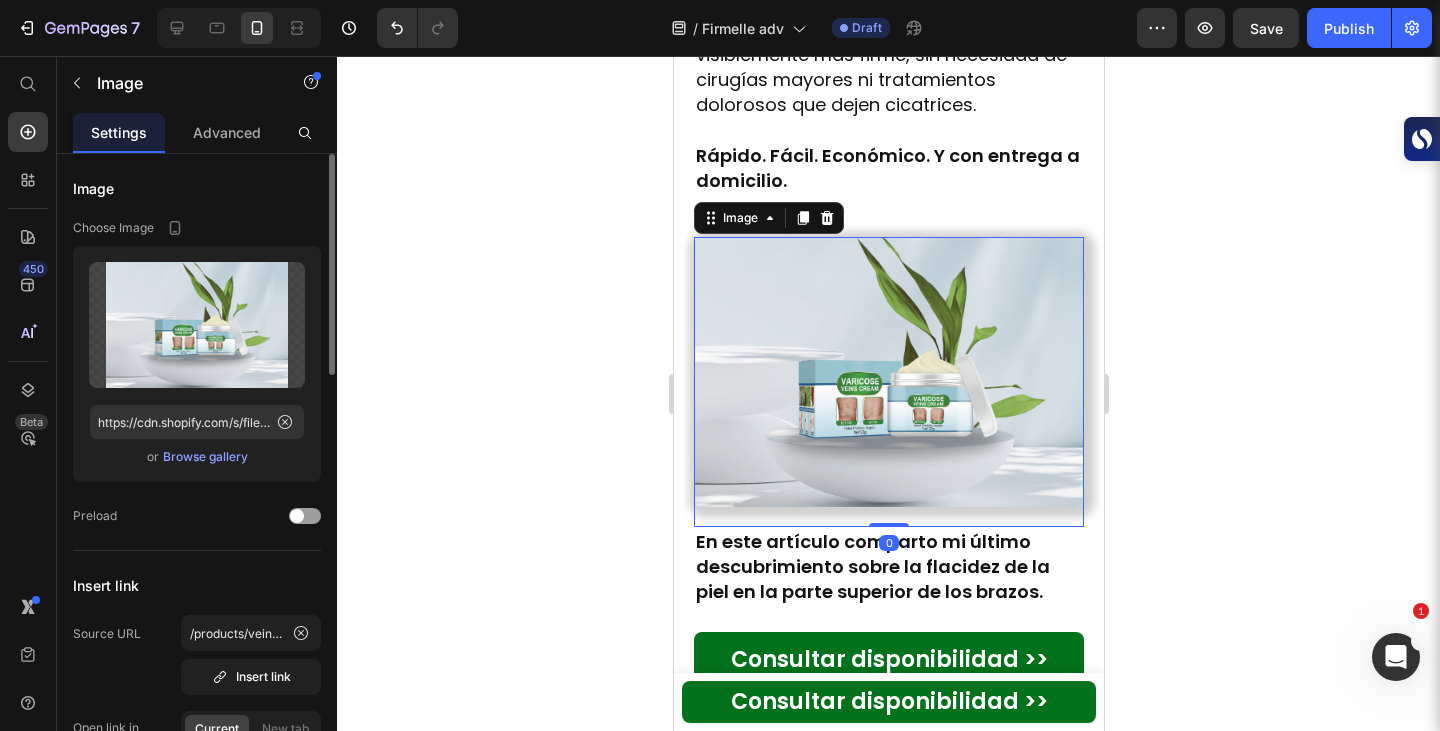 click on "Browse gallery" at bounding box center (205, 457) 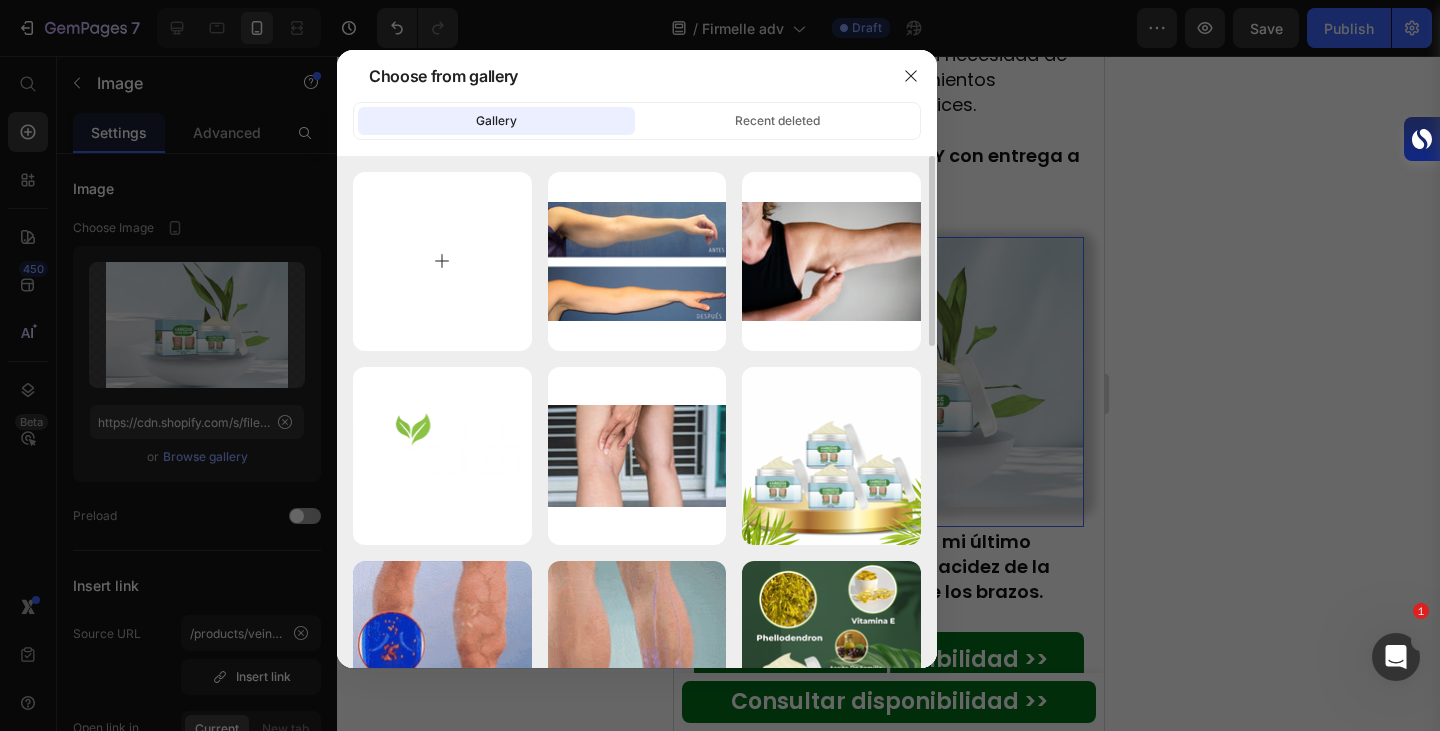 click at bounding box center [442, 261] 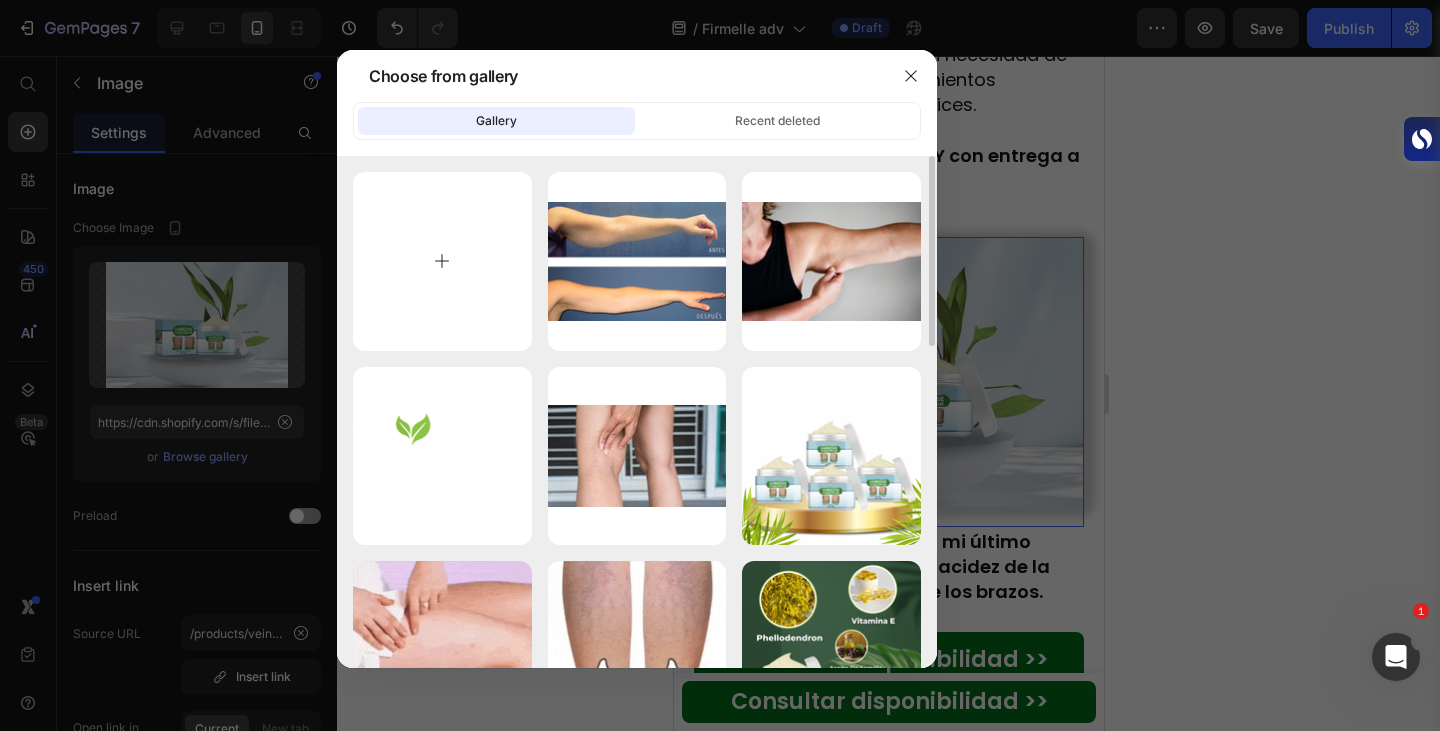 type on "C:\fakepath\ChatGPT Image Jul 12, 2025, 01_56_05 PM.png" 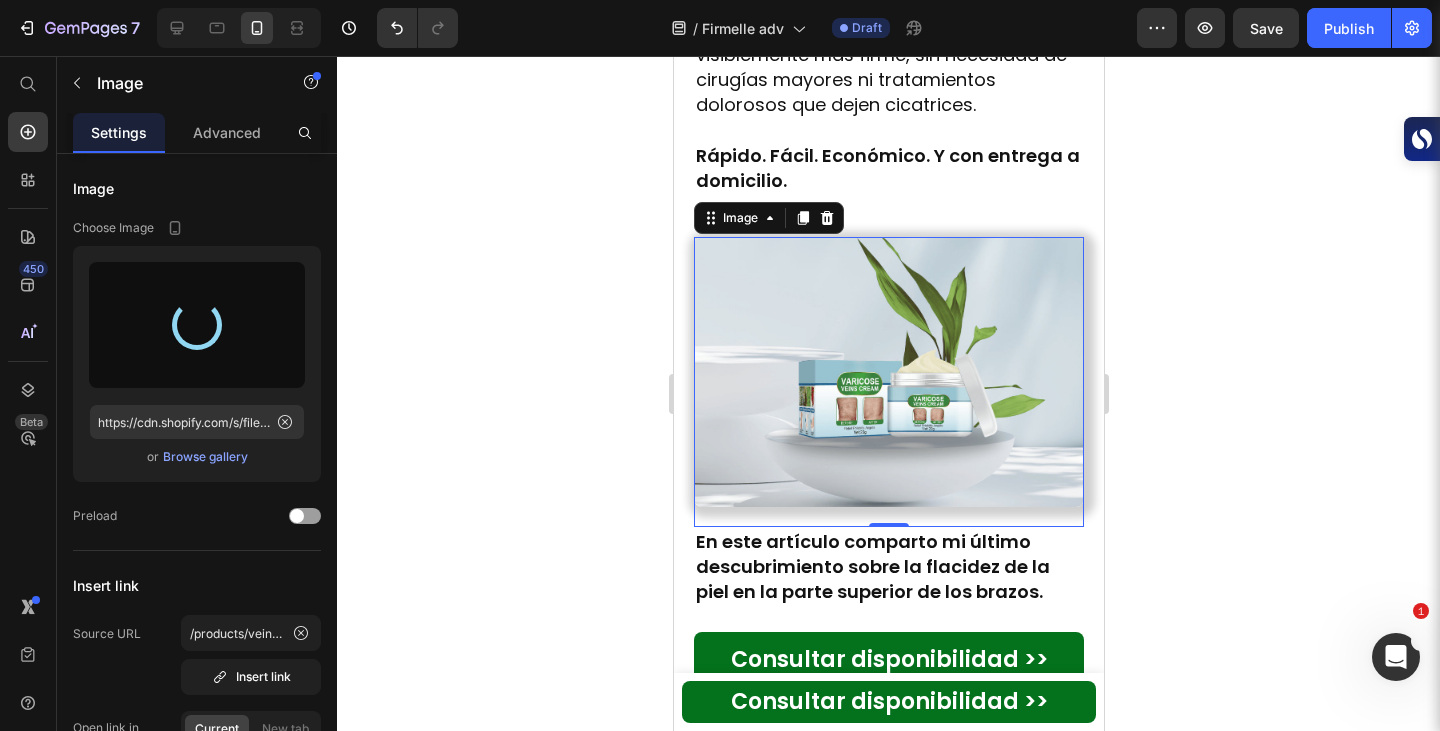 type on "https://cdn.shopify.com/s/files/1/0933/4426/8563/files/gempages_562195847559775236-c19e5459-eaeb-40bd-b494-b62a9dad852c.png" 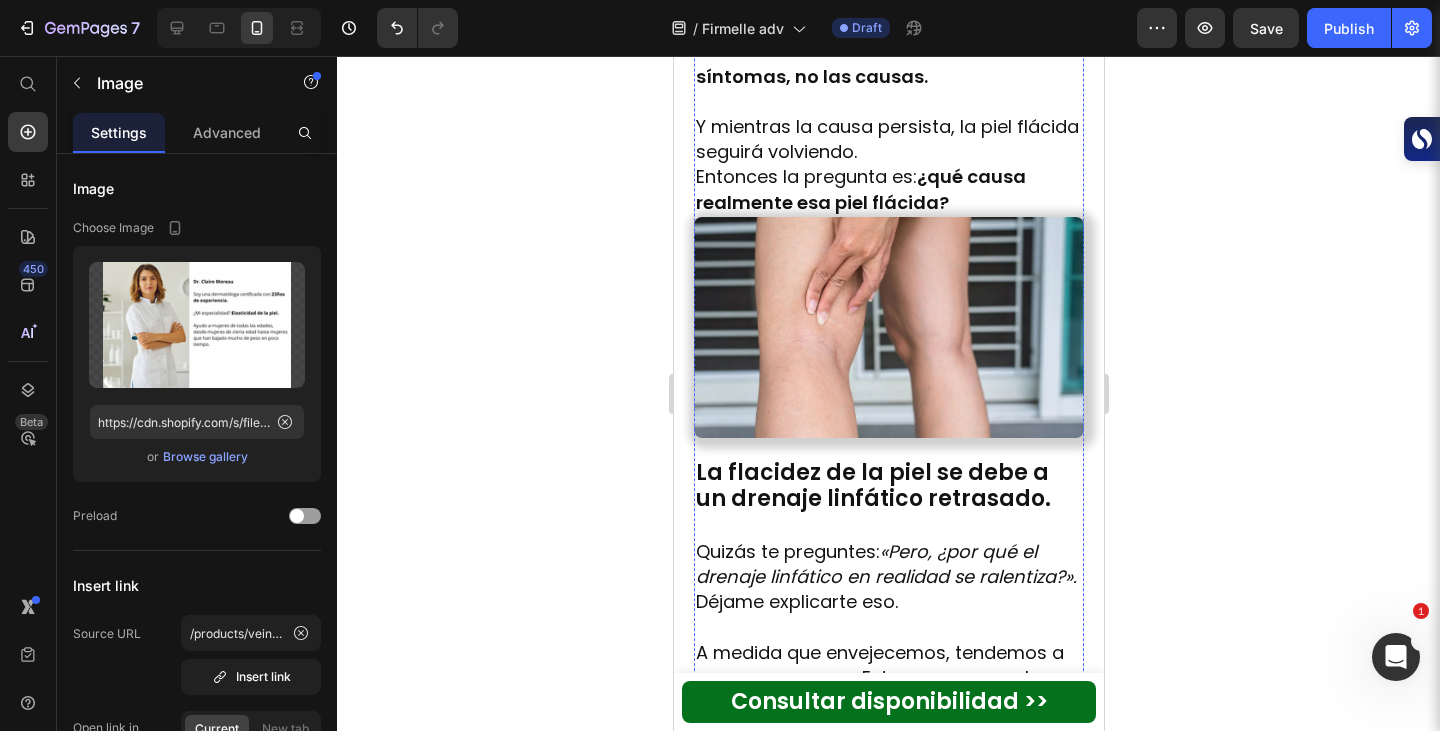 scroll, scrollTop: 4072, scrollLeft: 0, axis: vertical 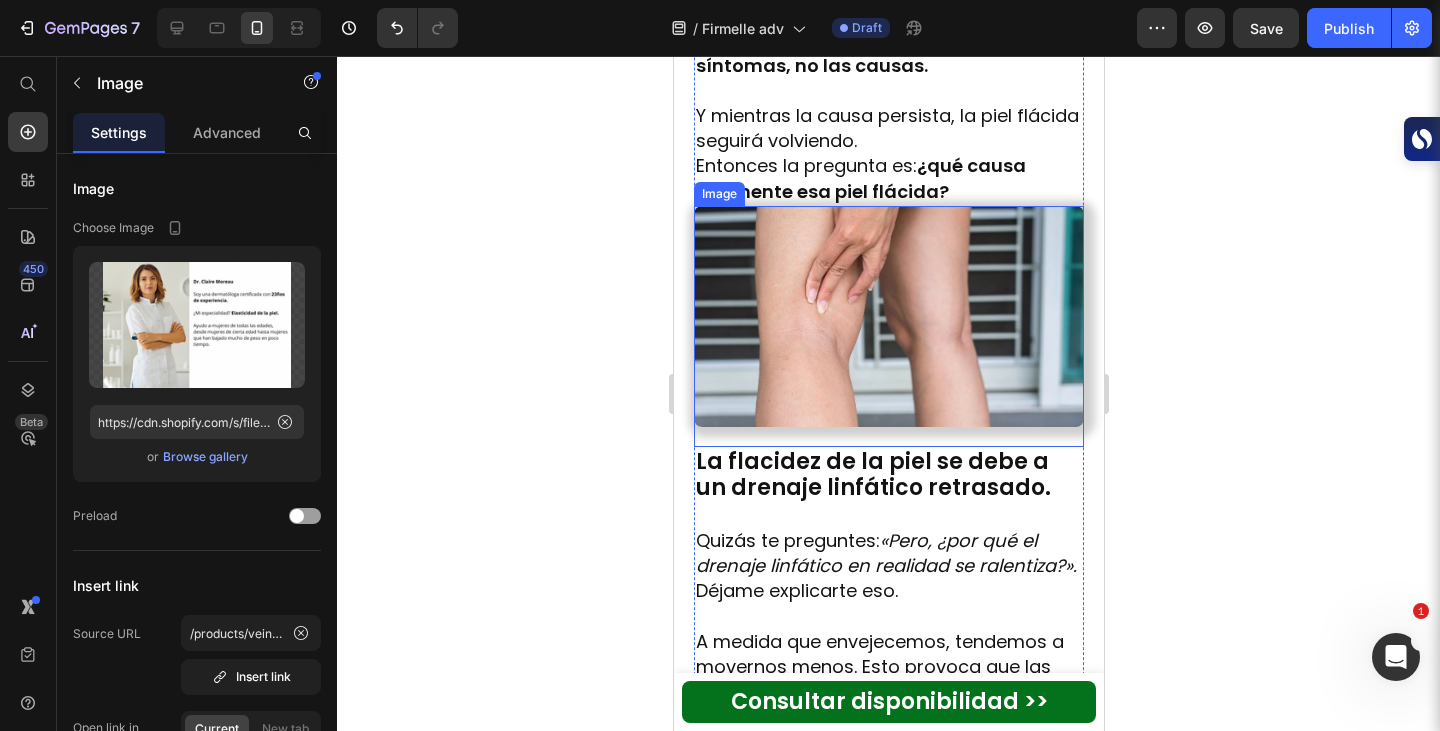 click at bounding box center [888, 326] 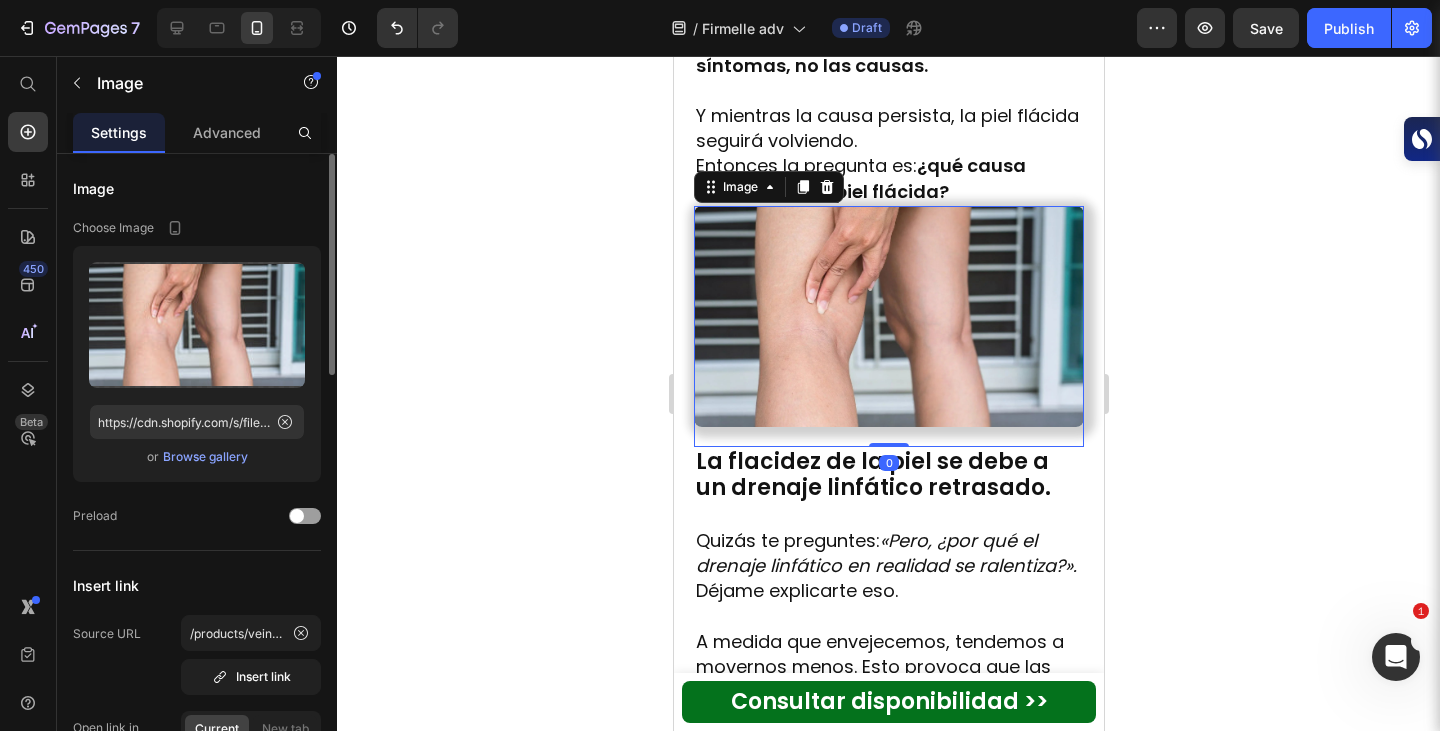 click on "Browse gallery" at bounding box center [205, 457] 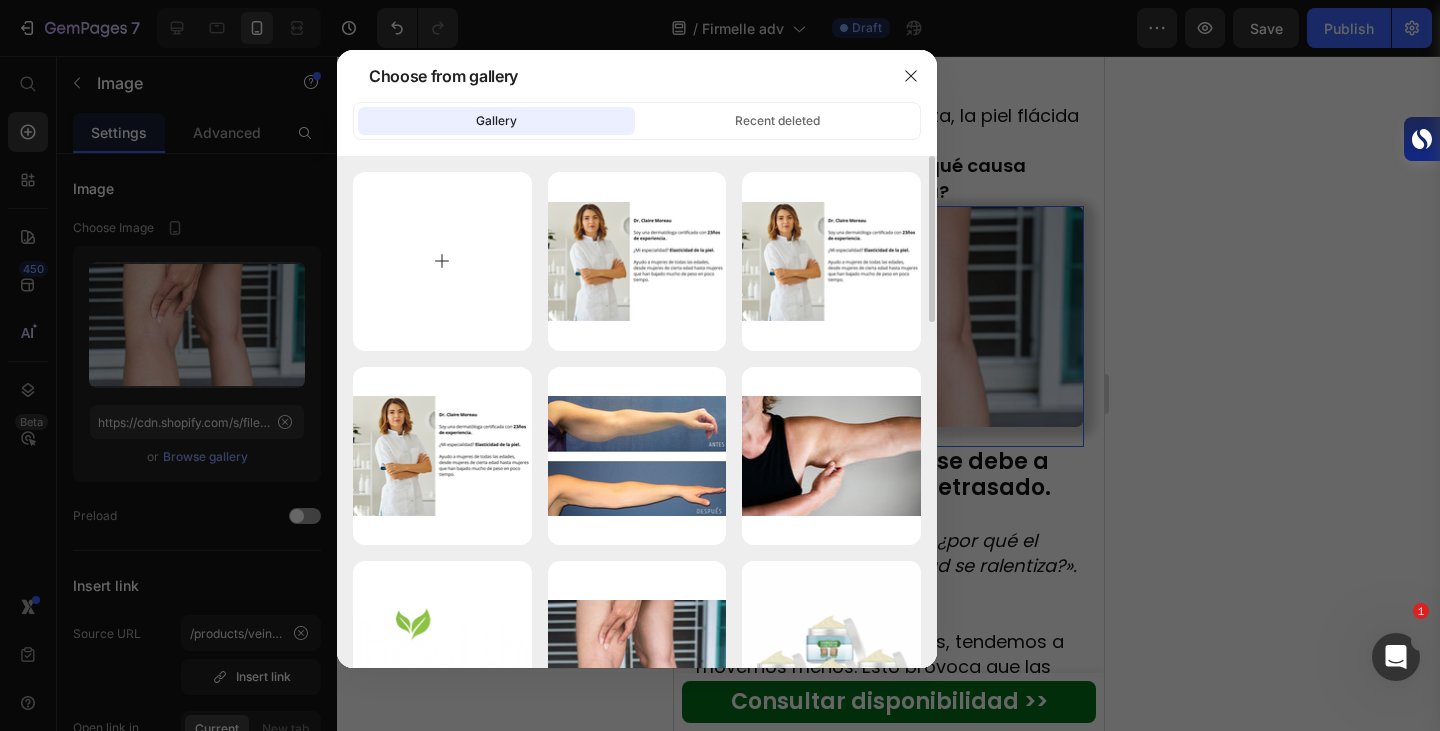click at bounding box center [442, 261] 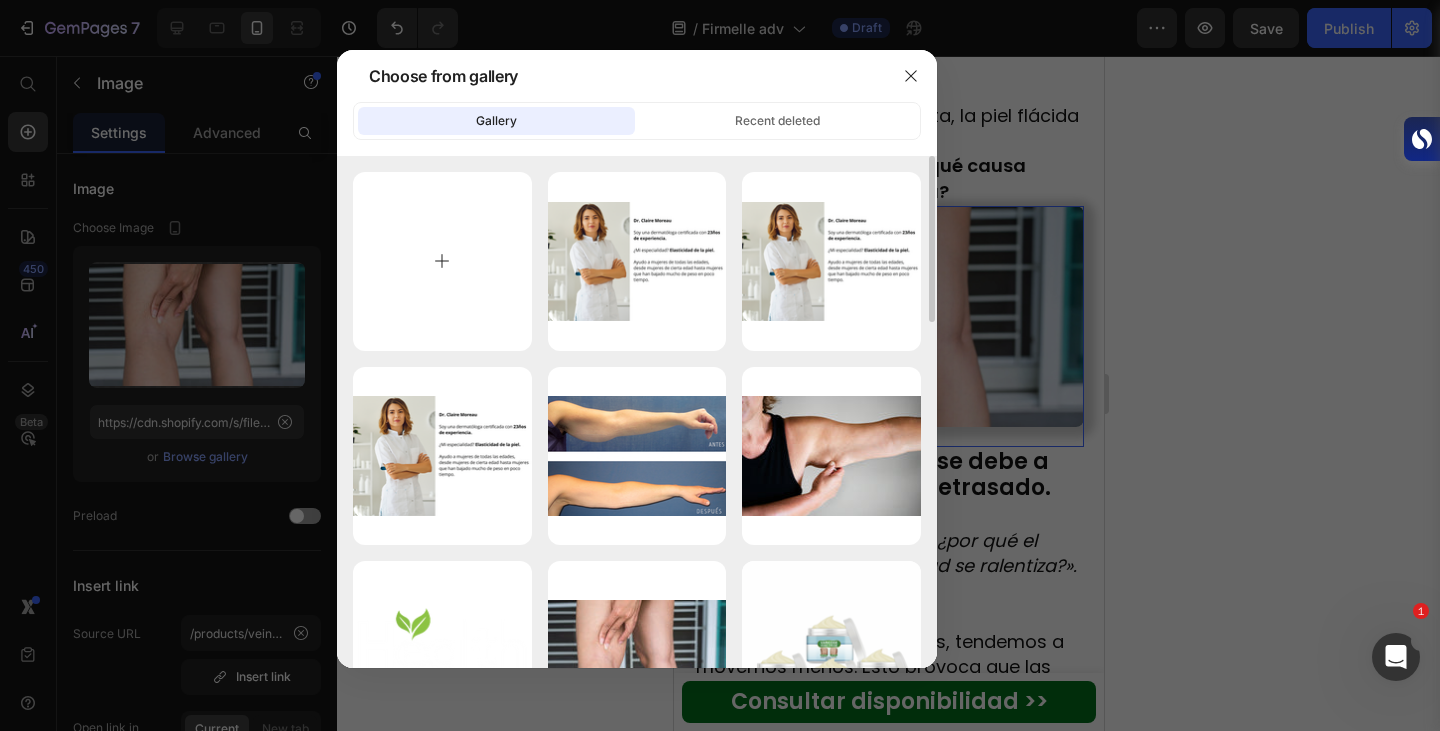 type on "C:\fakepath\[FILENAME].gif" 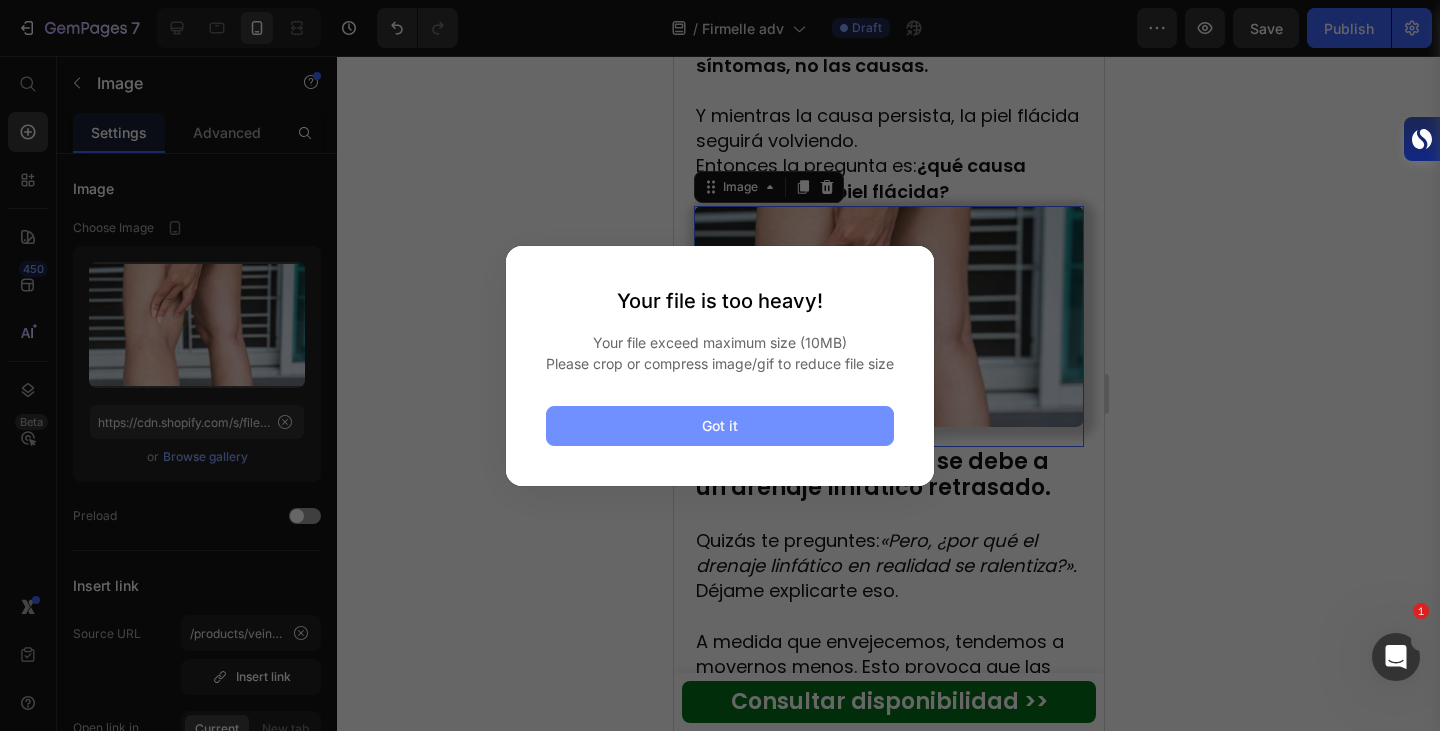 click on "Got it" at bounding box center (720, 425) 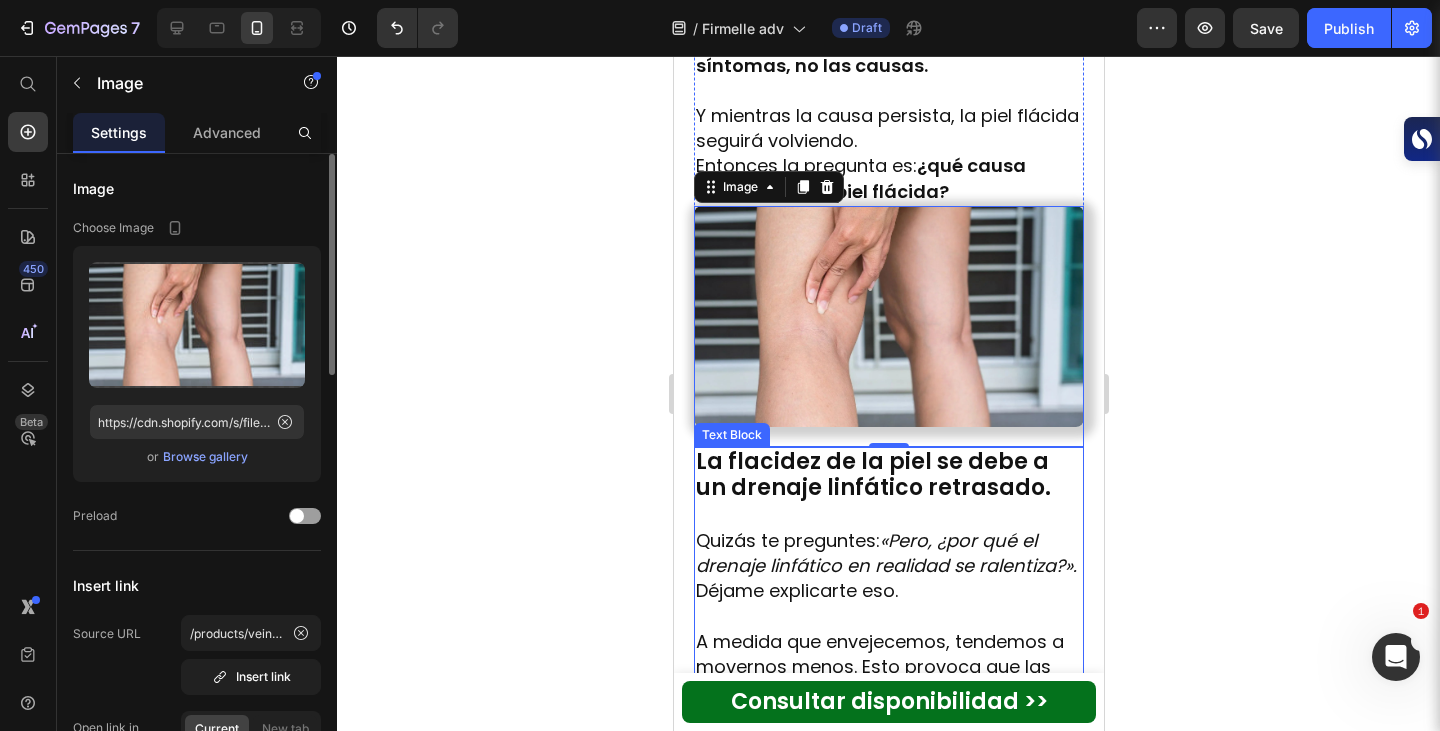 click on "Browse gallery" at bounding box center [205, 457] 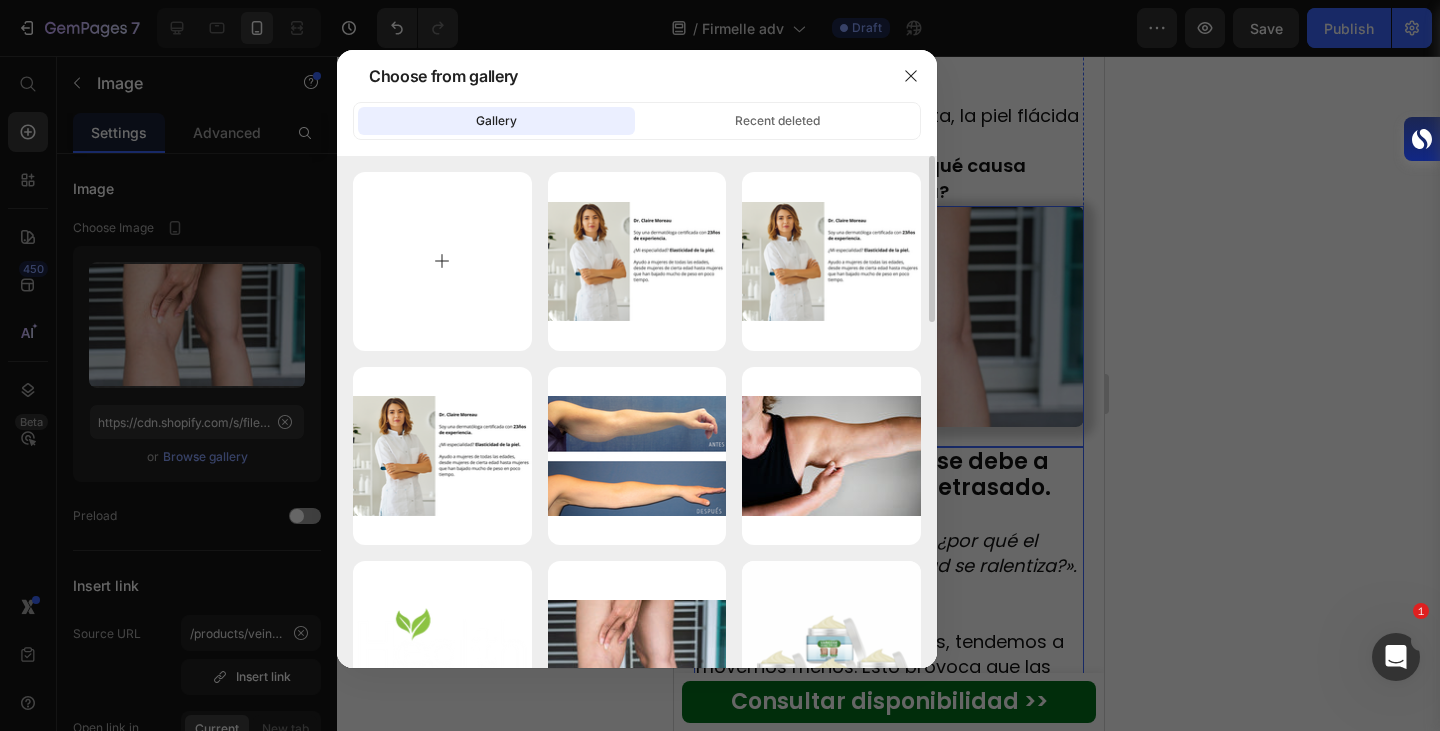click at bounding box center [442, 261] 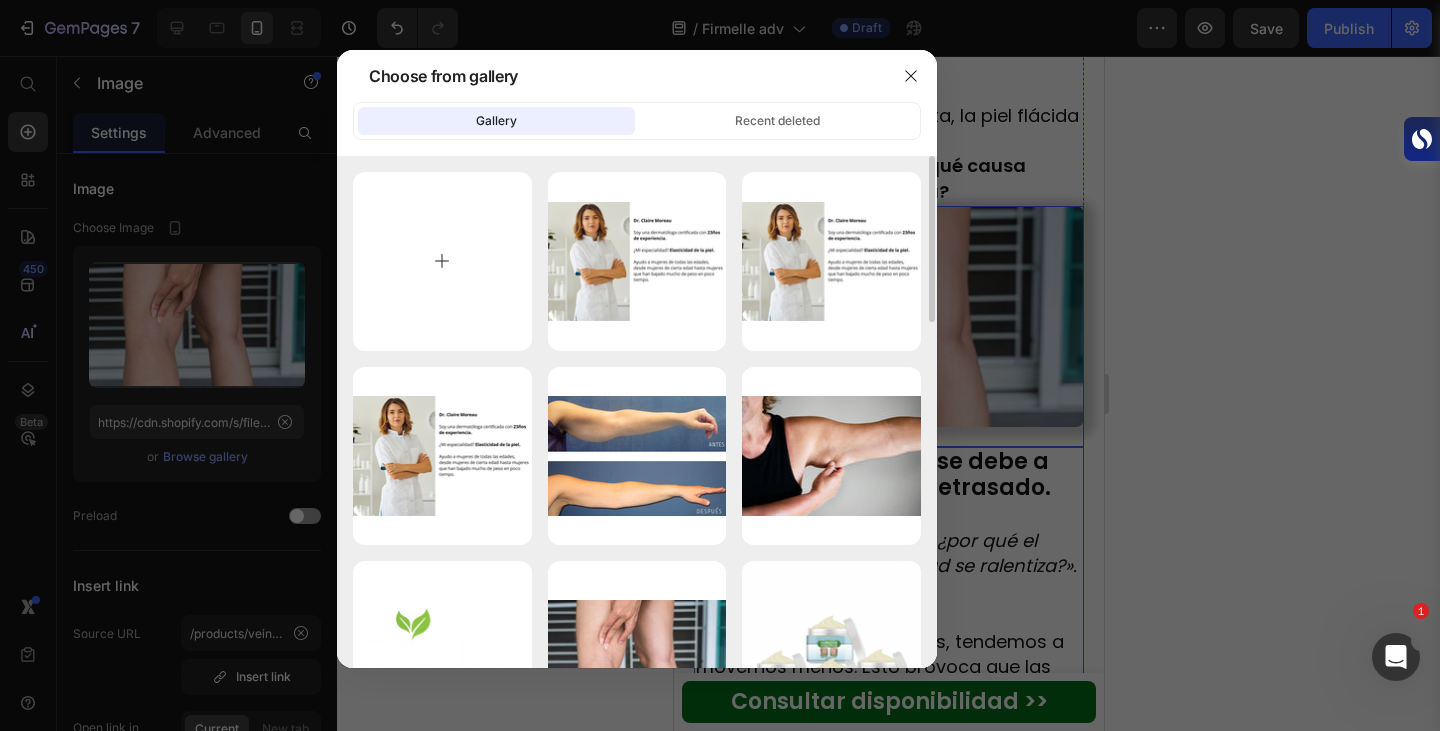 type on "C:\fakepath\PsoriaFix (1080 x 648 px).gif" 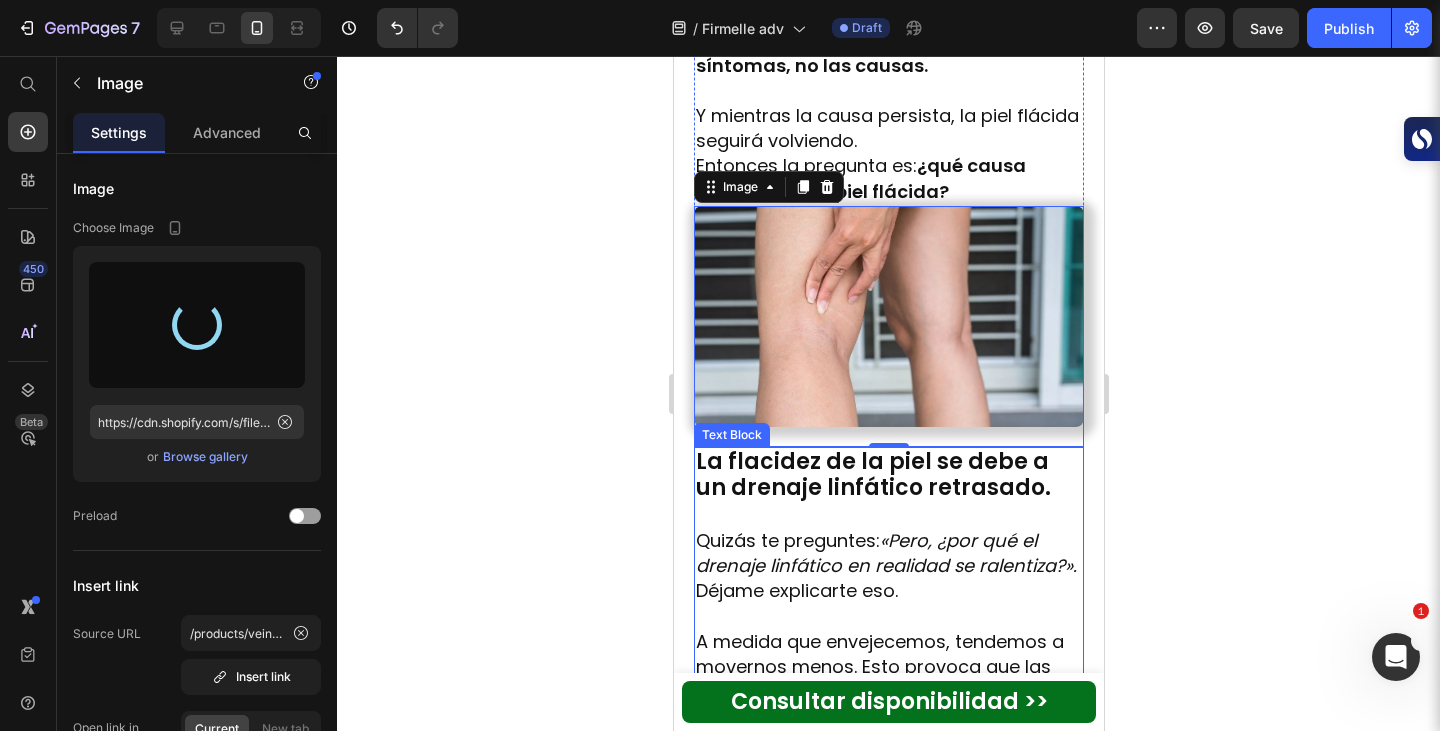 type on "https://cdn.shopify.com/s/files/1/0933/4426/8563/files/gempages_562195847559775236-52e15dfb-8d67-47cc-8d70-2926fd5ea0ba.gif" 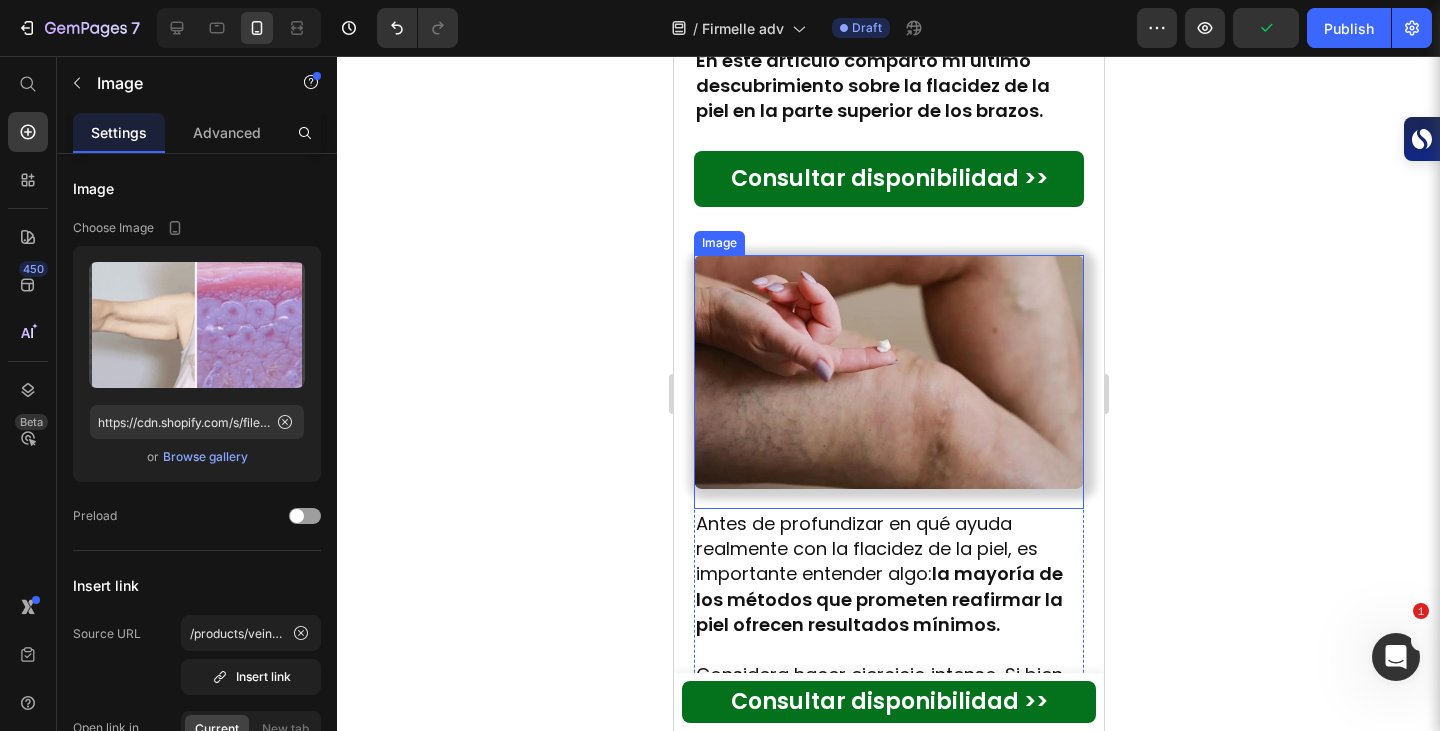 scroll, scrollTop: 3166, scrollLeft: 0, axis: vertical 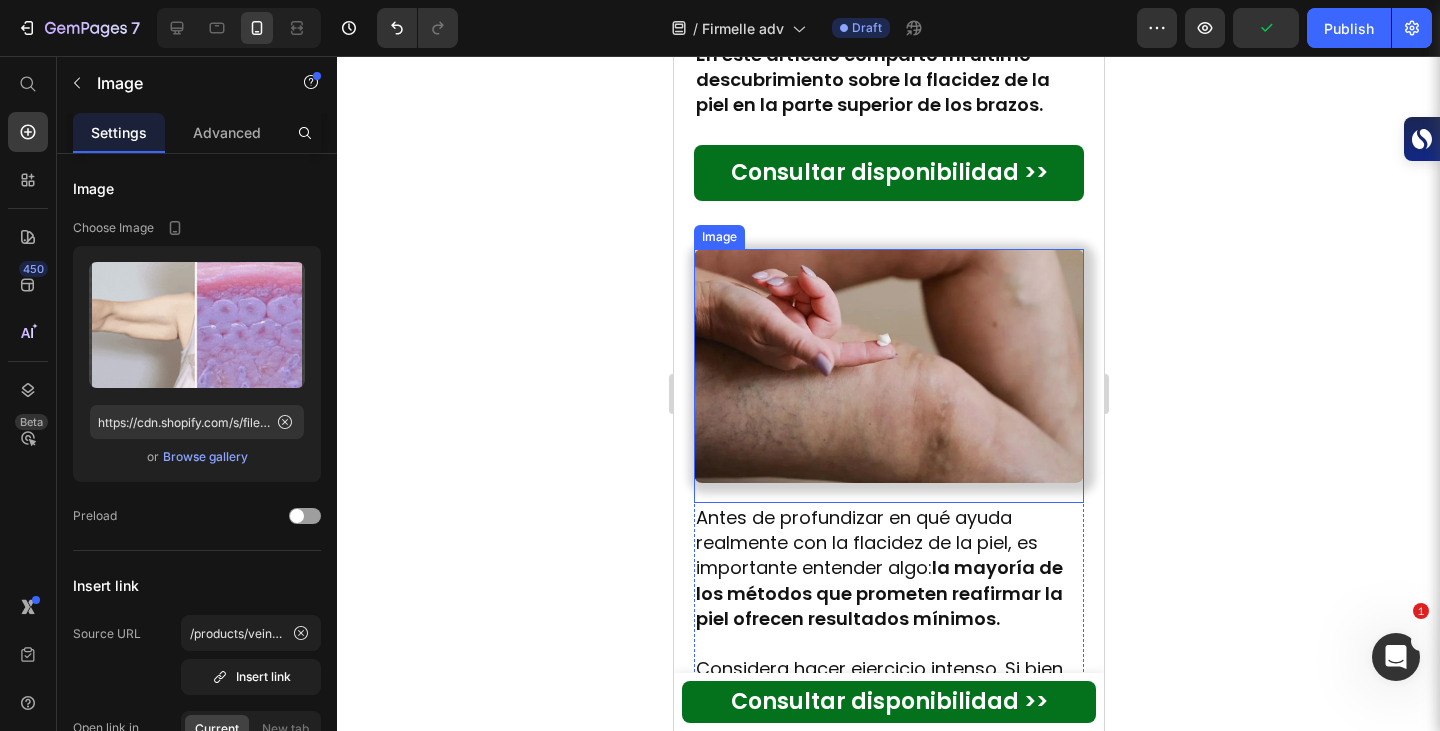 click at bounding box center [888, 376] 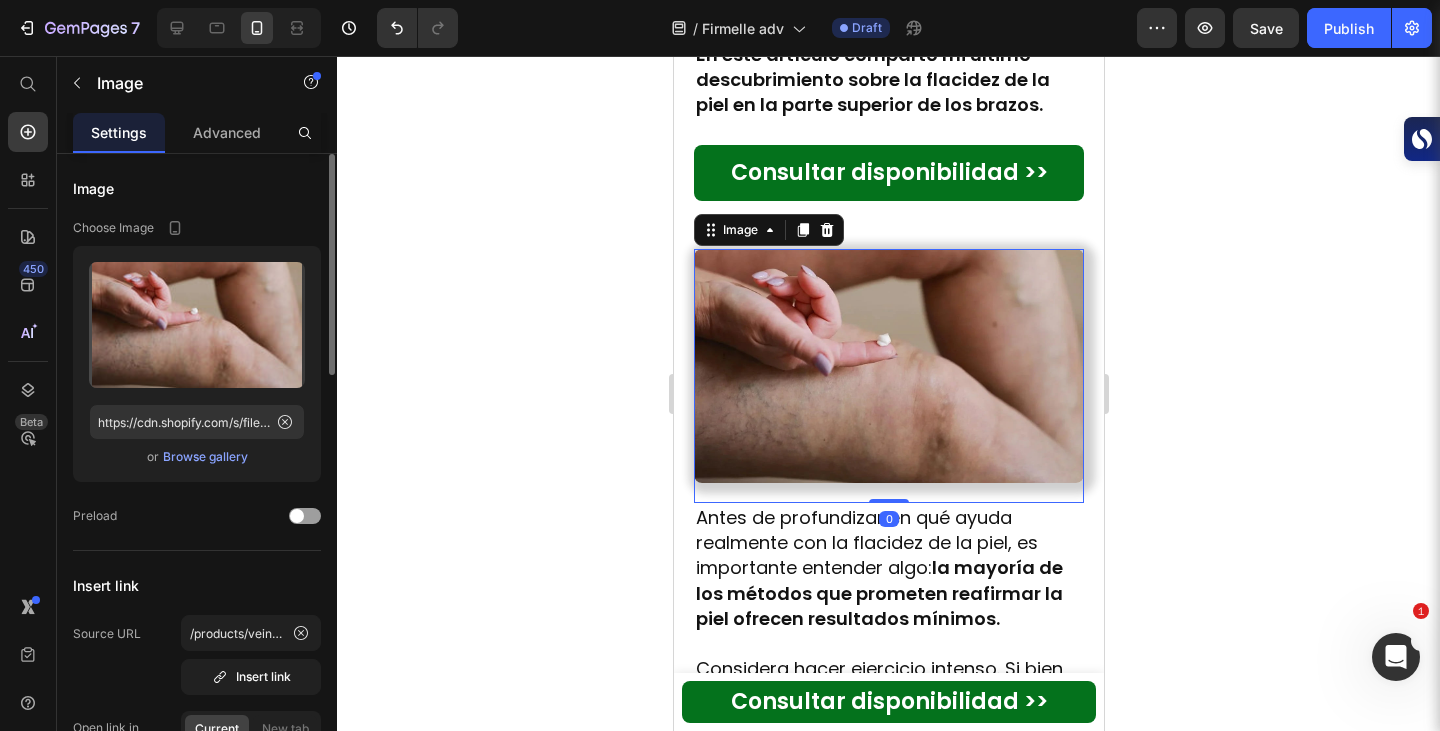 click on "Browse gallery" at bounding box center [205, 457] 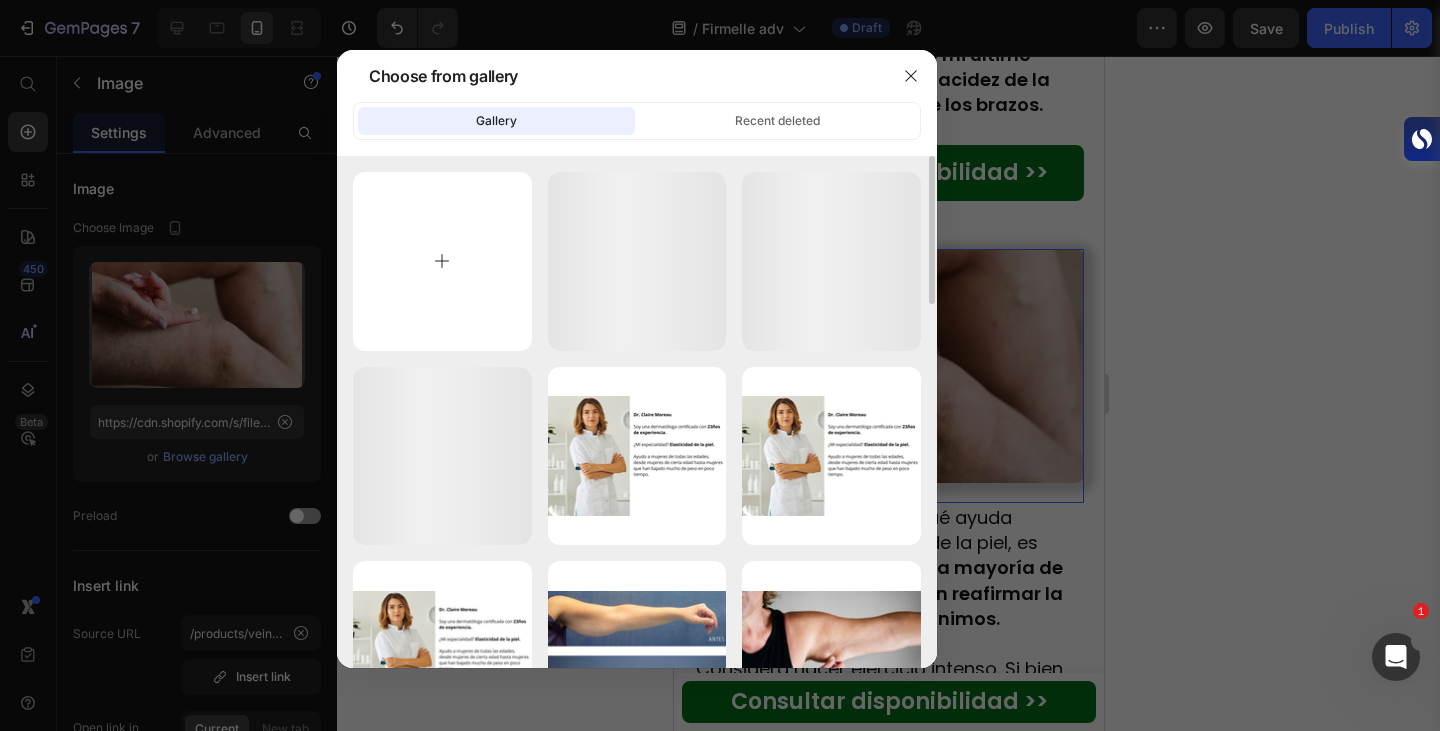 click at bounding box center [442, 261] 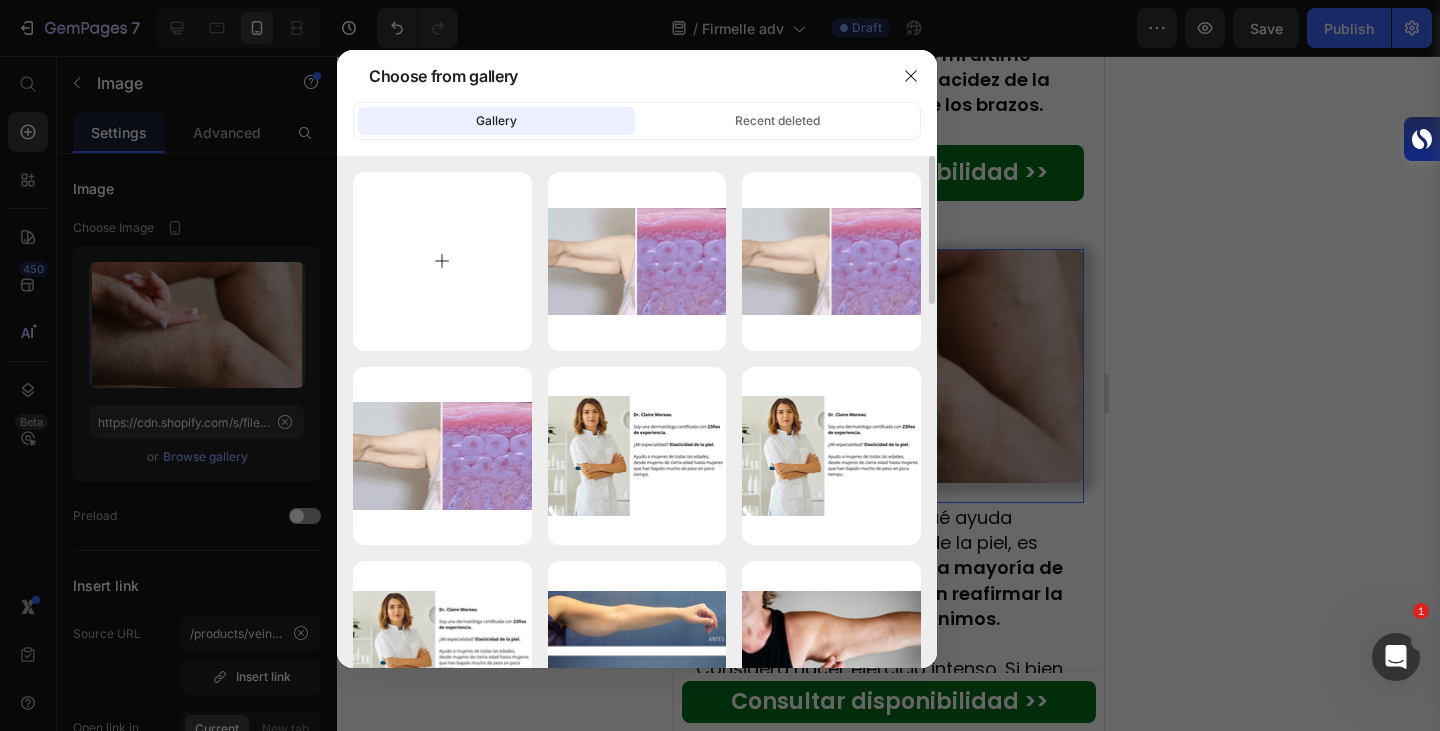 type on "C:\fakepath\ChatGPT Image Jul 12, 2025, 02_09_51 PM.png" 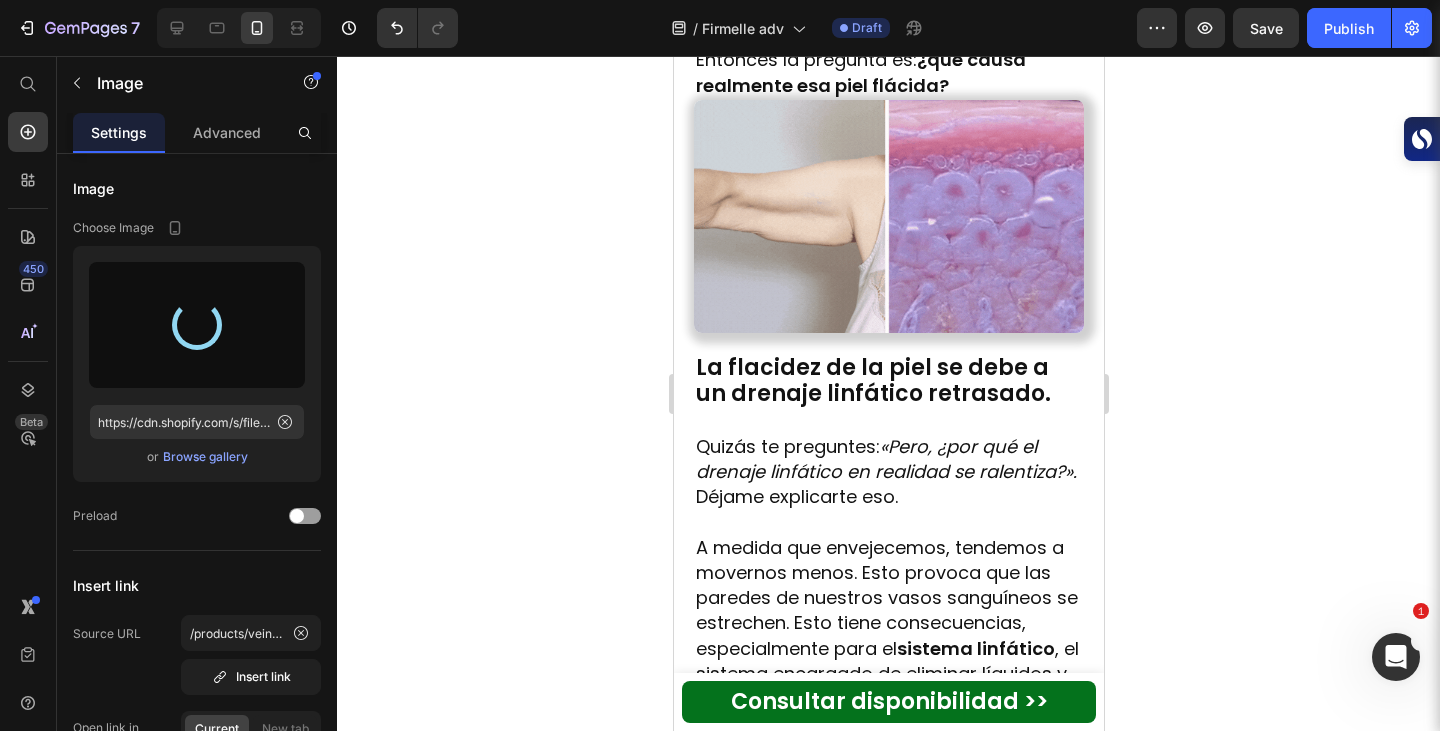 scroll, scrollTop: 4167, scrollLeft: 0, axis: vertical 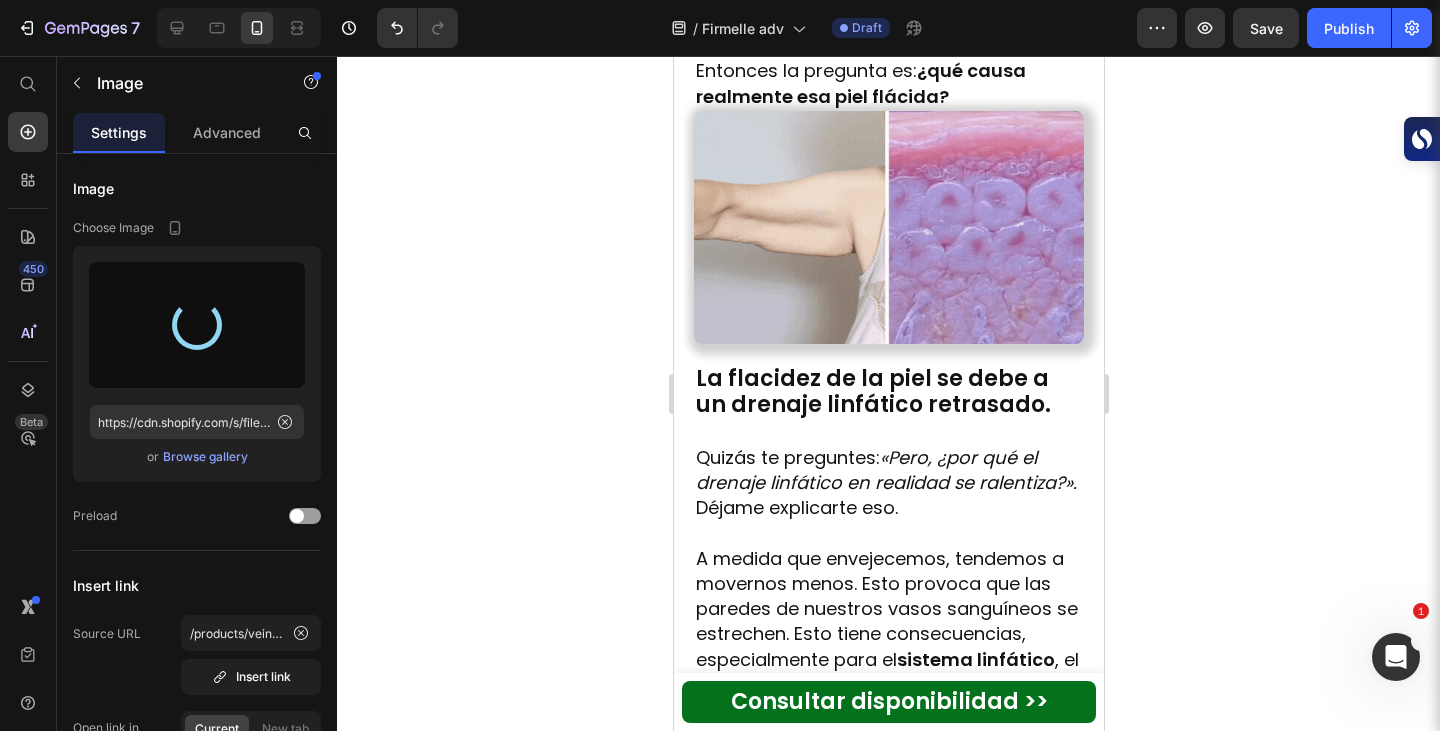 type on "https://cdn.shopify.com/s/files/1/0933/4426/8563/files/gempages_562195847559775236-f500f653-a830-411d-bdaf-61accc4032dd.png" 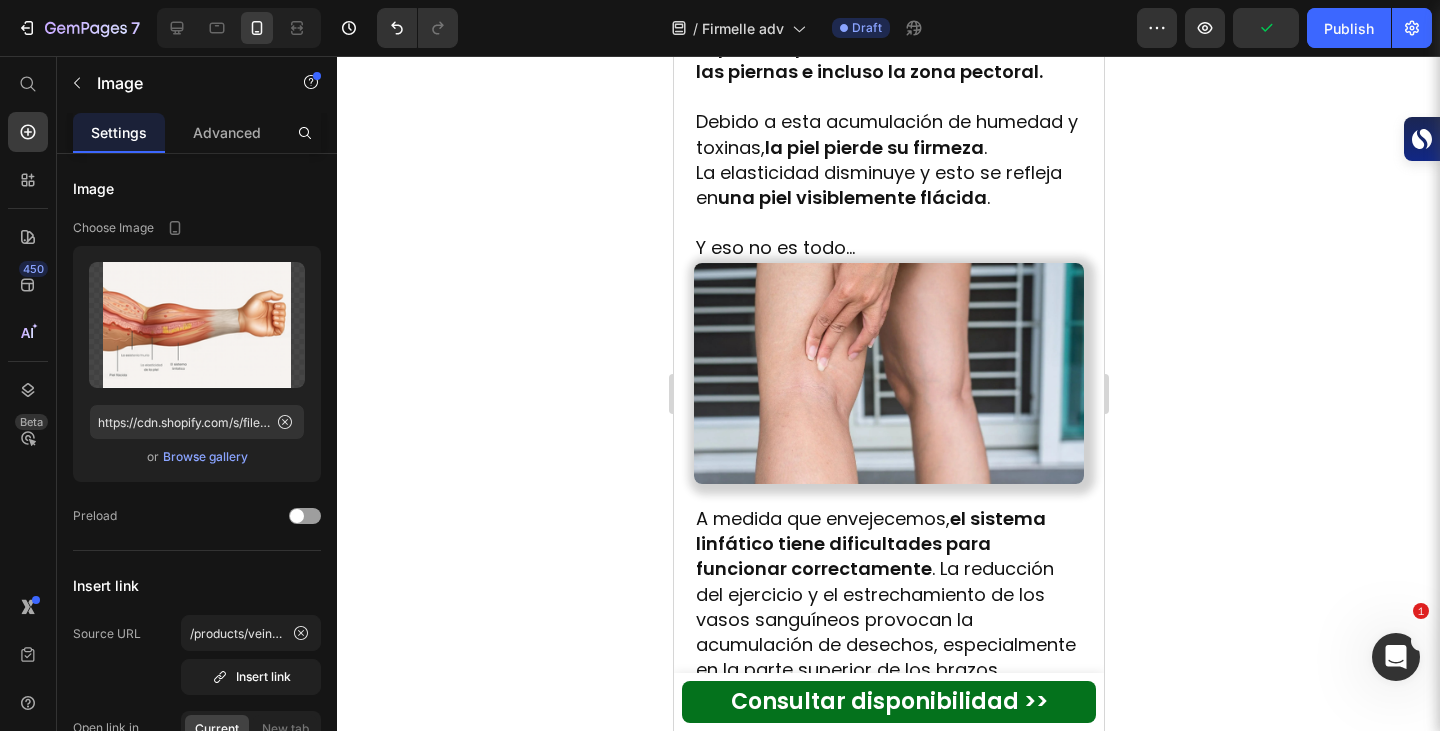 scroll, scrollTop: 4980, scrollLeft: 0, axis: vertical 